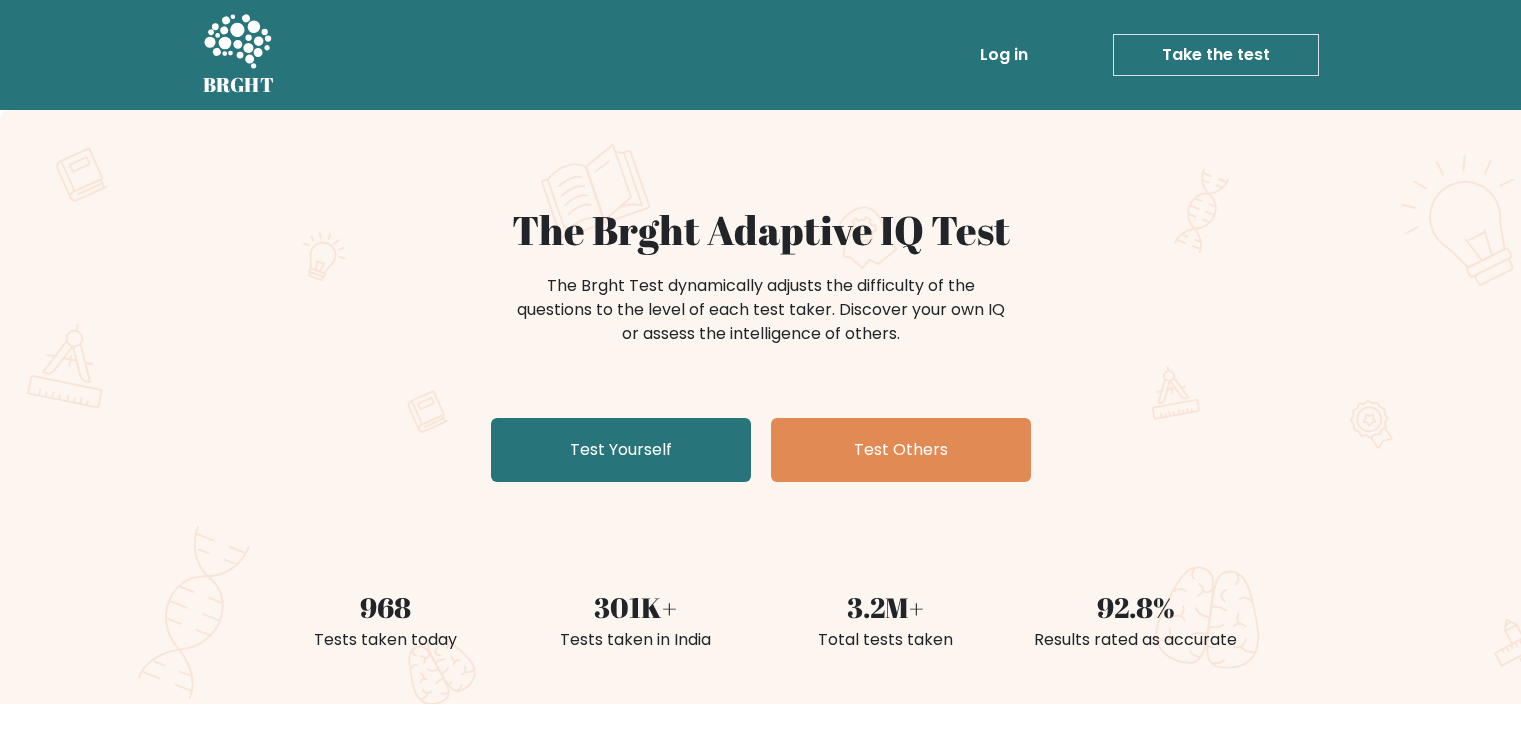 scroll, scrollTop: 0, scrollLeft: 0, axis: both 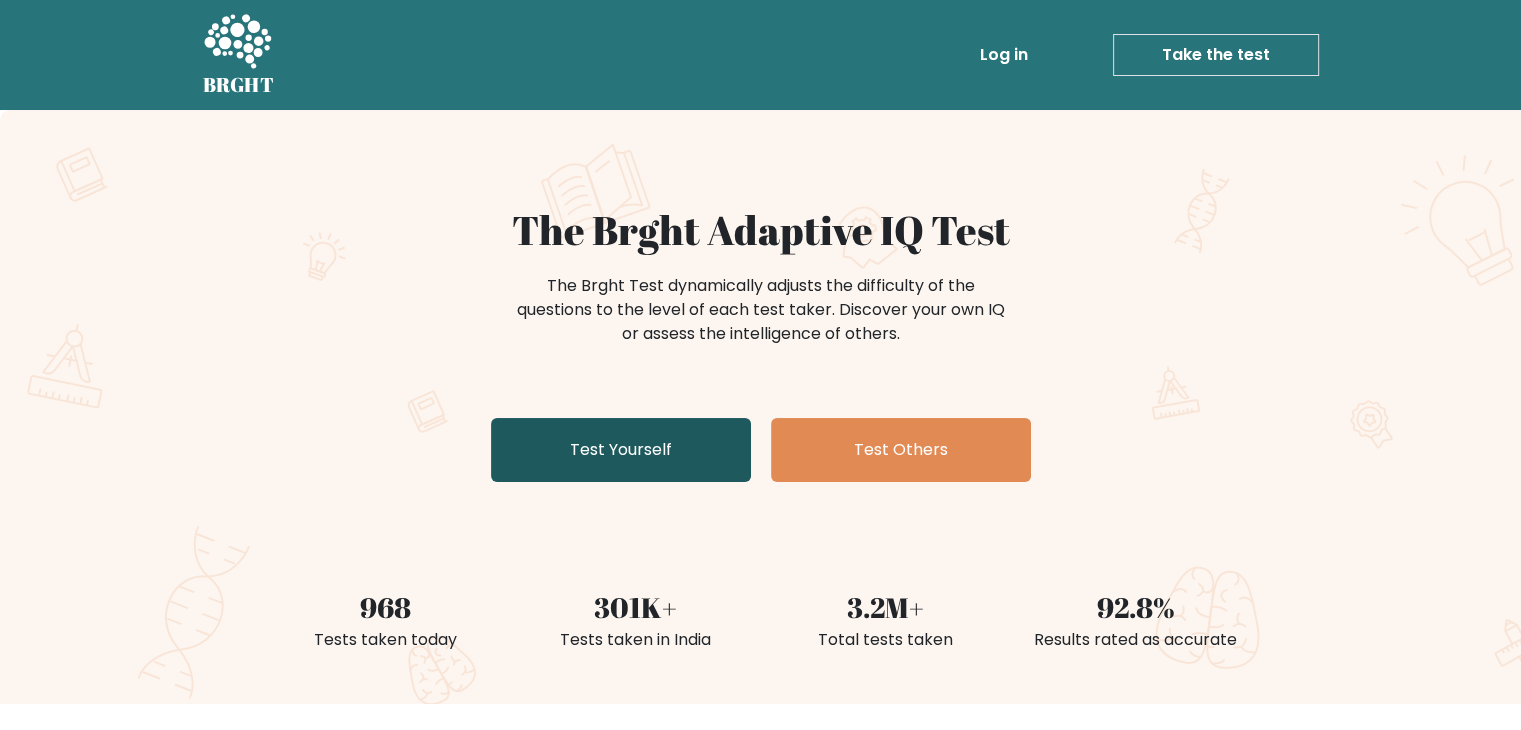 click on "The Brght Adaptive IQ Test
The Brght Test dynamically adjusts the difficulty of the questions to the level of each test taker. Discover your own IQ or assess the intelligence of others.
Test Yourself
Test Others" at bounding box center (761, 348) 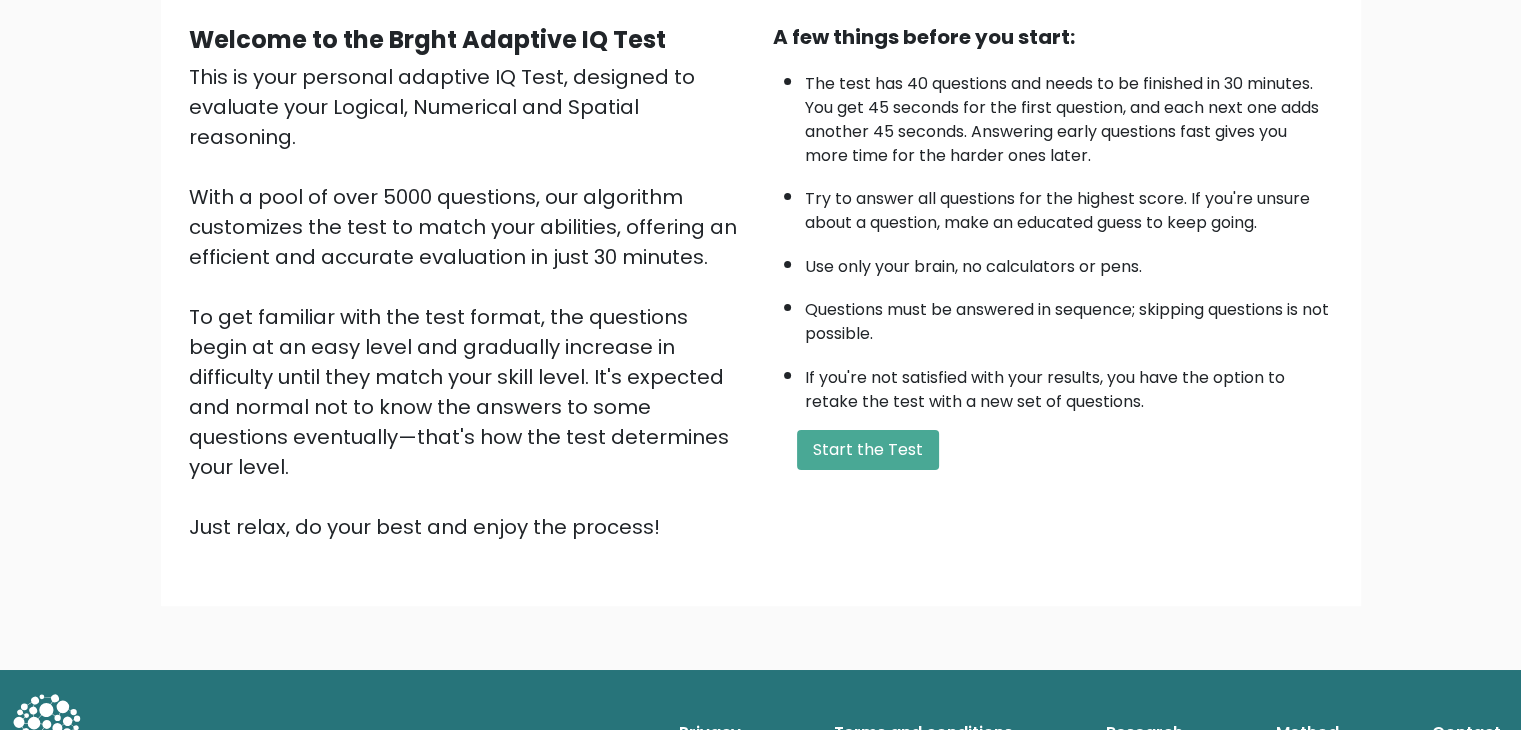 scroll, scrollTop: 186, scrollLeft: 0, axis: vertical 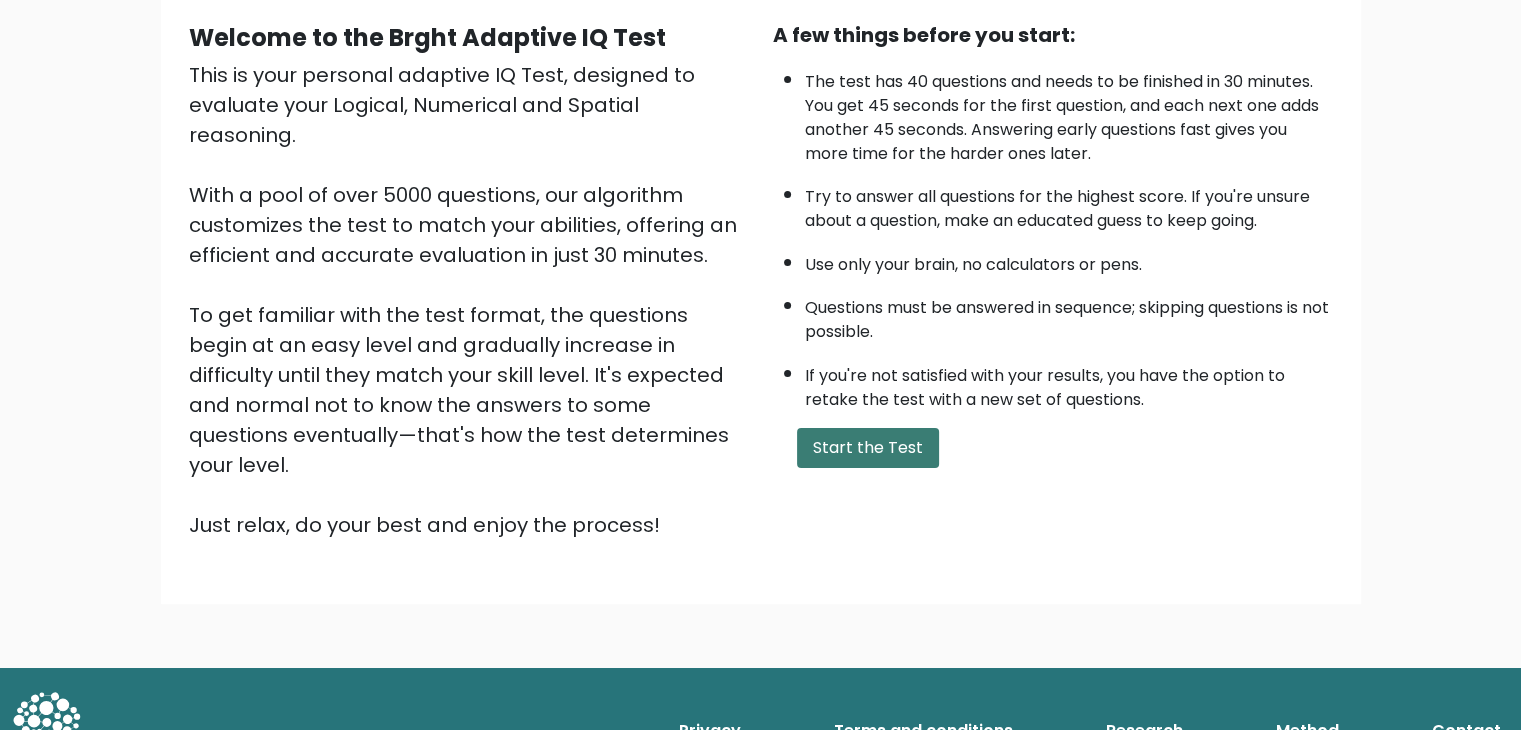 click on "Start the Test" at bounding box center [868, 448] 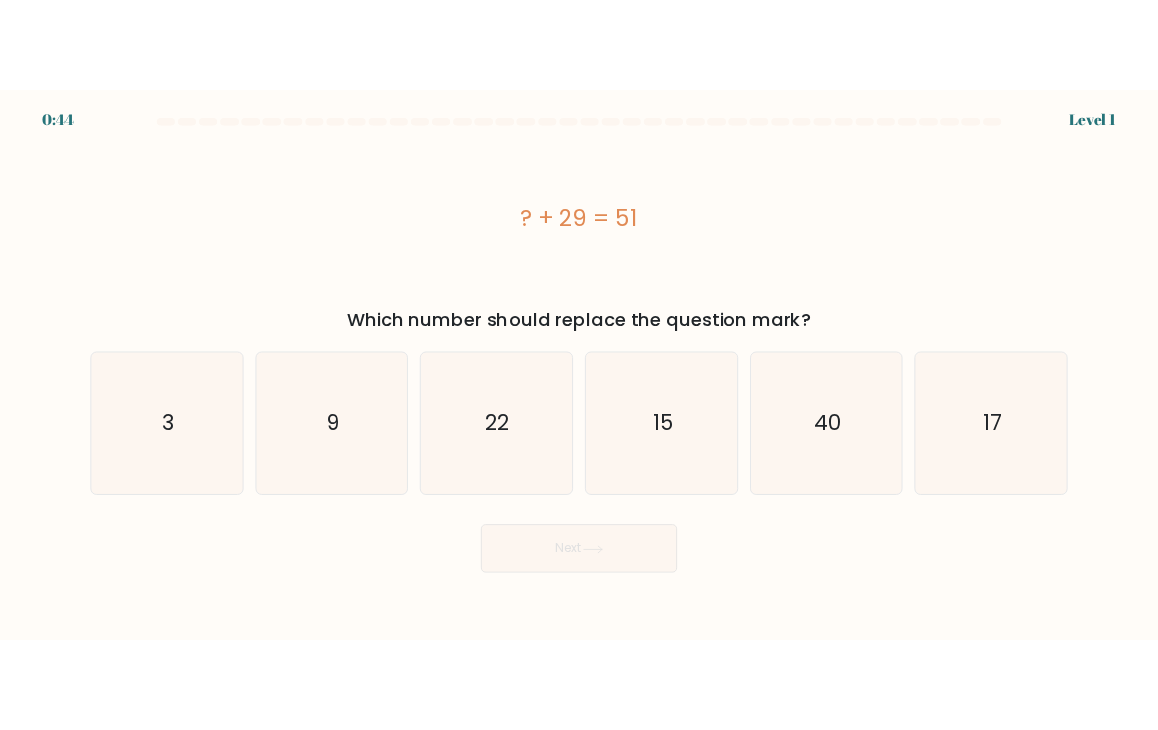 scroll, scrollTop: 0, scrollLeft: 0, axis: both 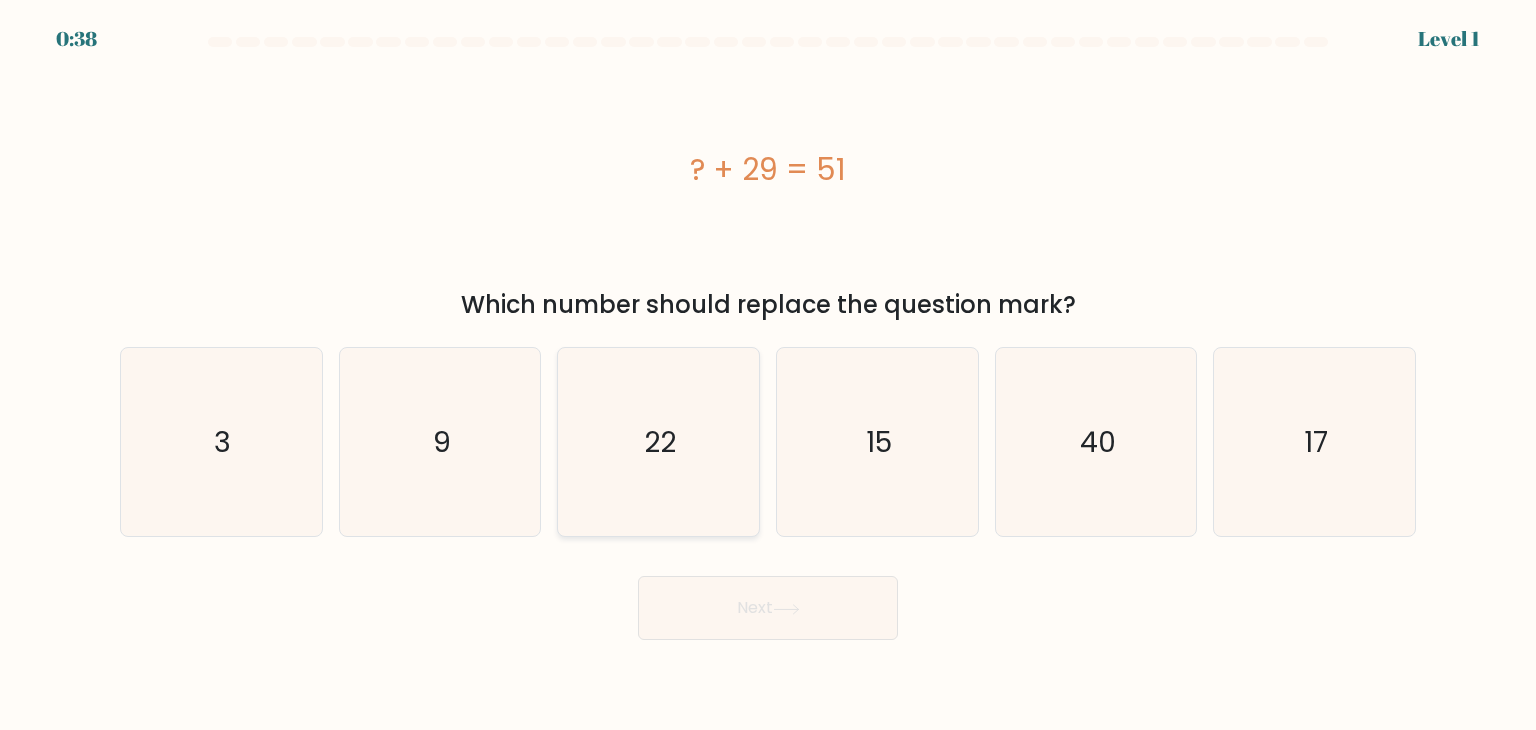 drag, startPoint x: 692, startPoint y: 414, endPoint x: 676, endPoint y: 411, distance: 16.27882 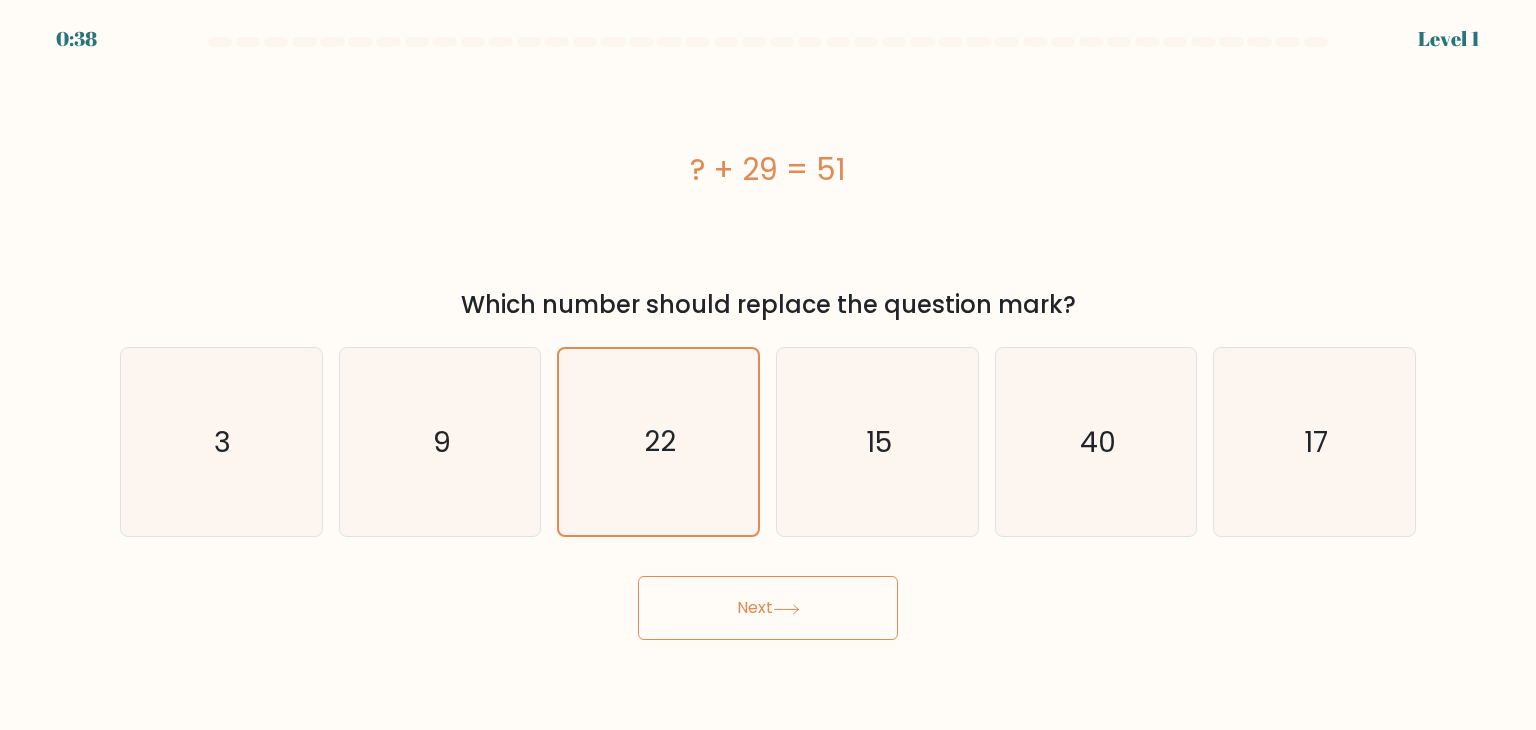 click on "Next" at bounding box center [768, 608] 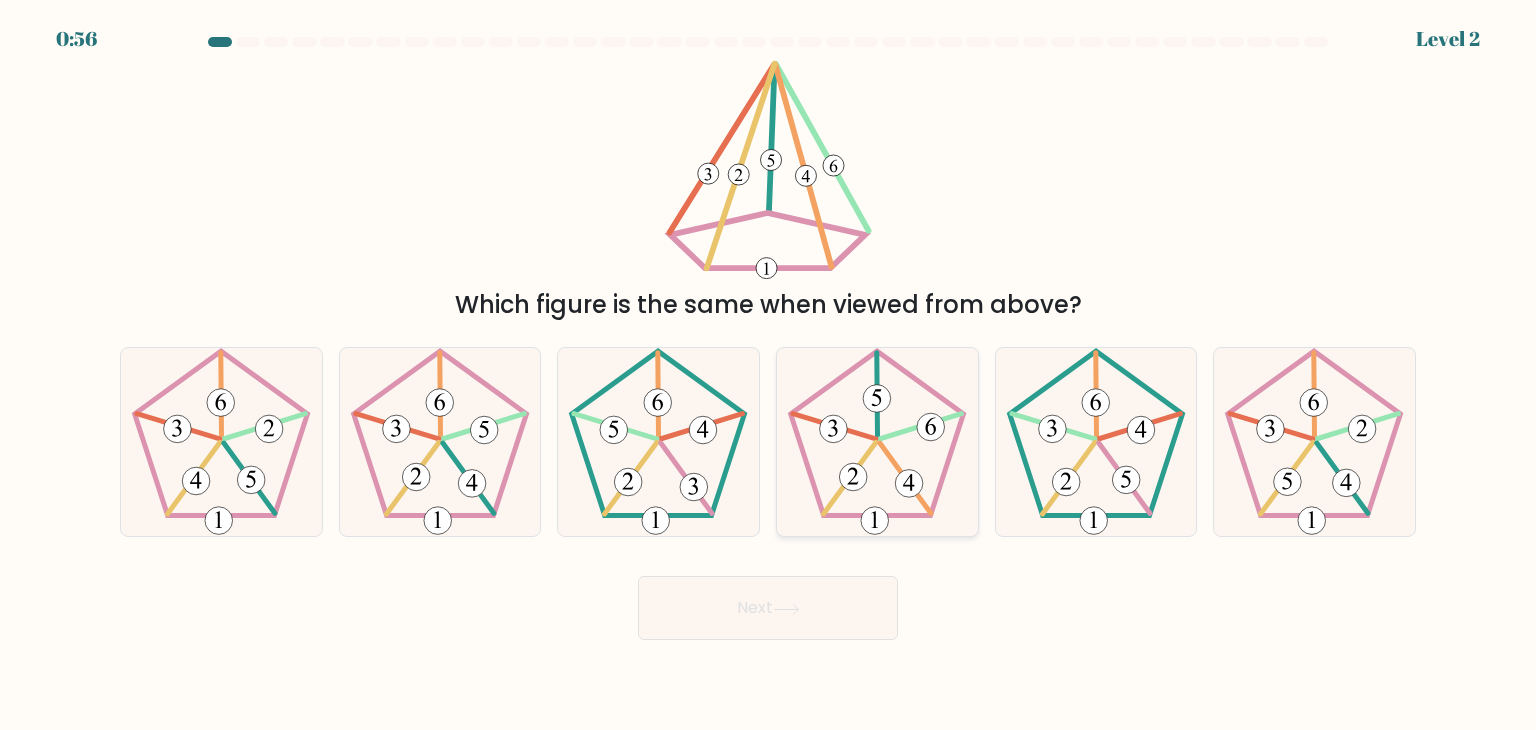 click 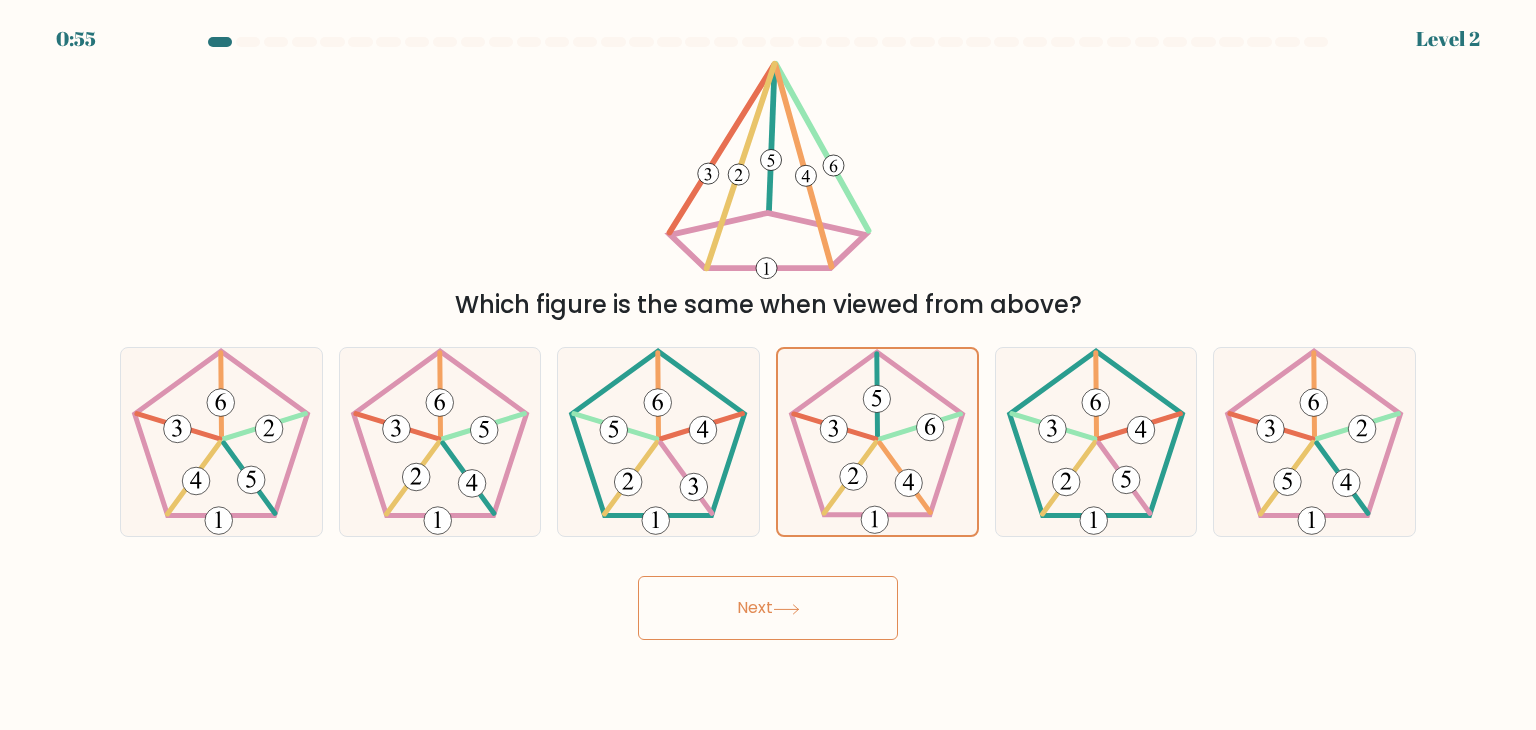 click on "Next" at bounding box center [768, 608] 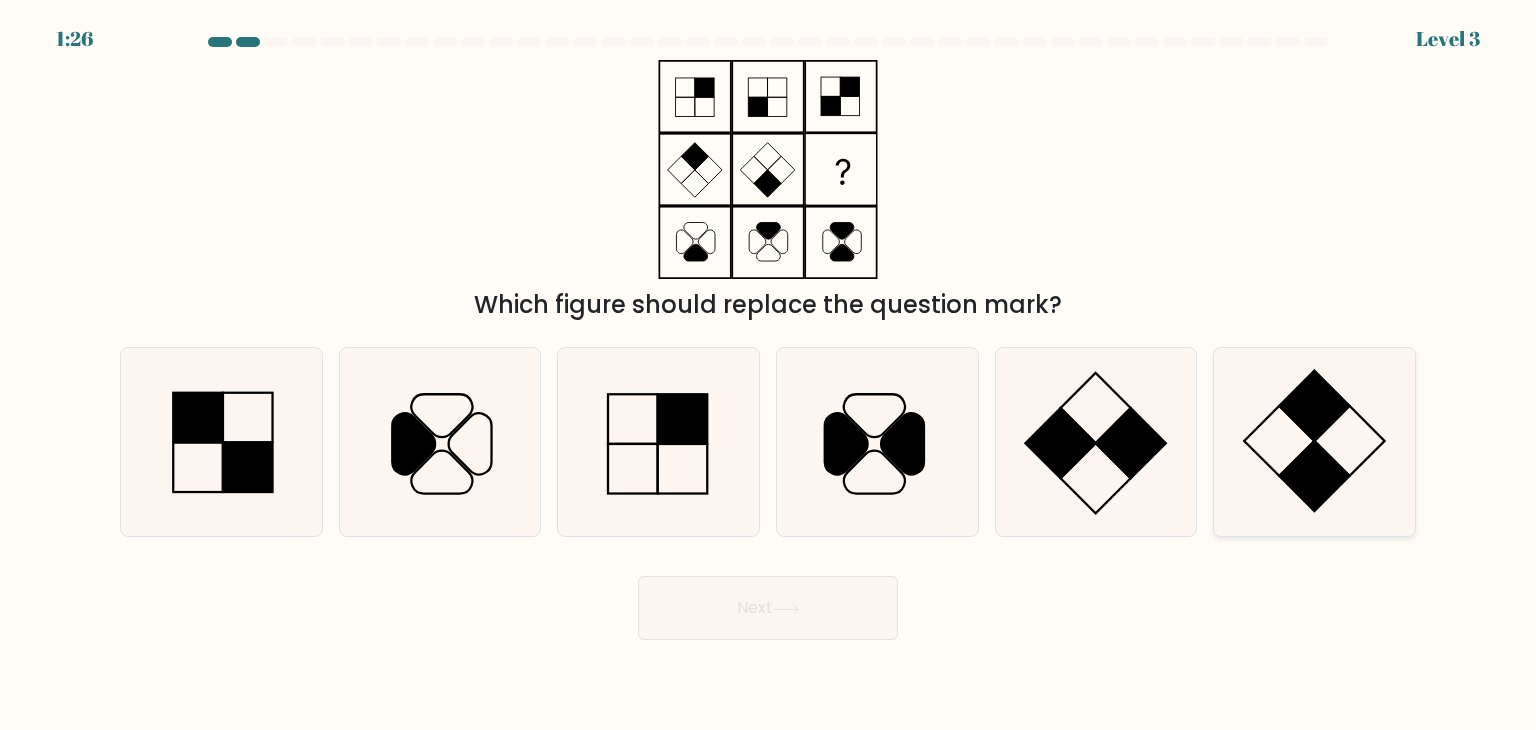 click 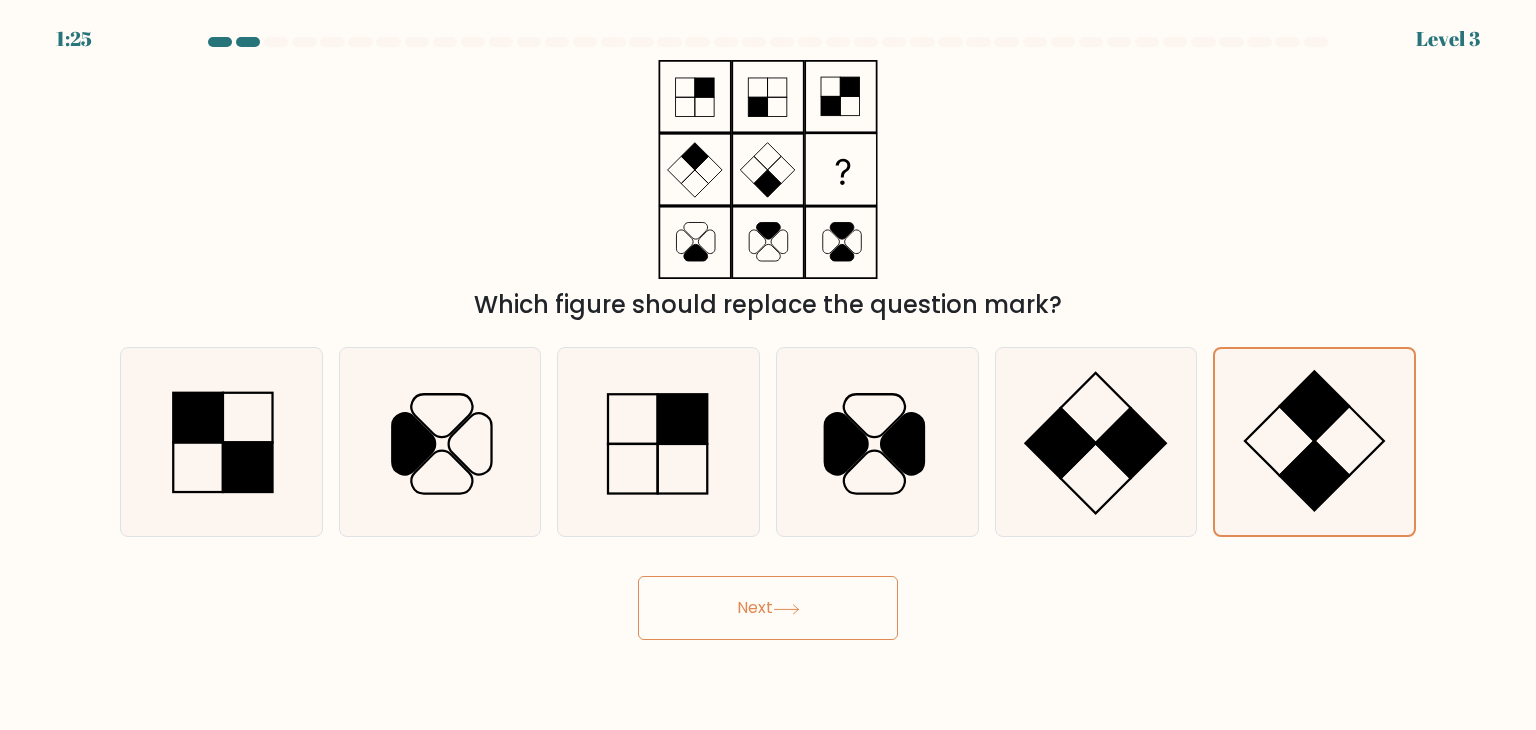 click on "Next" at bounding box center (768, 608) 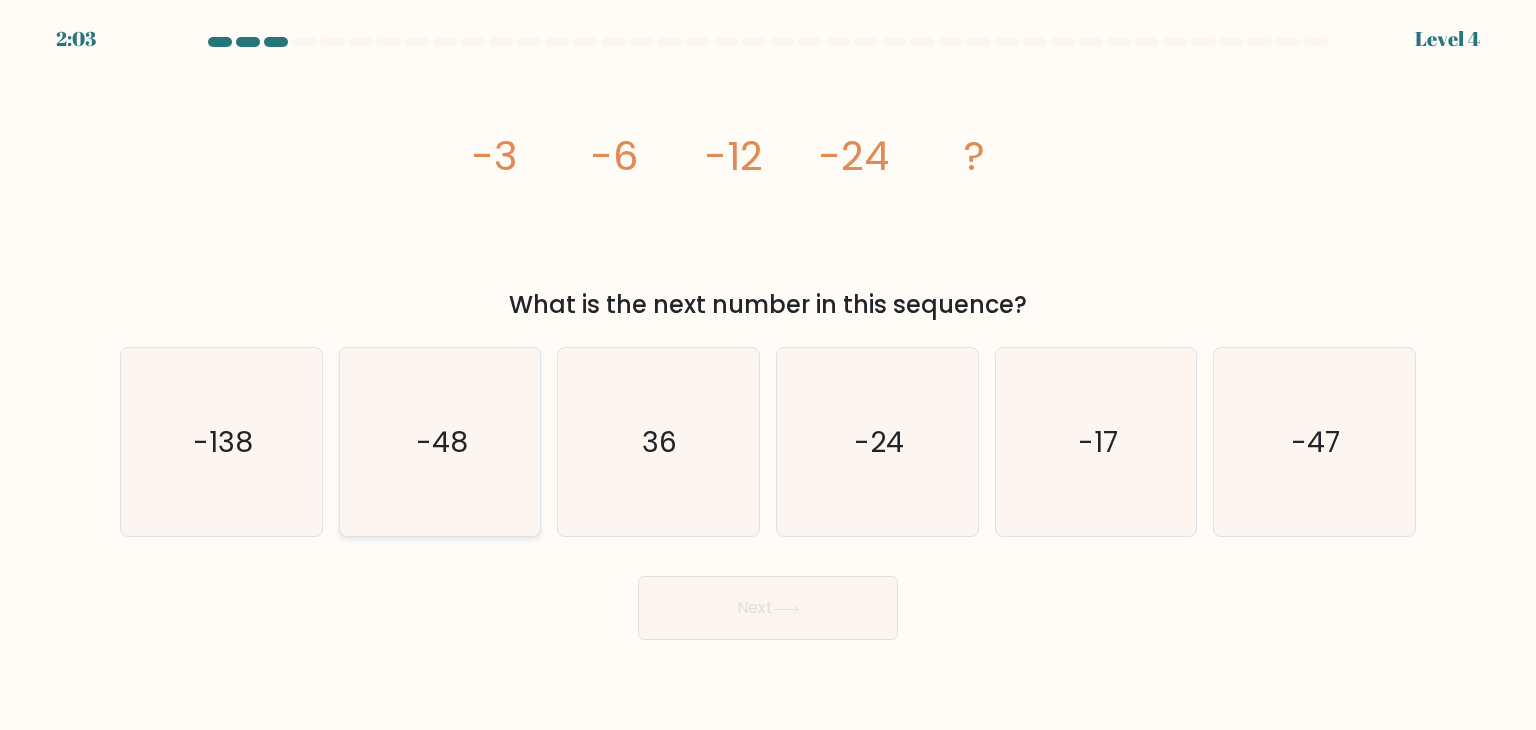click on "-48" 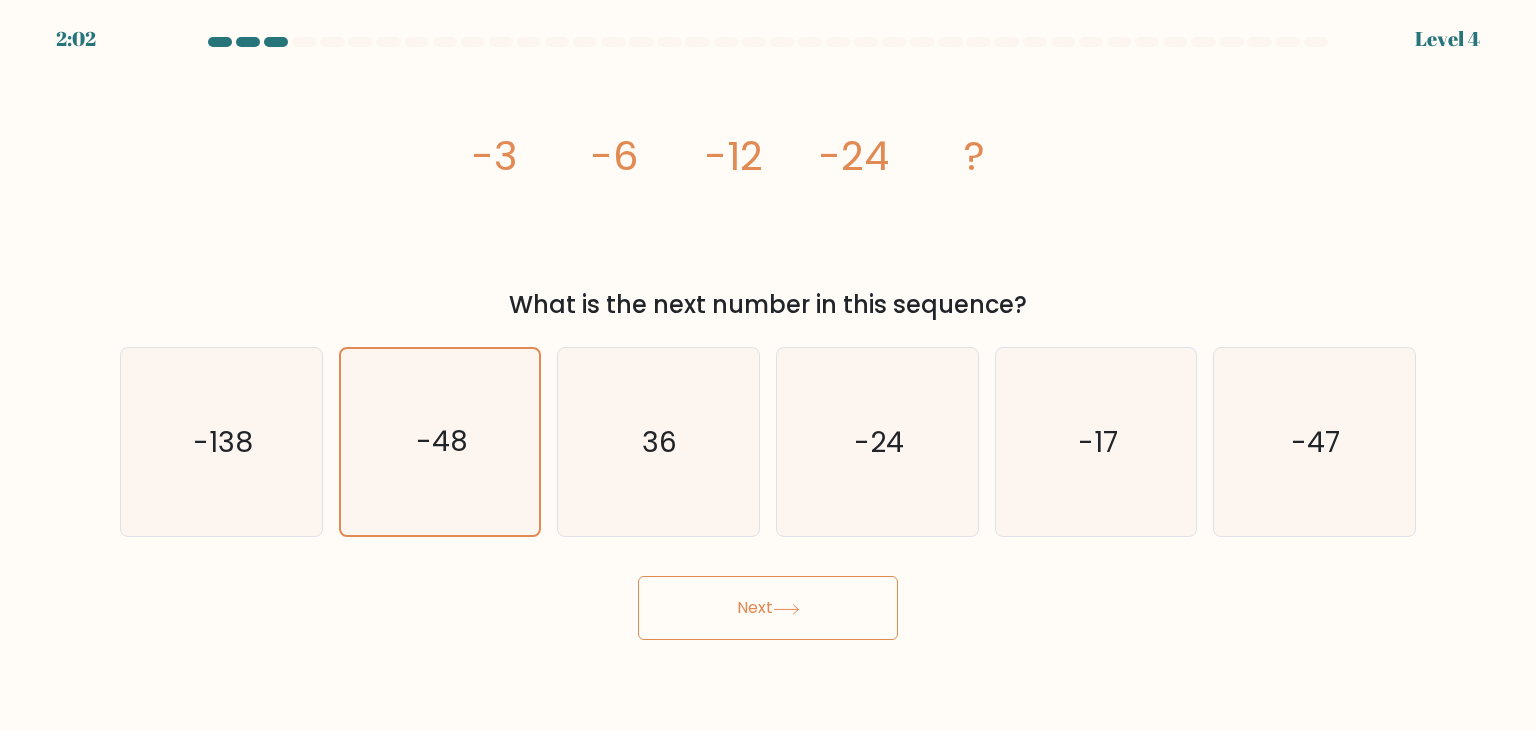 click on "Next" at bounding box center [768, 608] 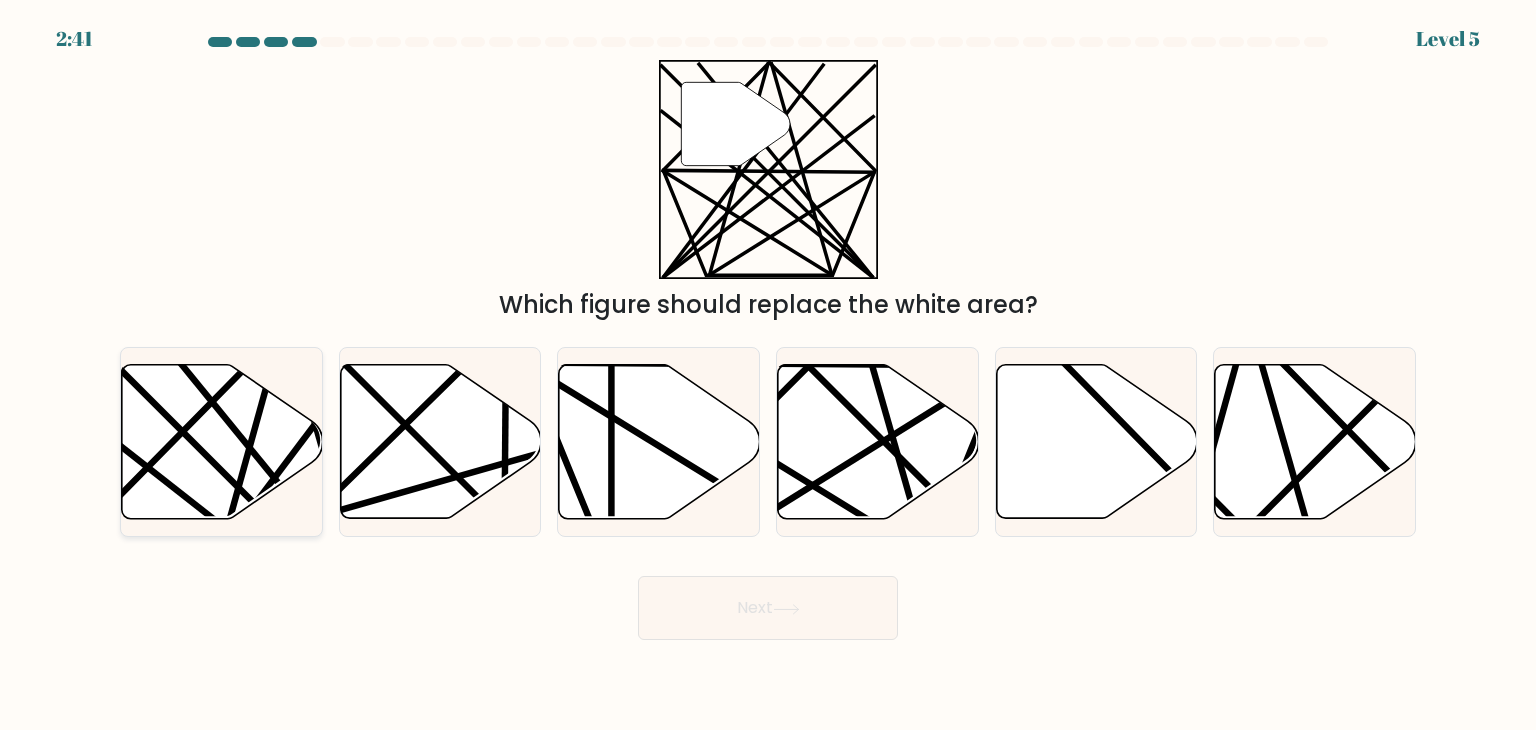 click 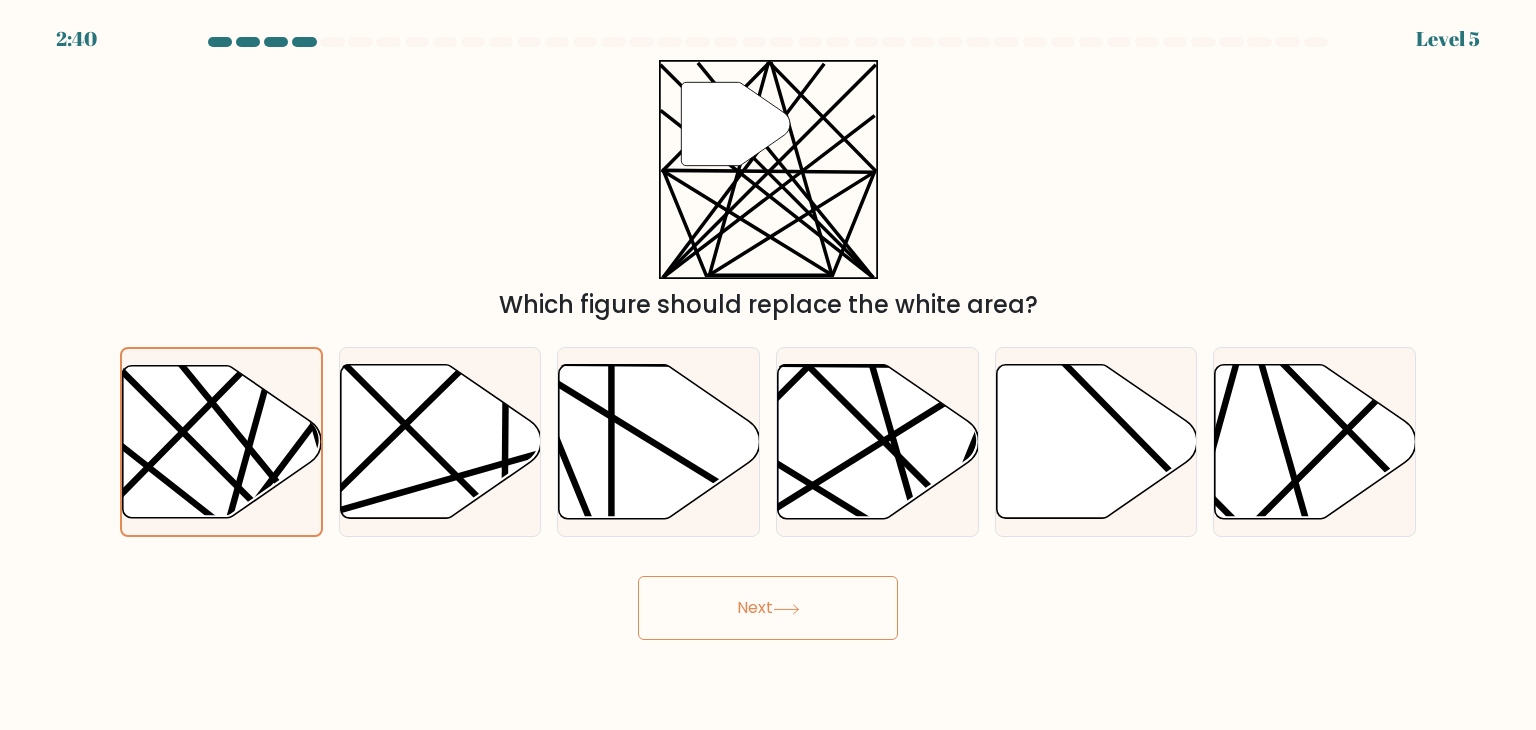 click on "Next" at bounding box center (768, 608) 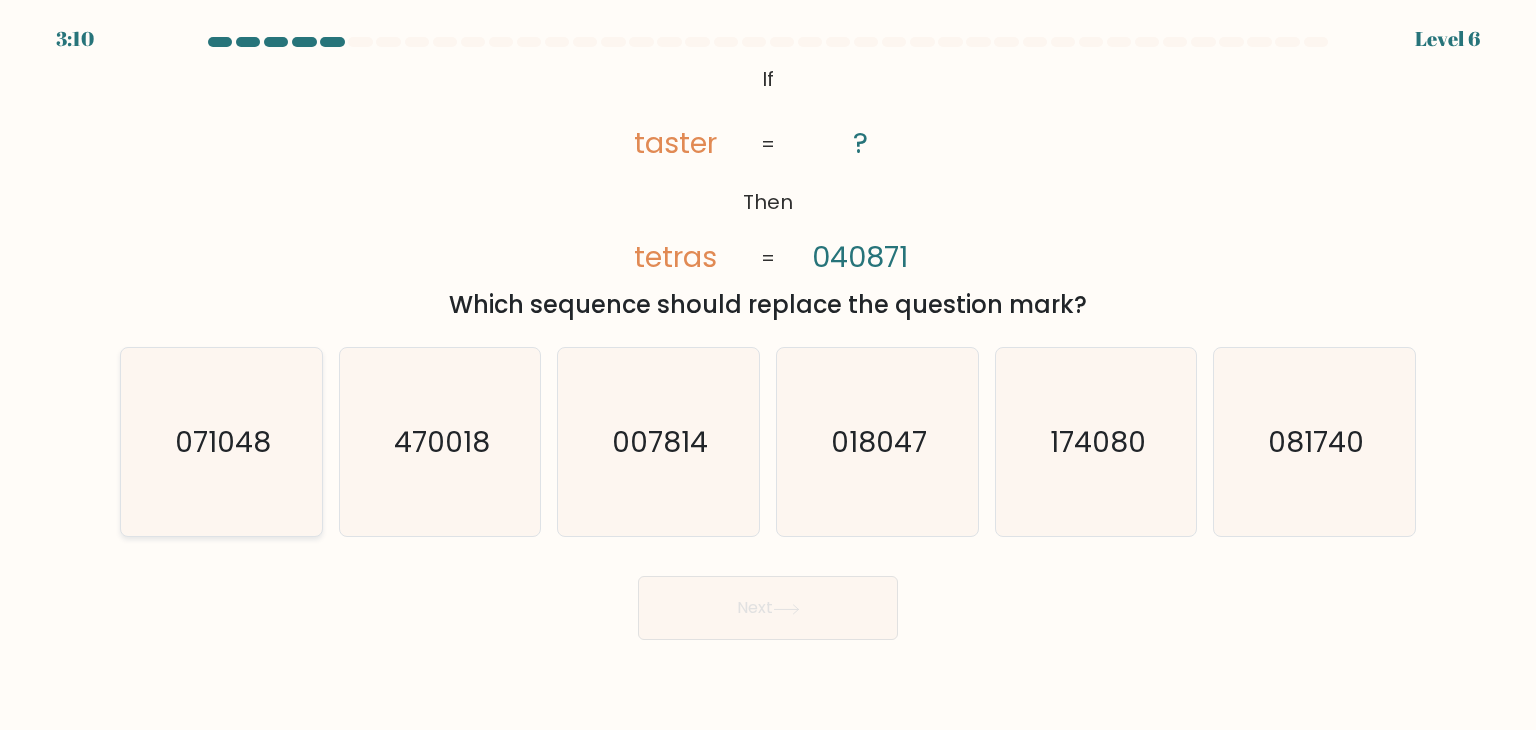 click on "071048" 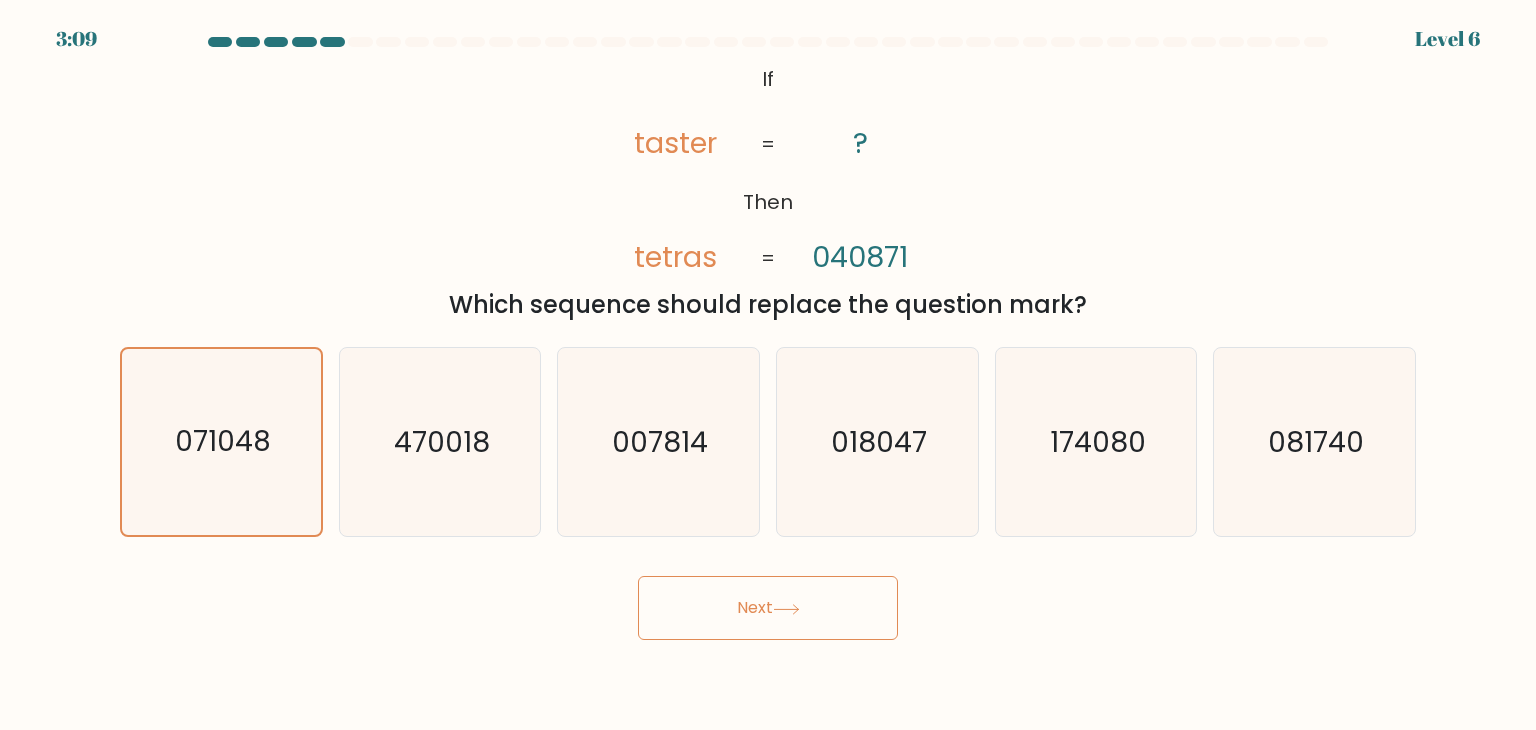 click on "Next" at bounding box center (768, 608) 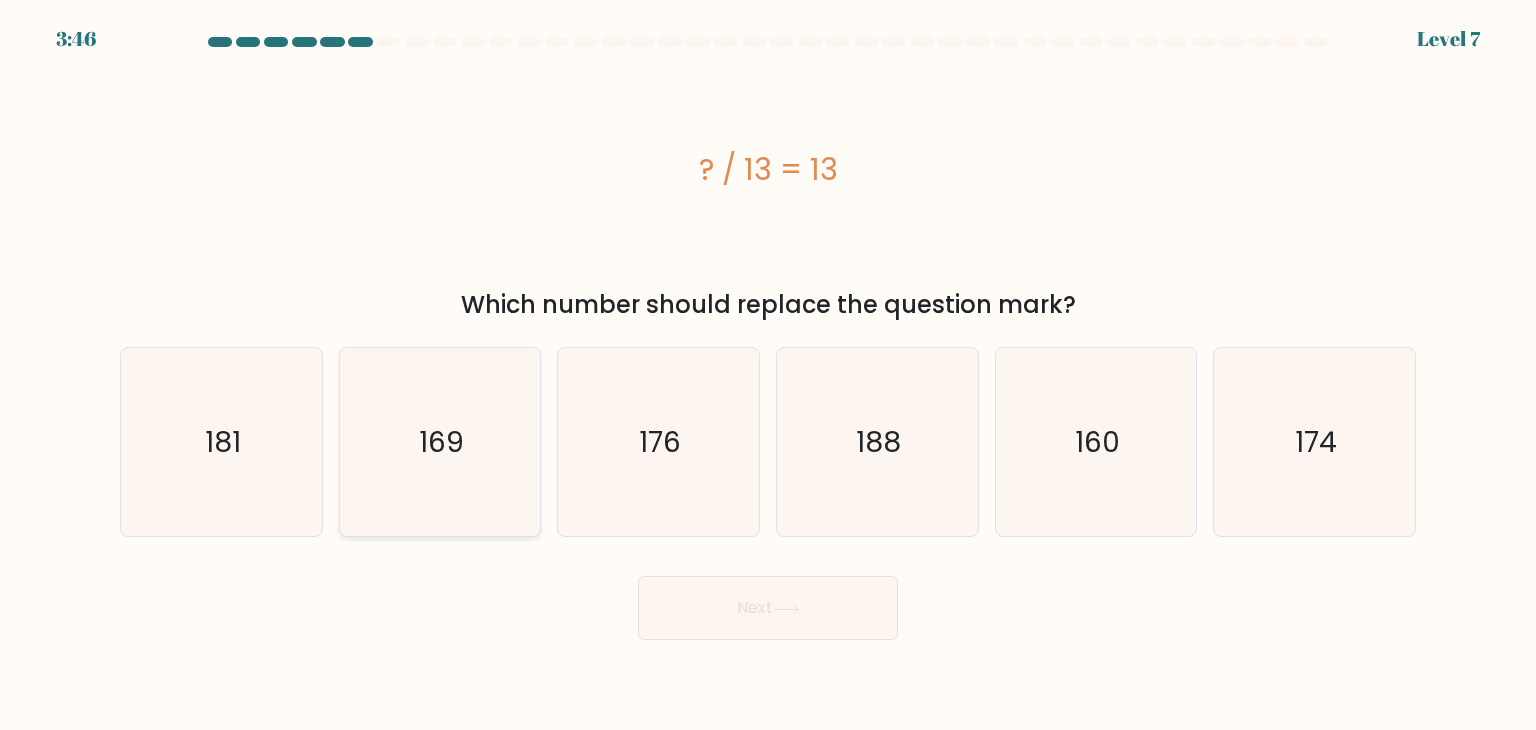 click on "169" 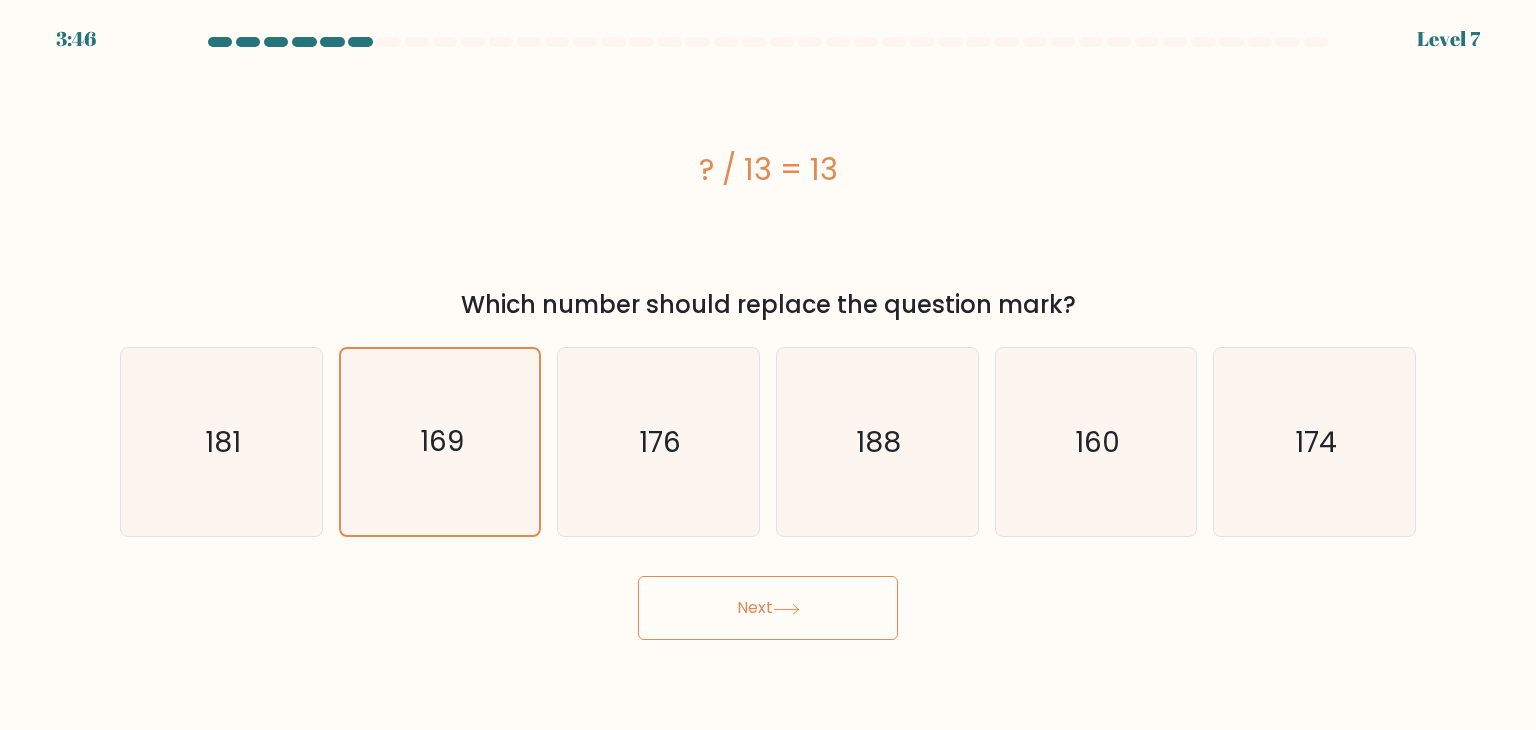 click on "Next" at bounding box center (768, 608) 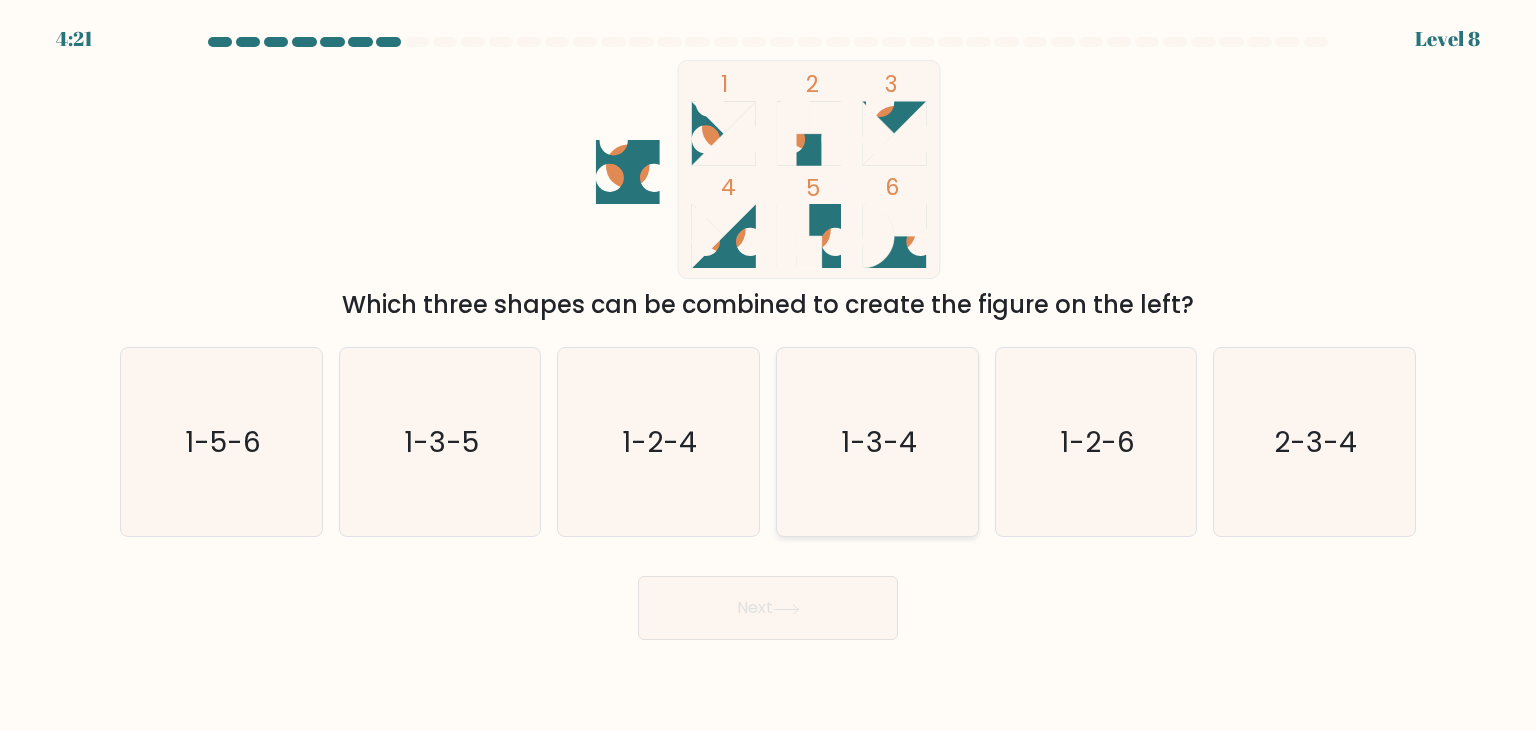 click on "1-3-4" 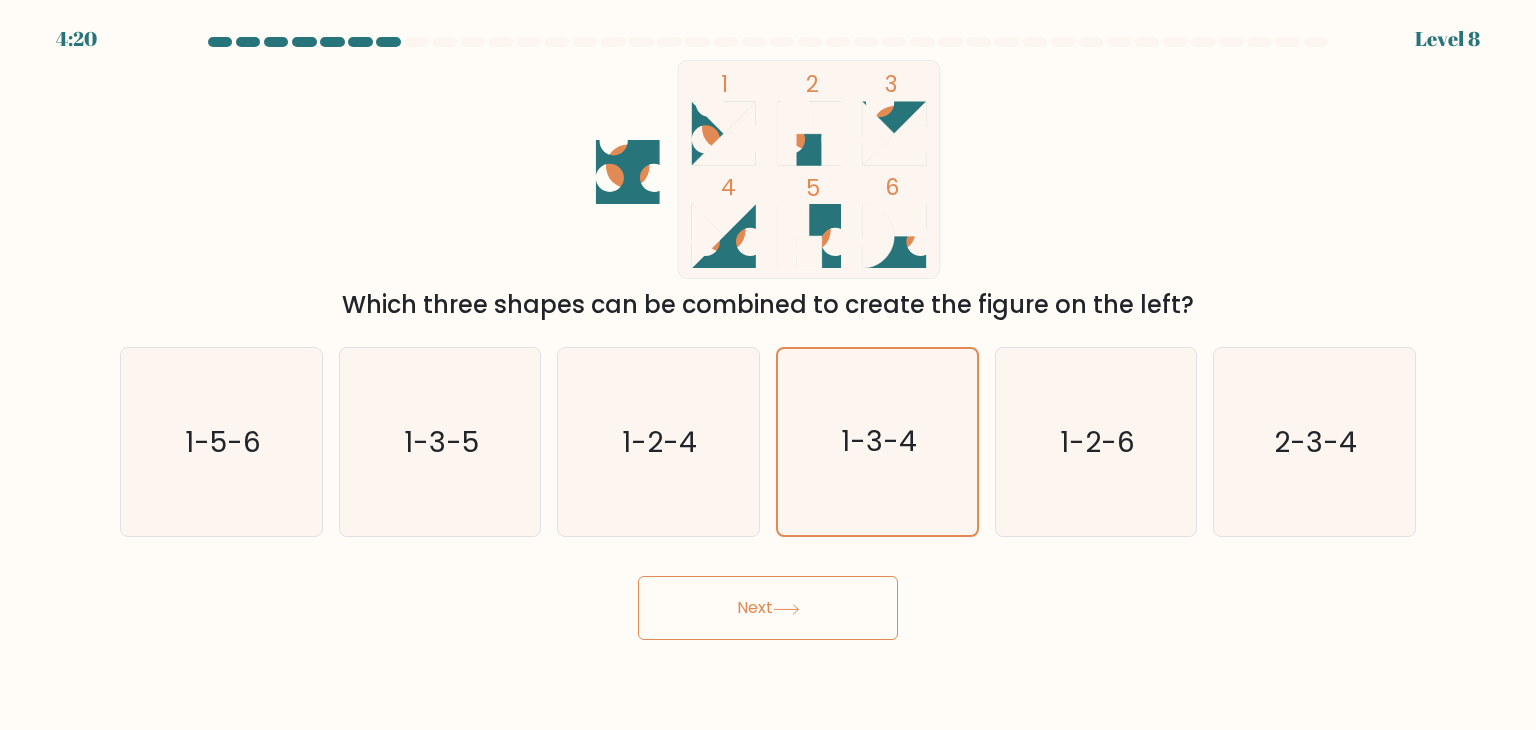 click on "Next" at bounding box center (768, 608) 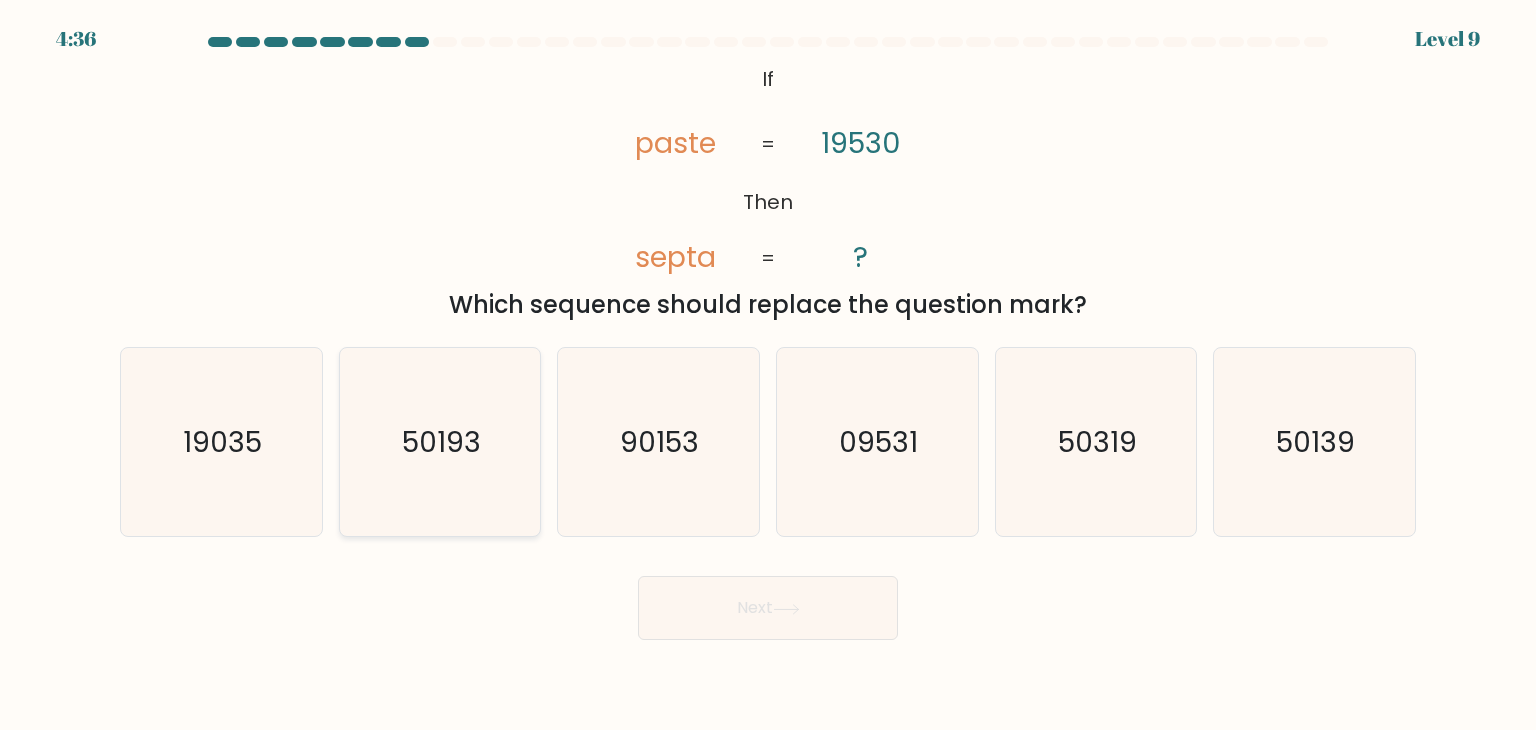 click on "50193" 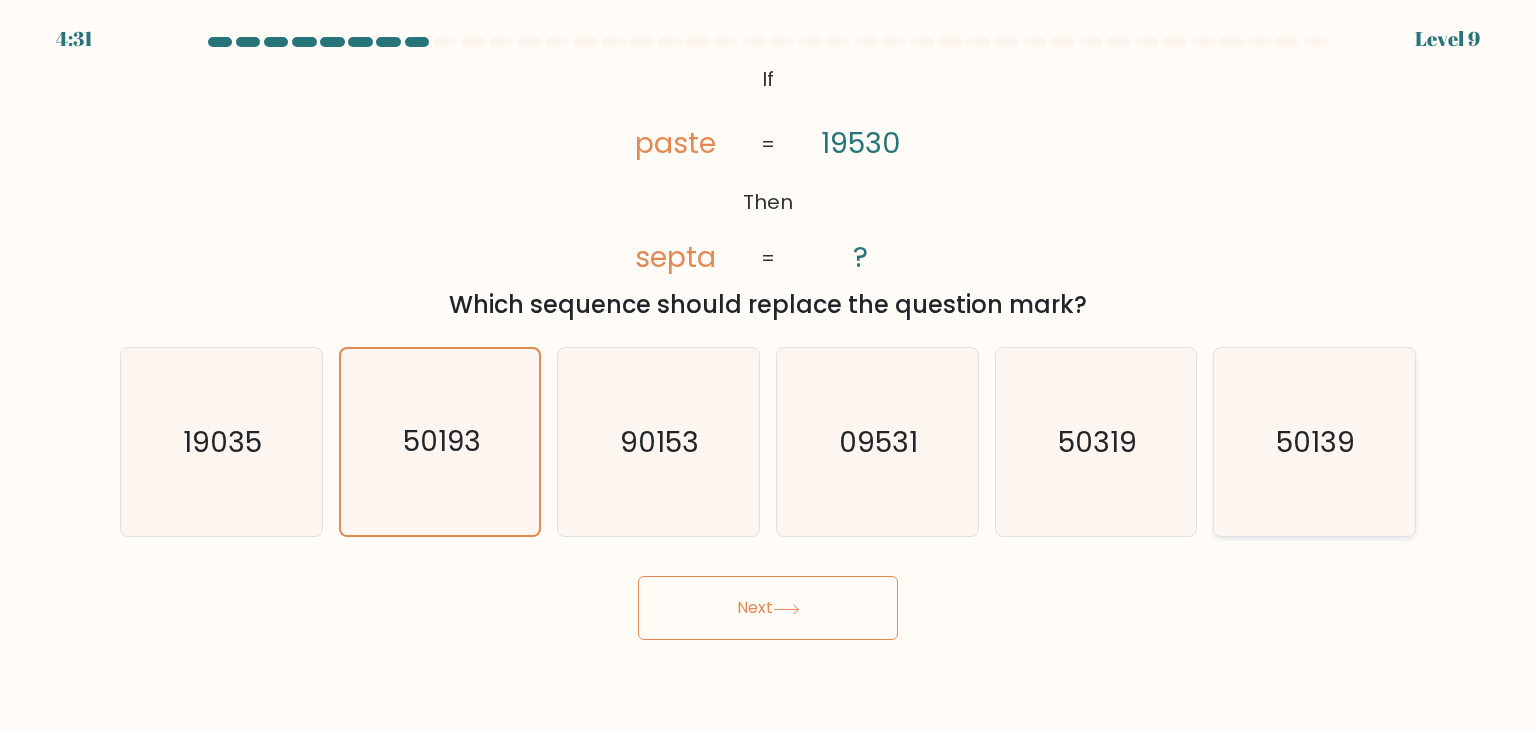 drag, startPoint x: 1351, startPoint y: 461, endPoint x: 1316, endPoint y: 463, distance: 35.057095 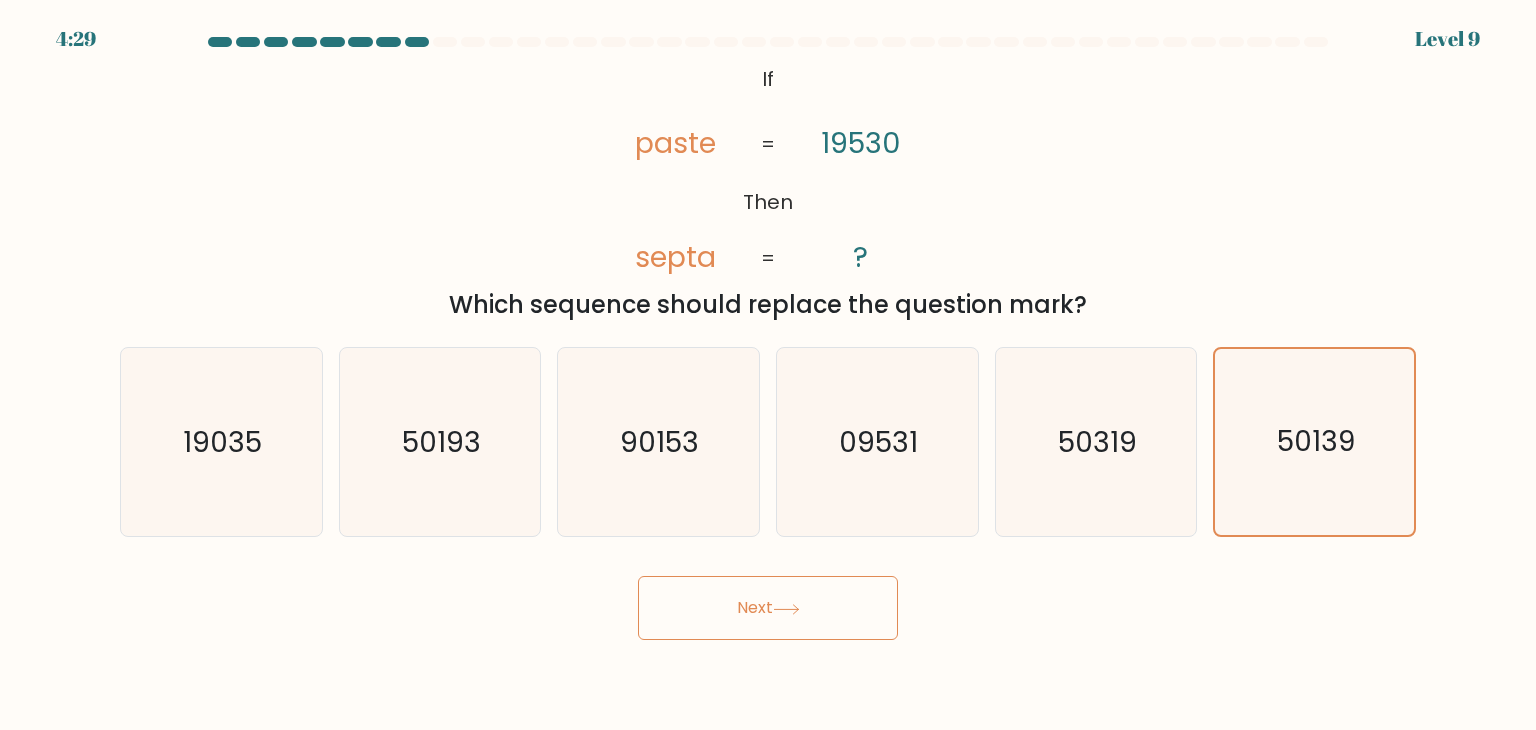 click on "Next" at bounding box center [768, 608] 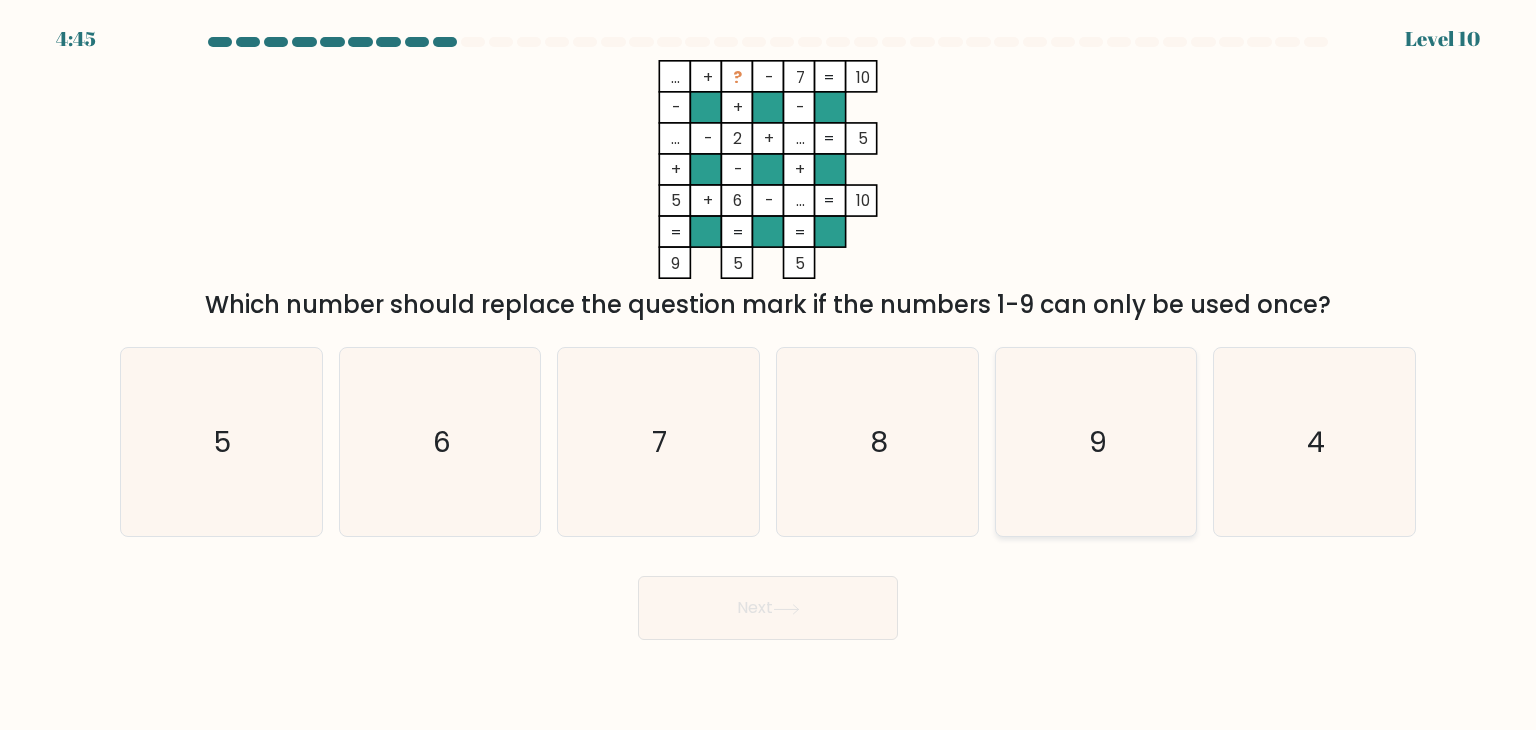 click on "9" 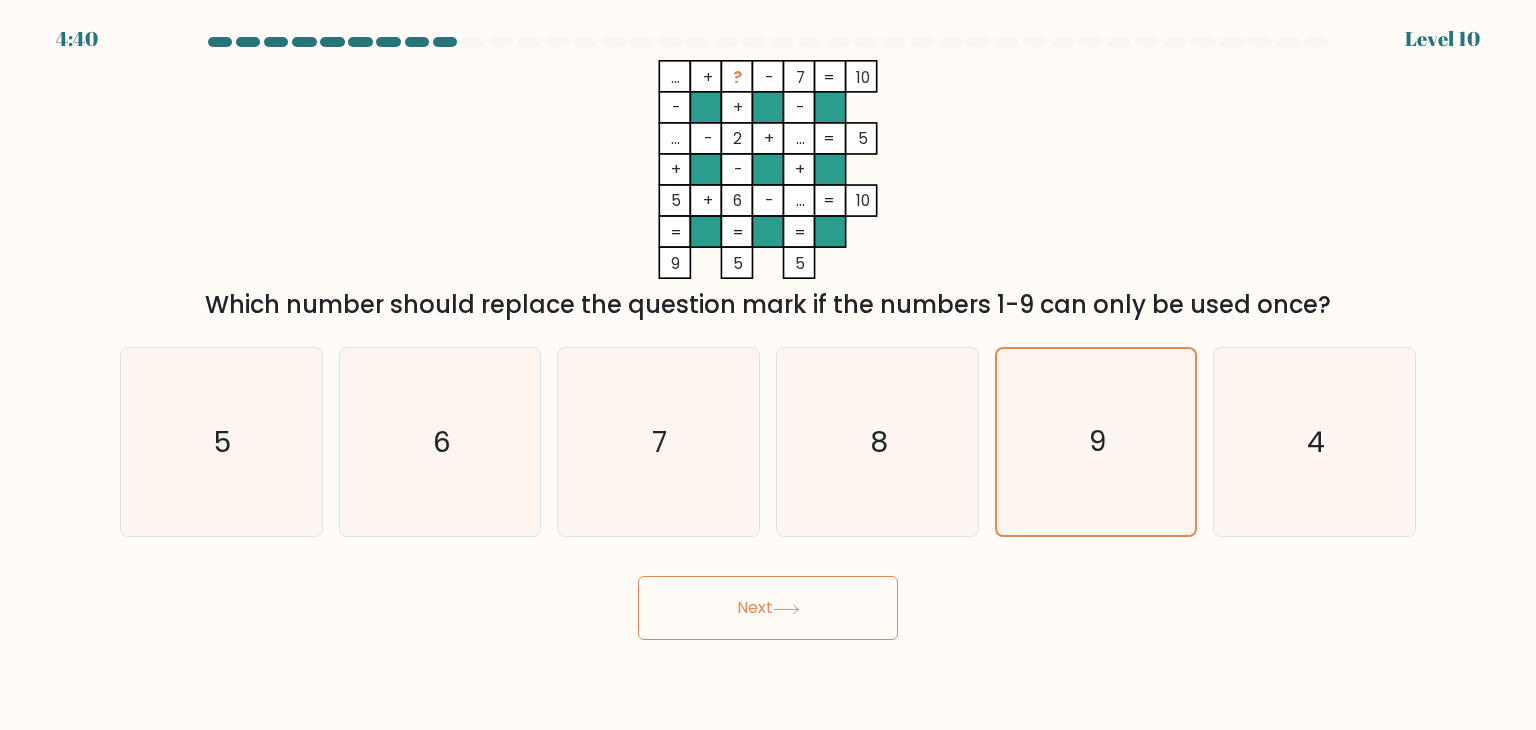 click on "Next" at bounding box center [768, 608] 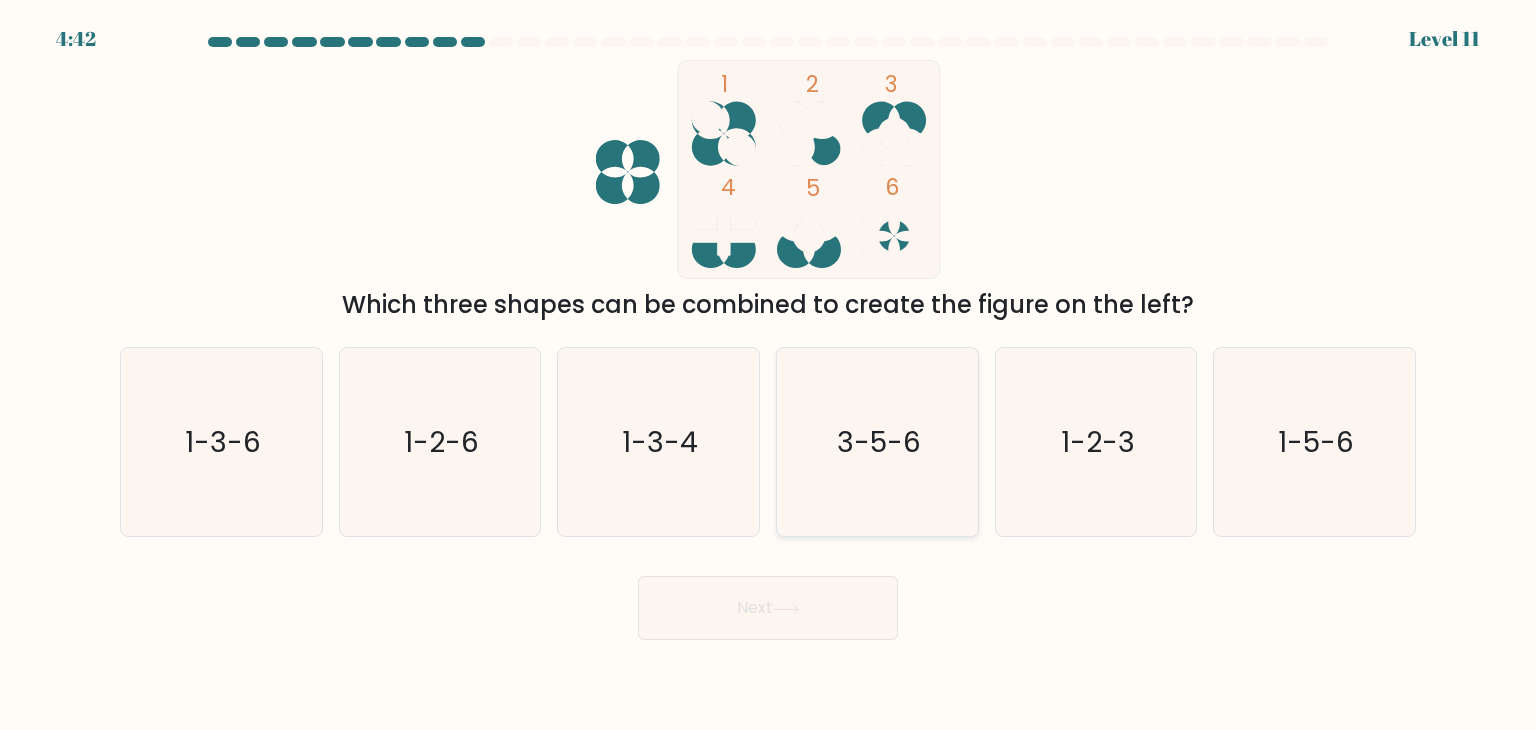 click on "3-5-6" 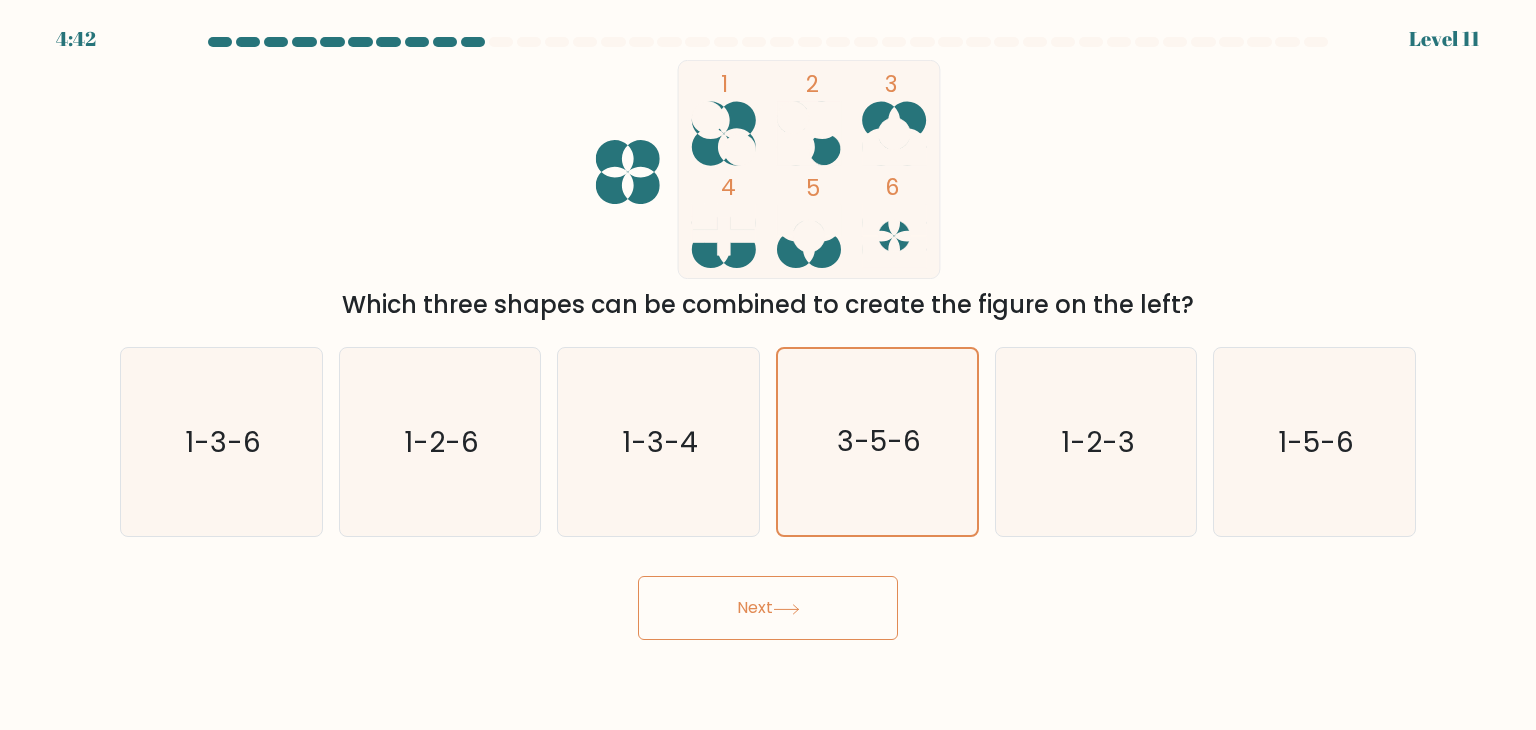 click on "Next" at bounding box center (768, 608) 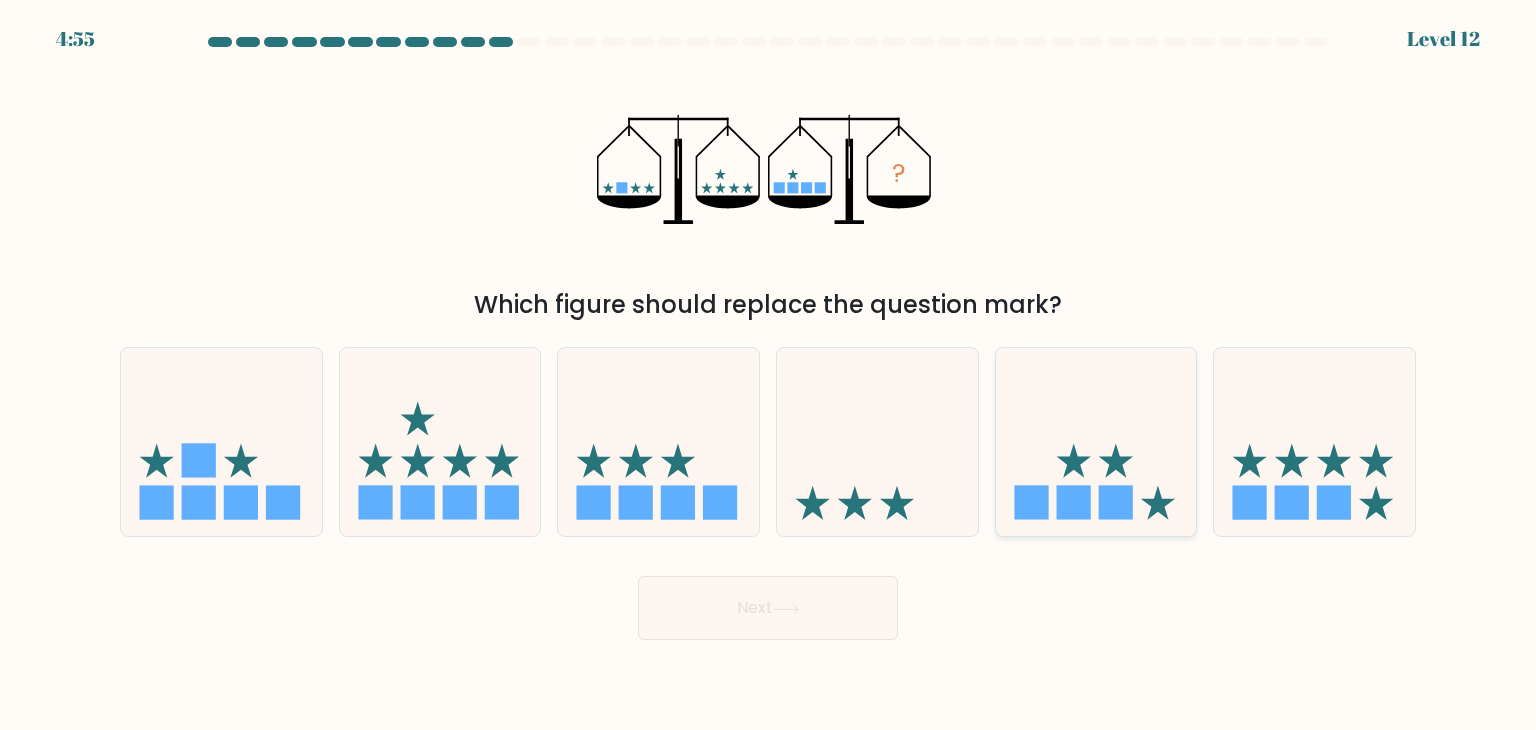 click 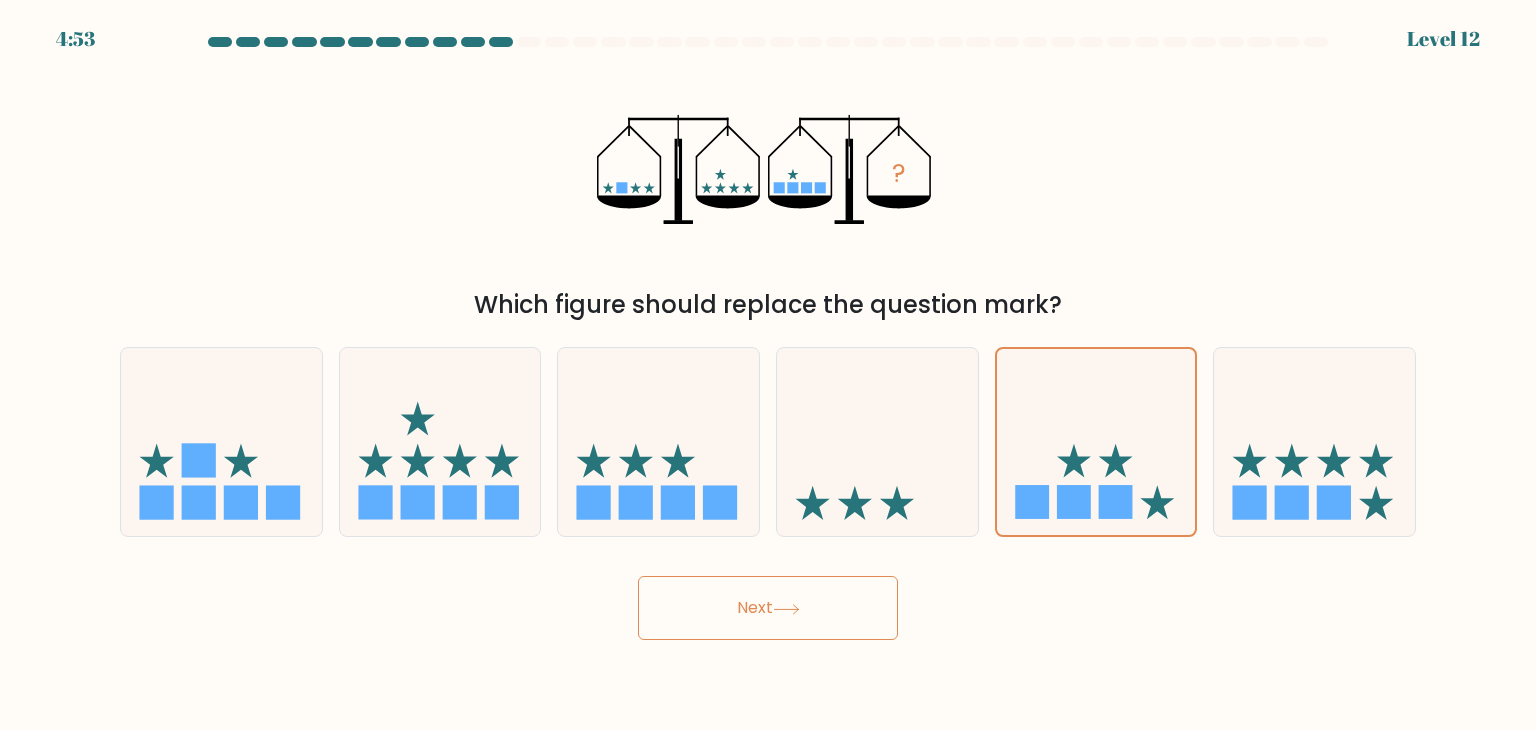 click on "Next" at bounding box center [768, 608] 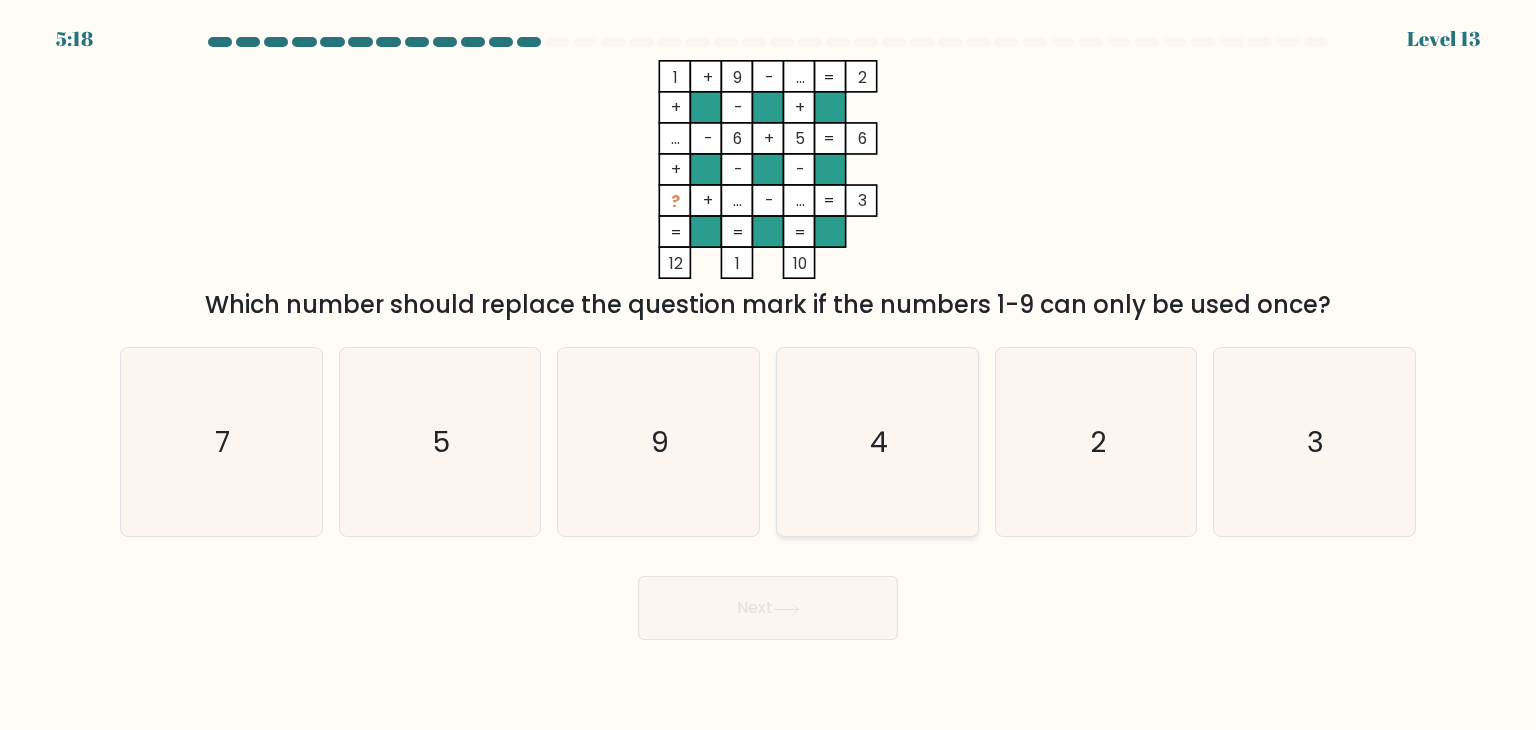 click on "4" 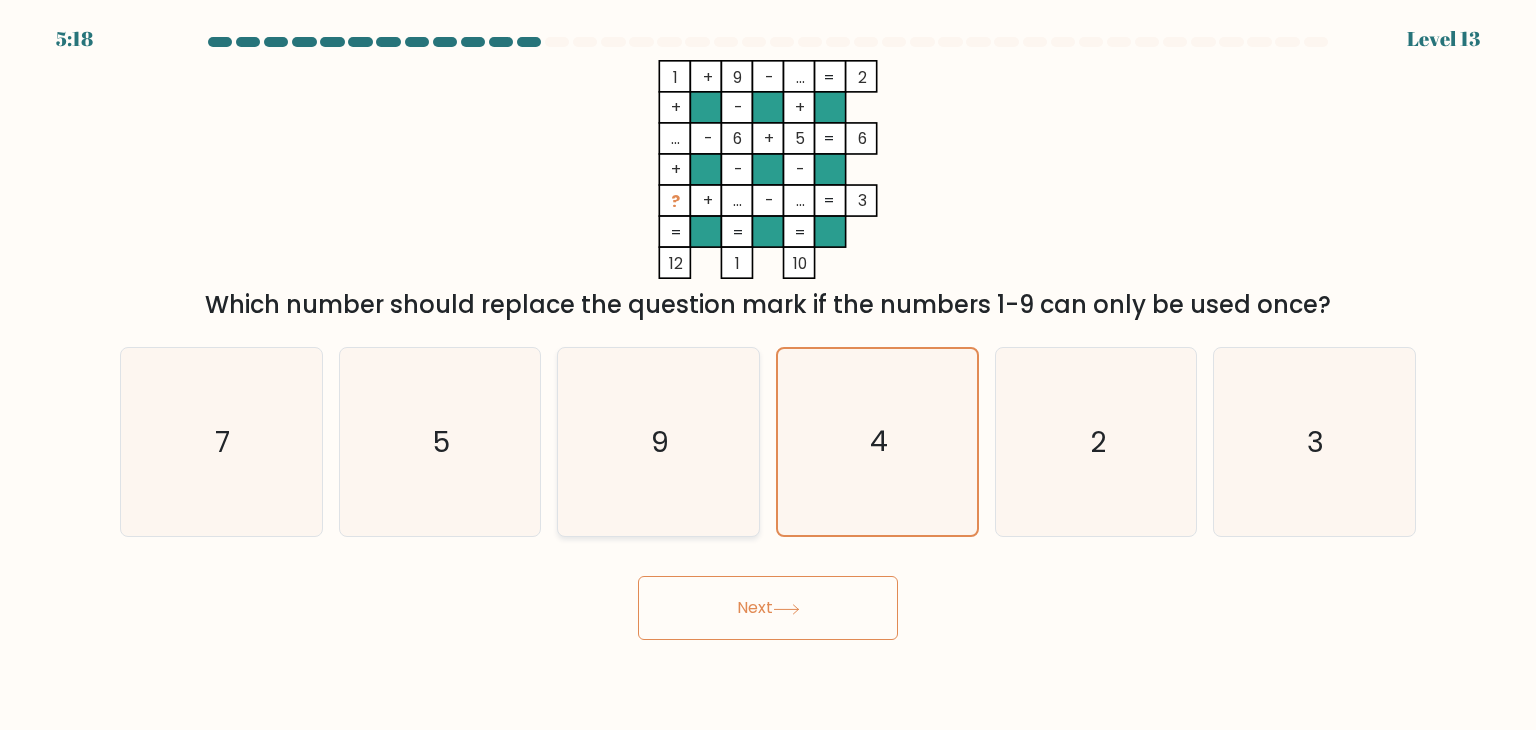 click on "9" 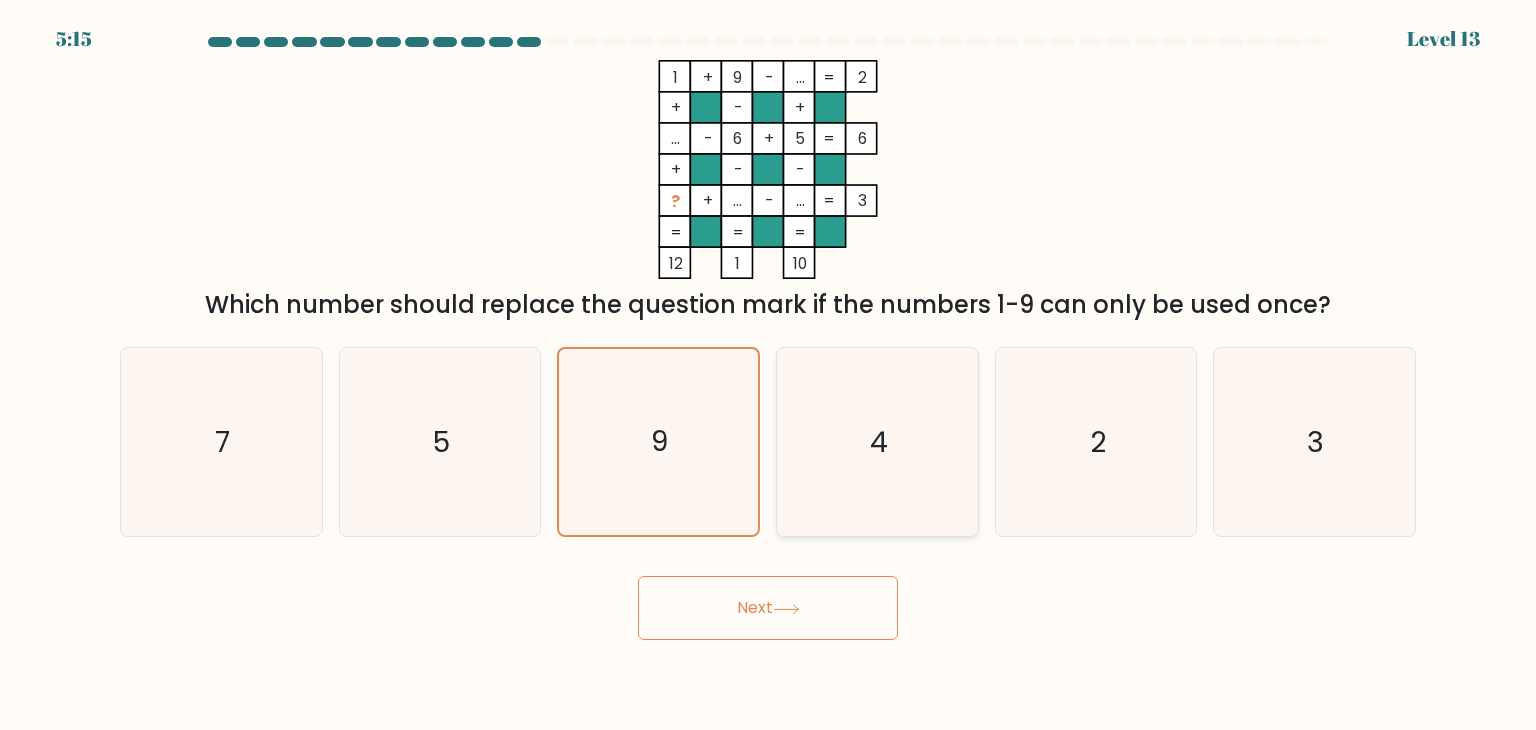 click on "4" 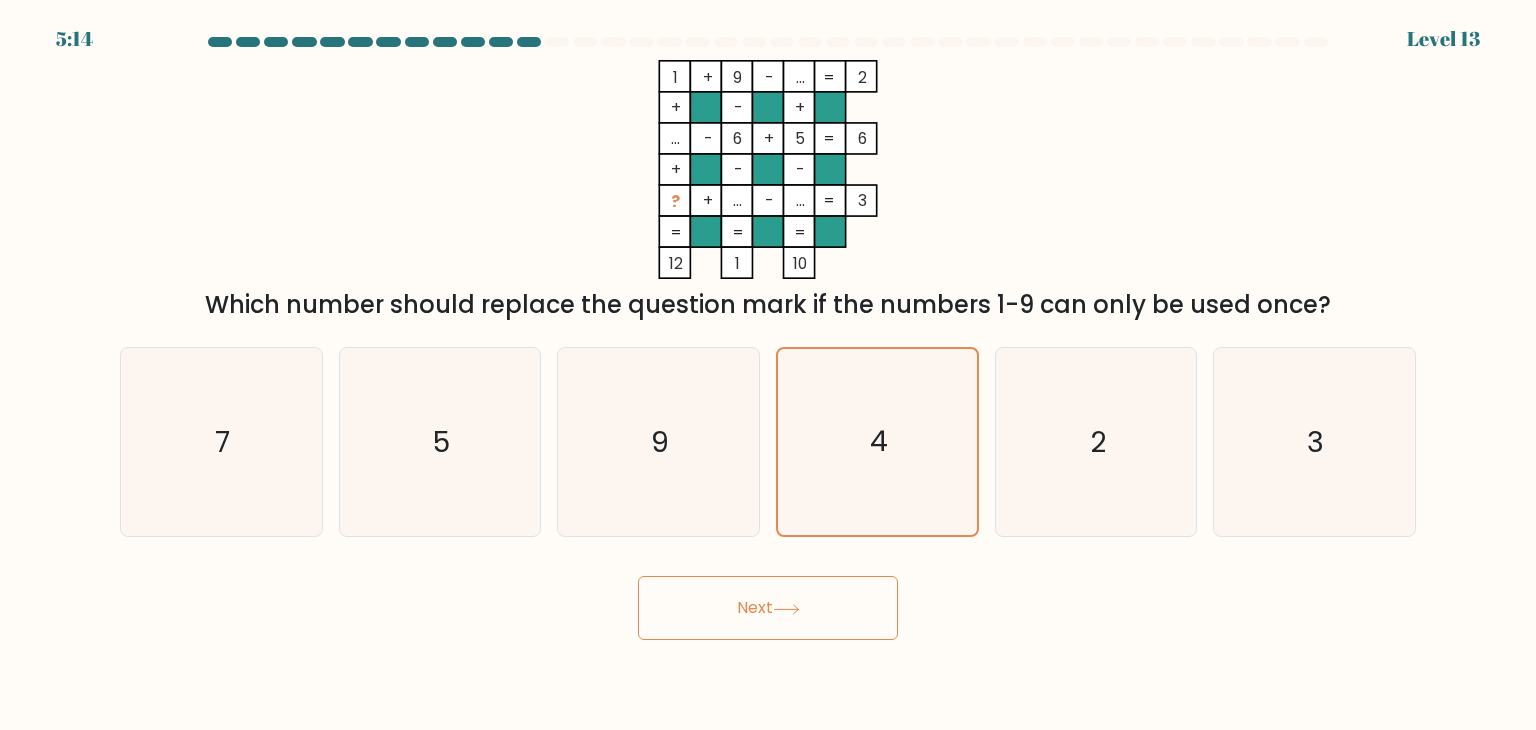 click on "Next" at bounding box center [768, 608] 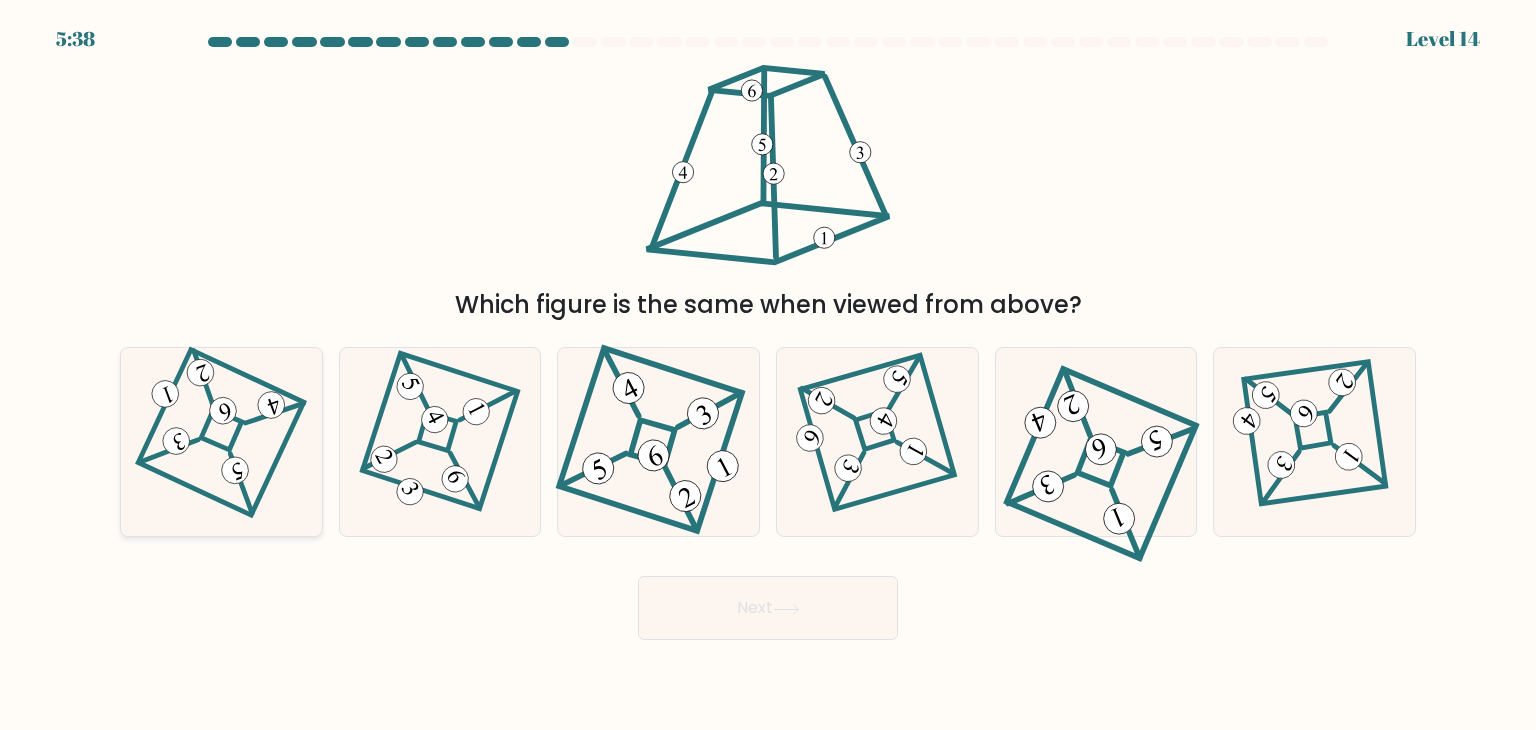 click 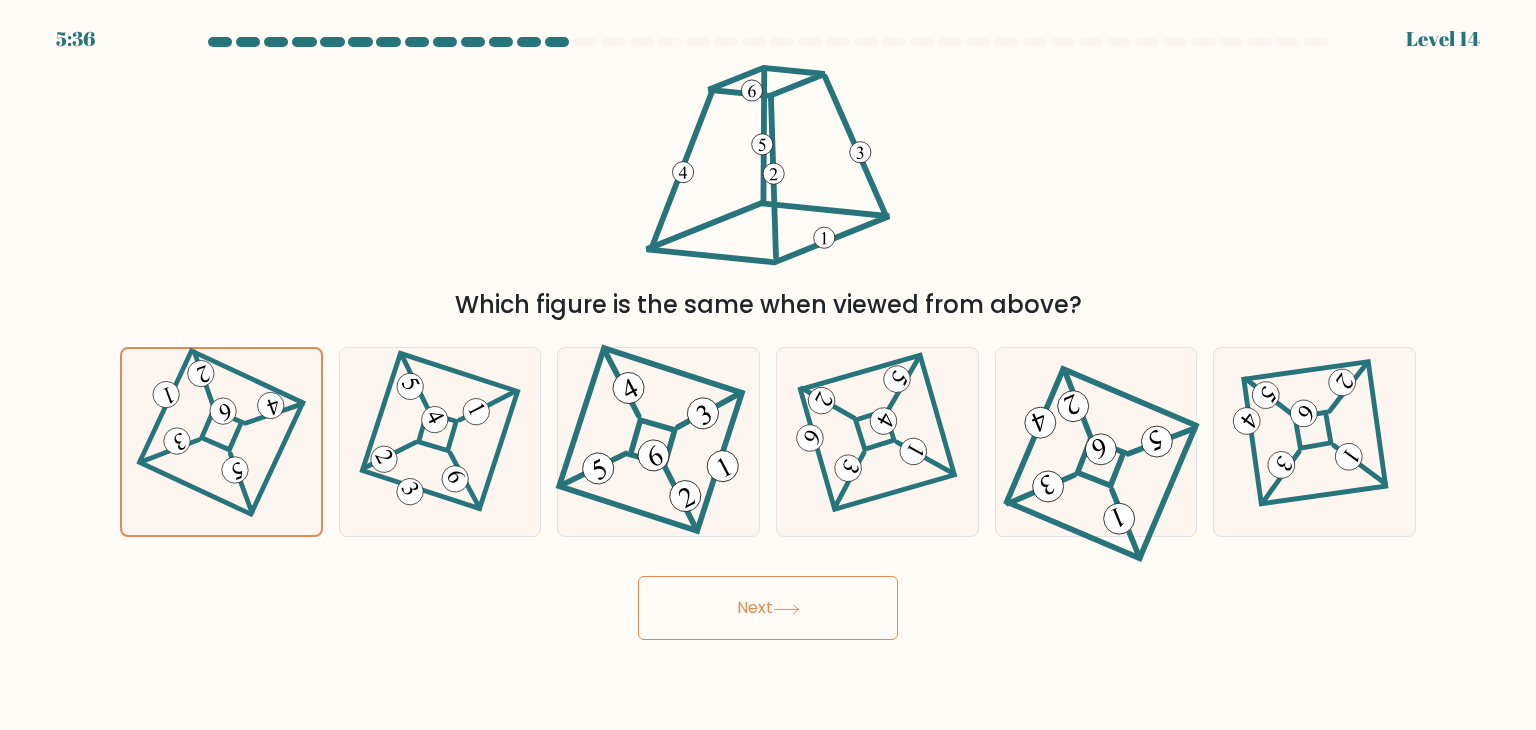 click on "Next" at bounding box center (768, 608) 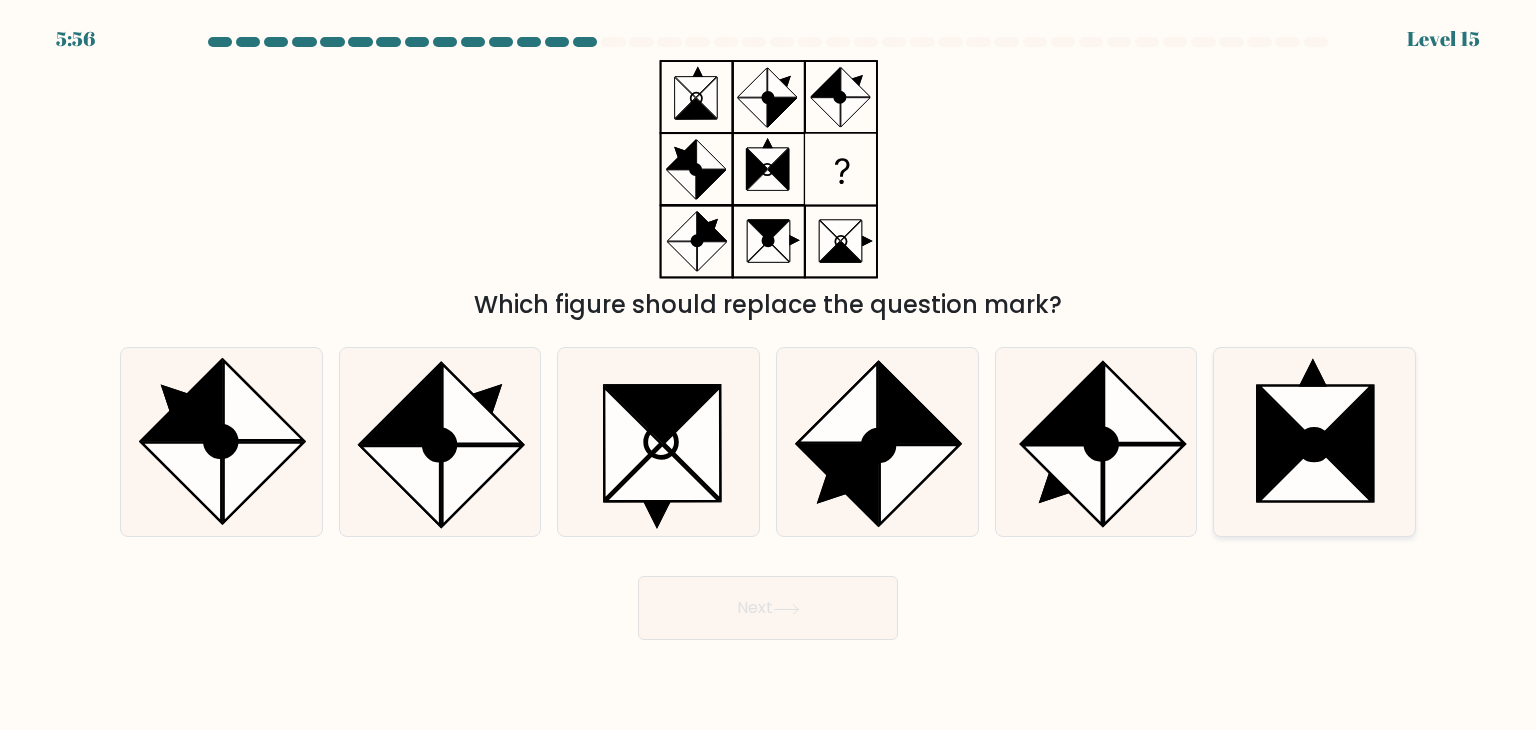 drag, startPoint x: 1340, startPoint y: 428, endPoint x: 964, endPoint y: 470, distance: 378.33847 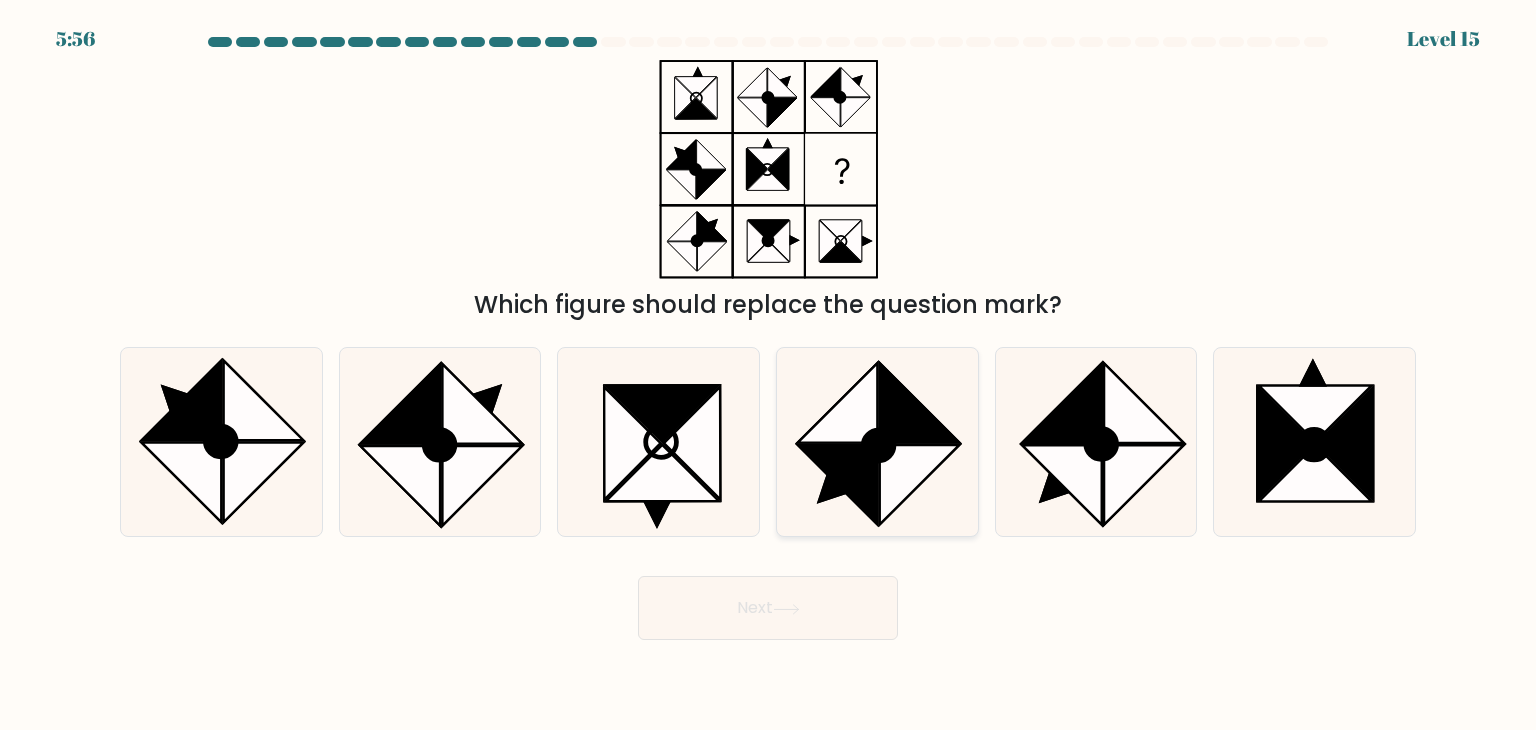 click 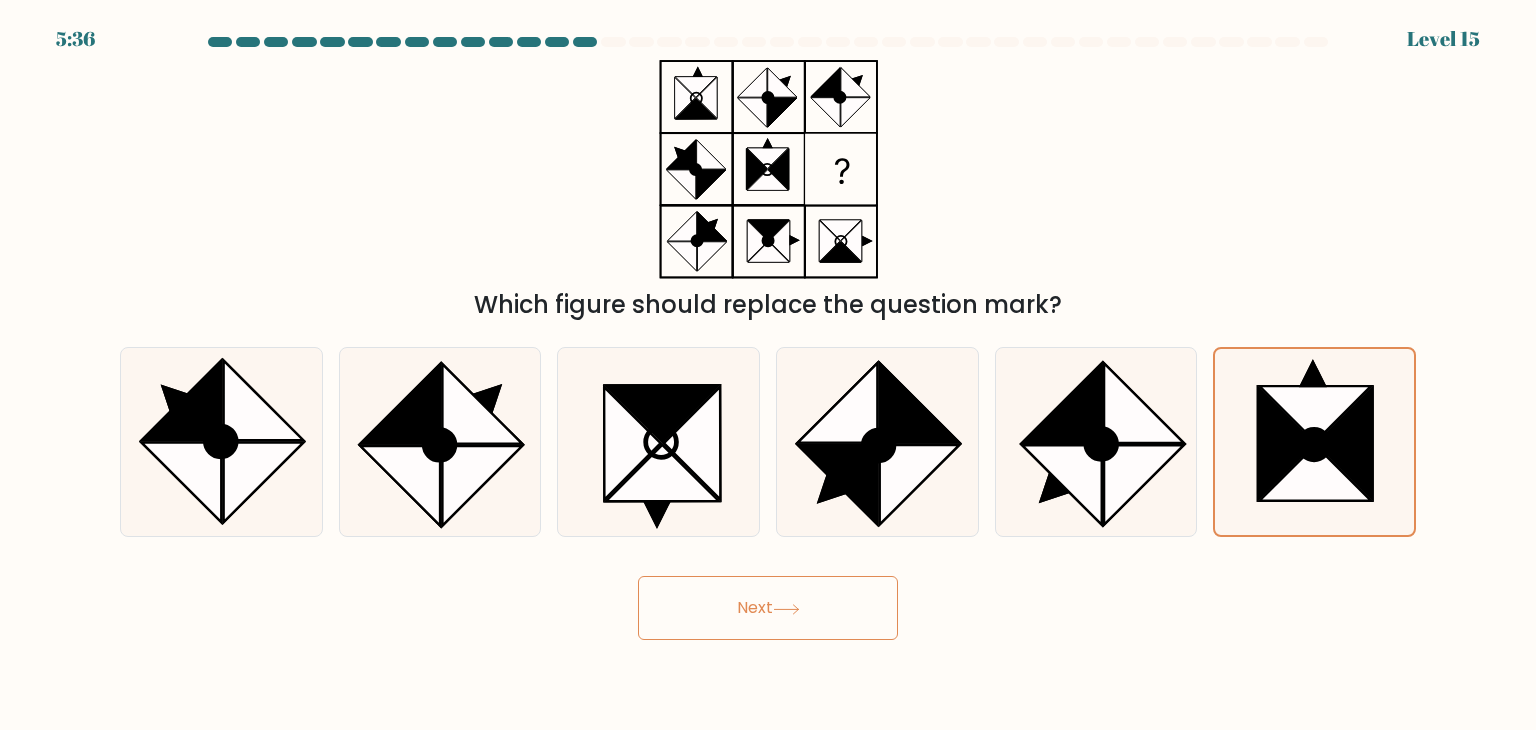 click on "Next" at bounding box center (768, 608) 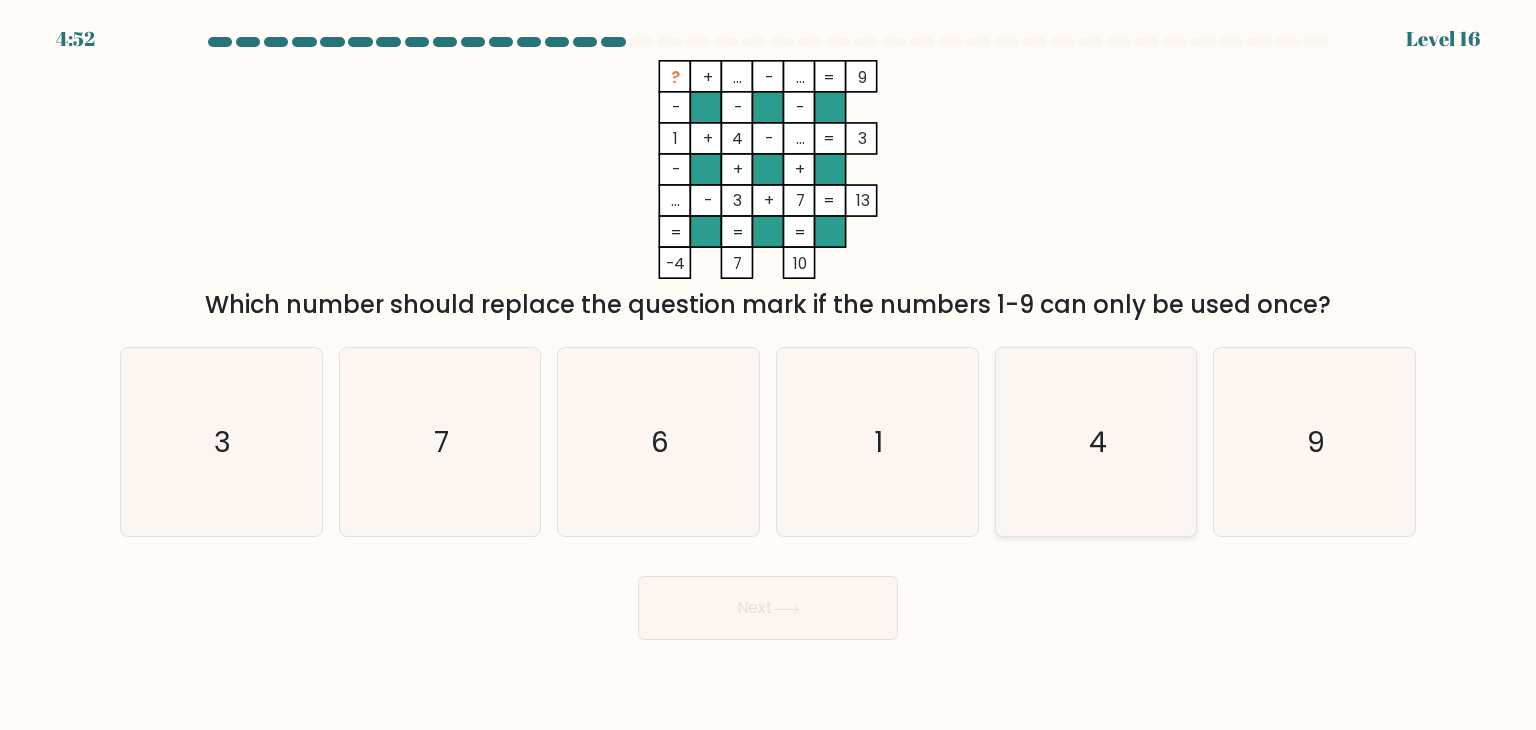 drag, startPoint x: 1127, startPoint y: 397, endPoint x: 992, endPoint y: 473, distance: 154.92256 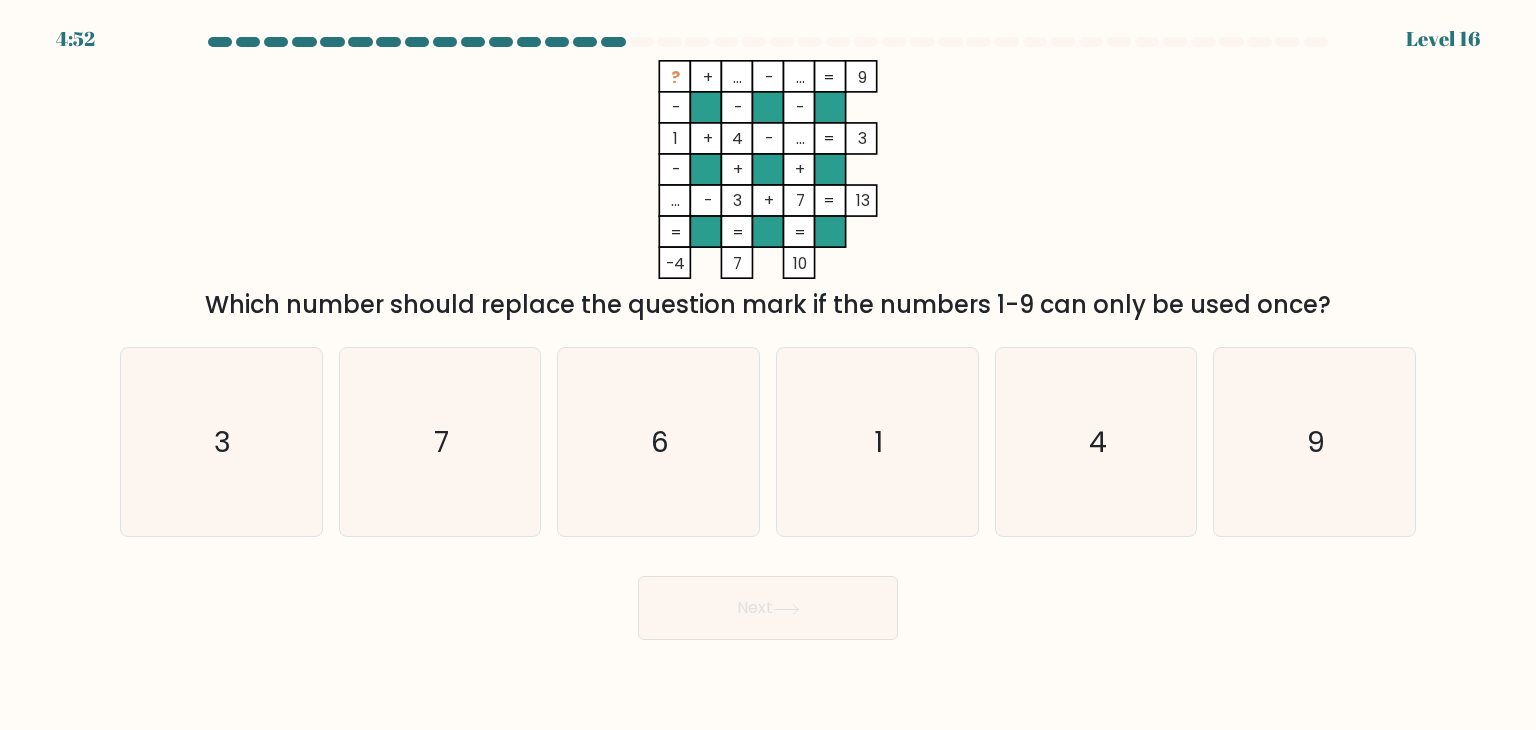 click on "4" 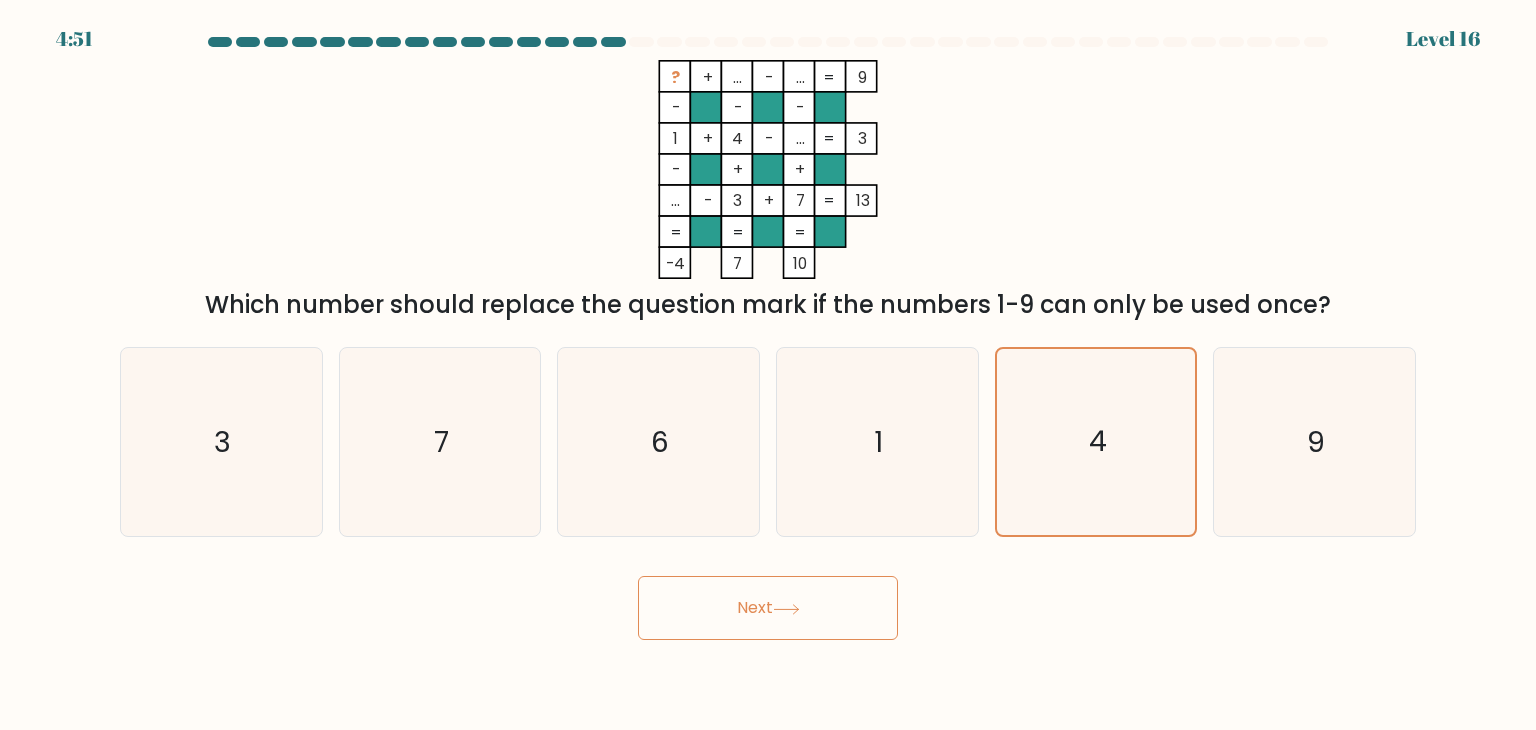 click on "Next" at bounding box center [768, 608] 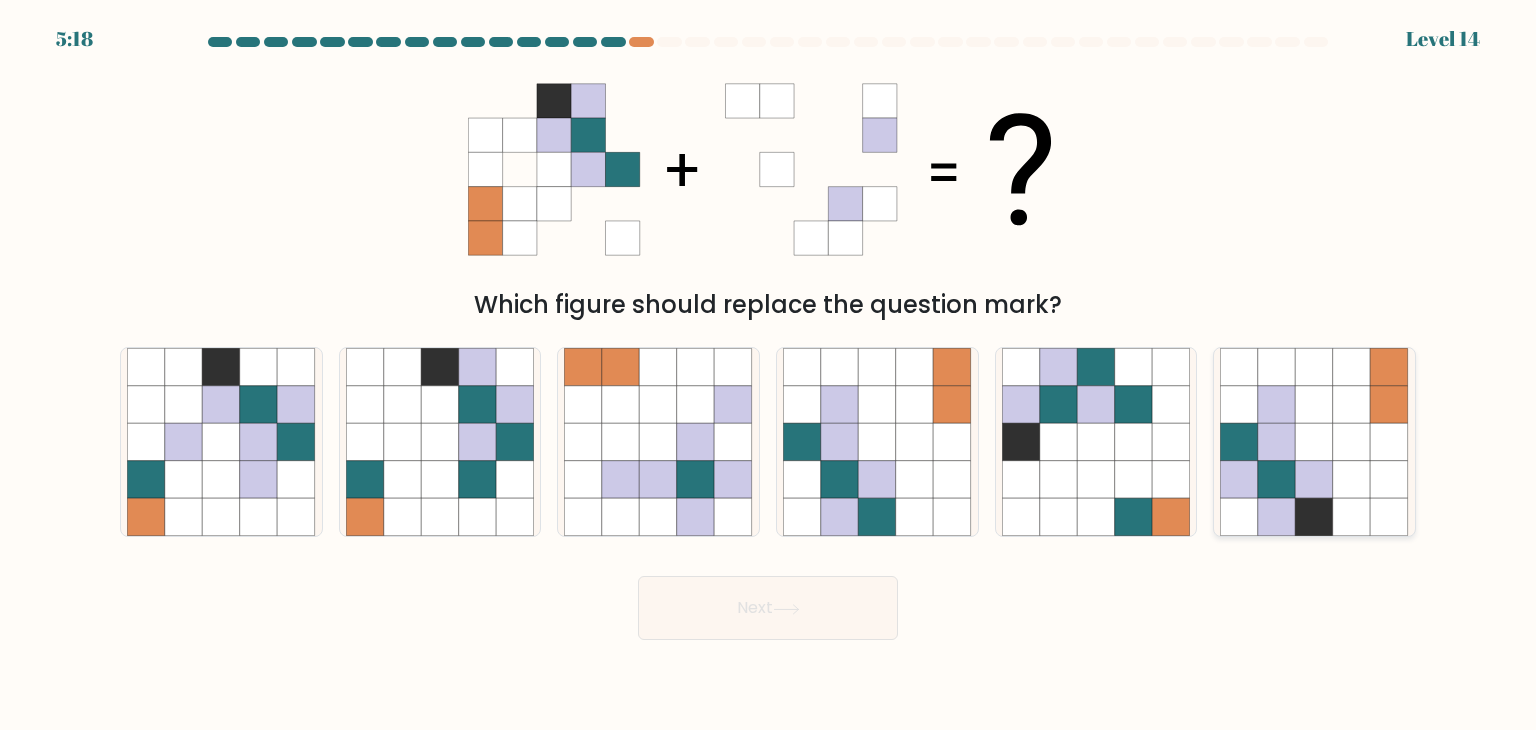 drag, startPoint x: 1253, startPoint y: 453, endPoint x: 1229, endPoint y: 467, distance: 27.784887 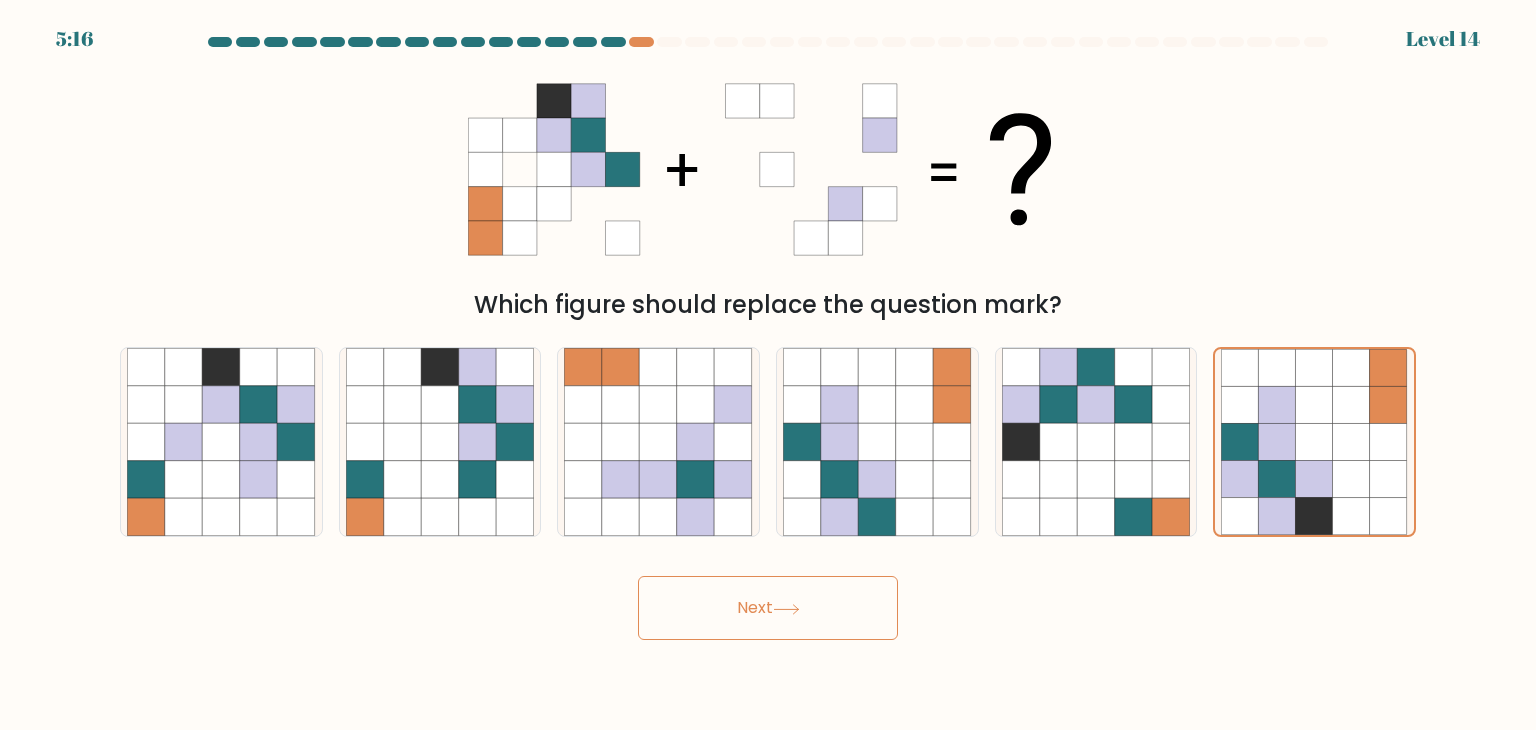 click on "Next" at bounding box center (768, 608) 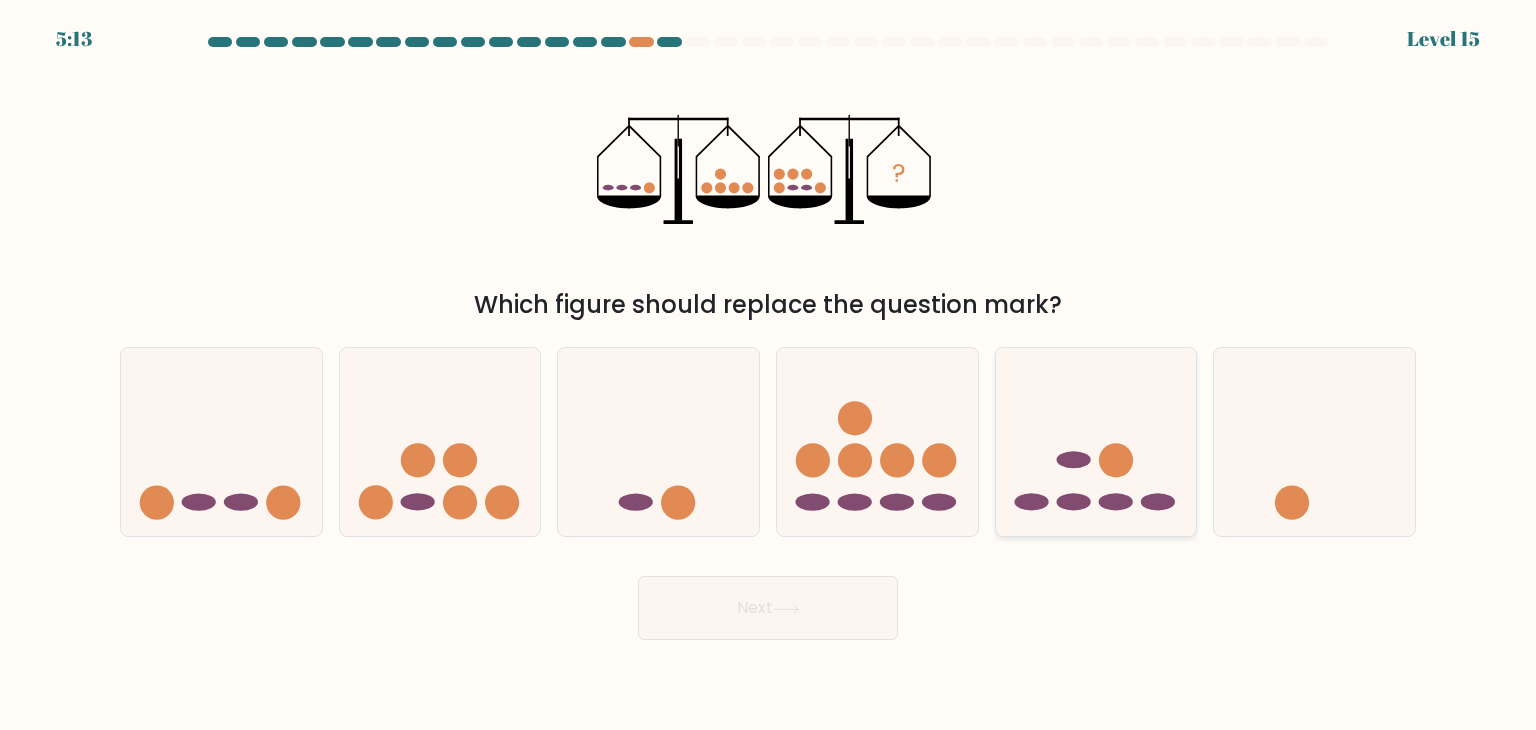 click 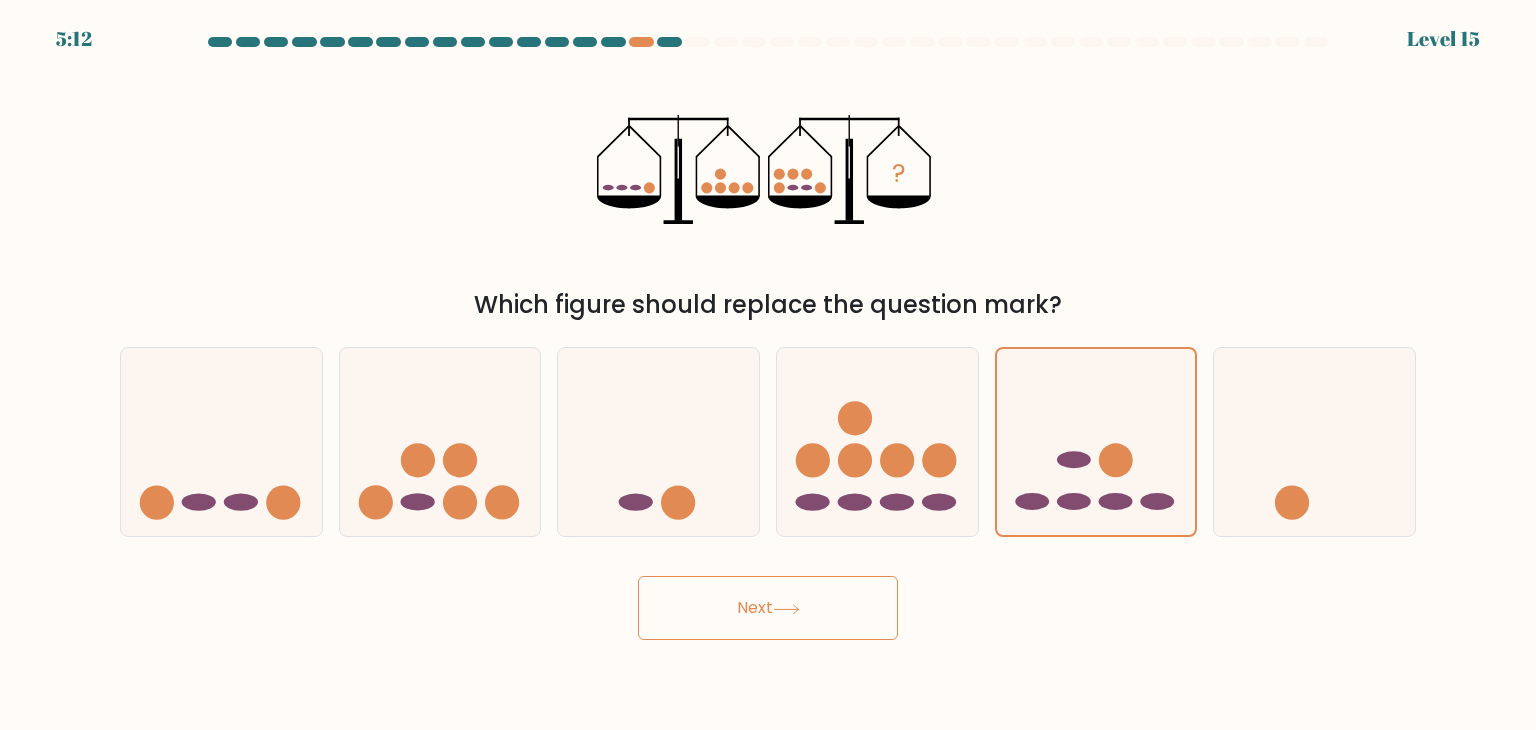 click on "Next" at bounding box center [768, 608] 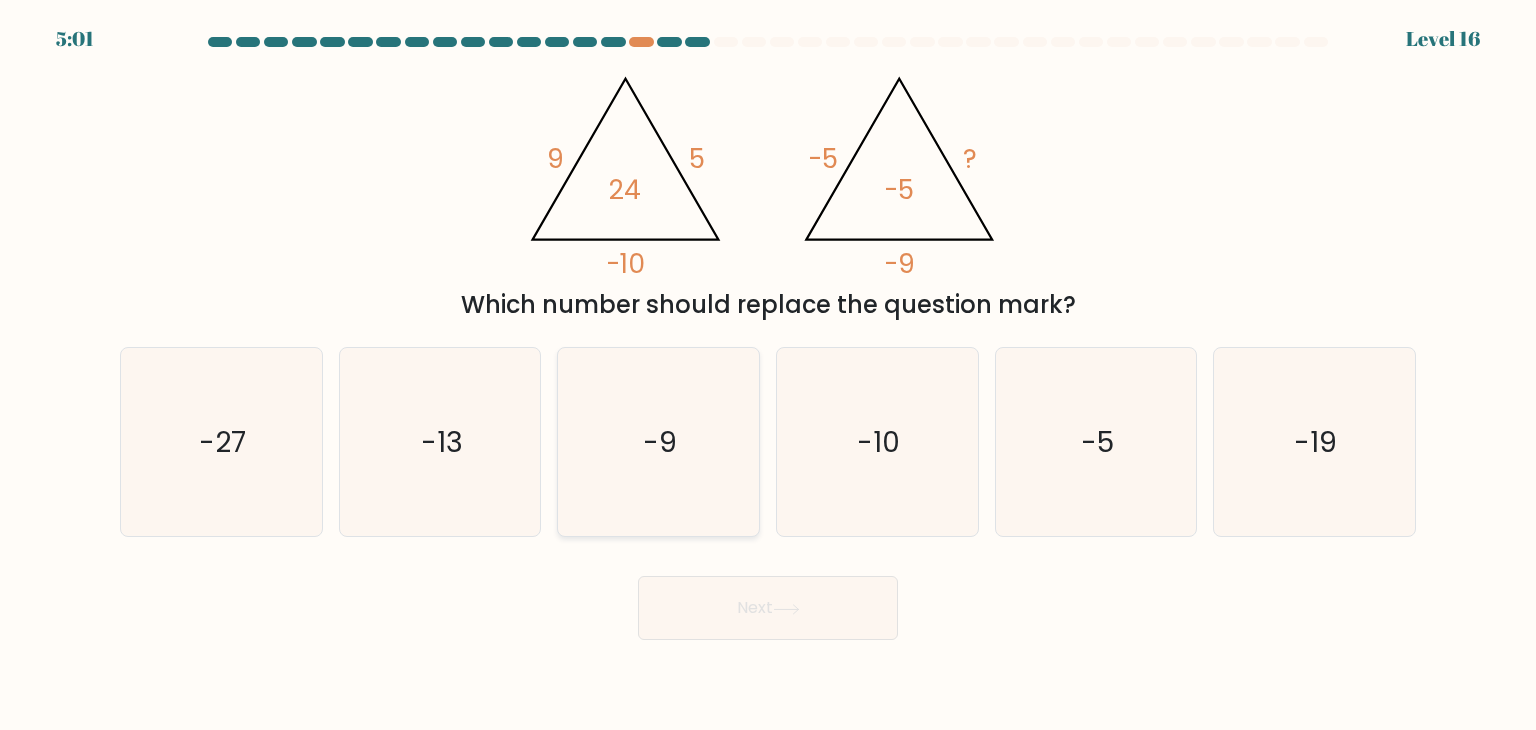click on "-9" 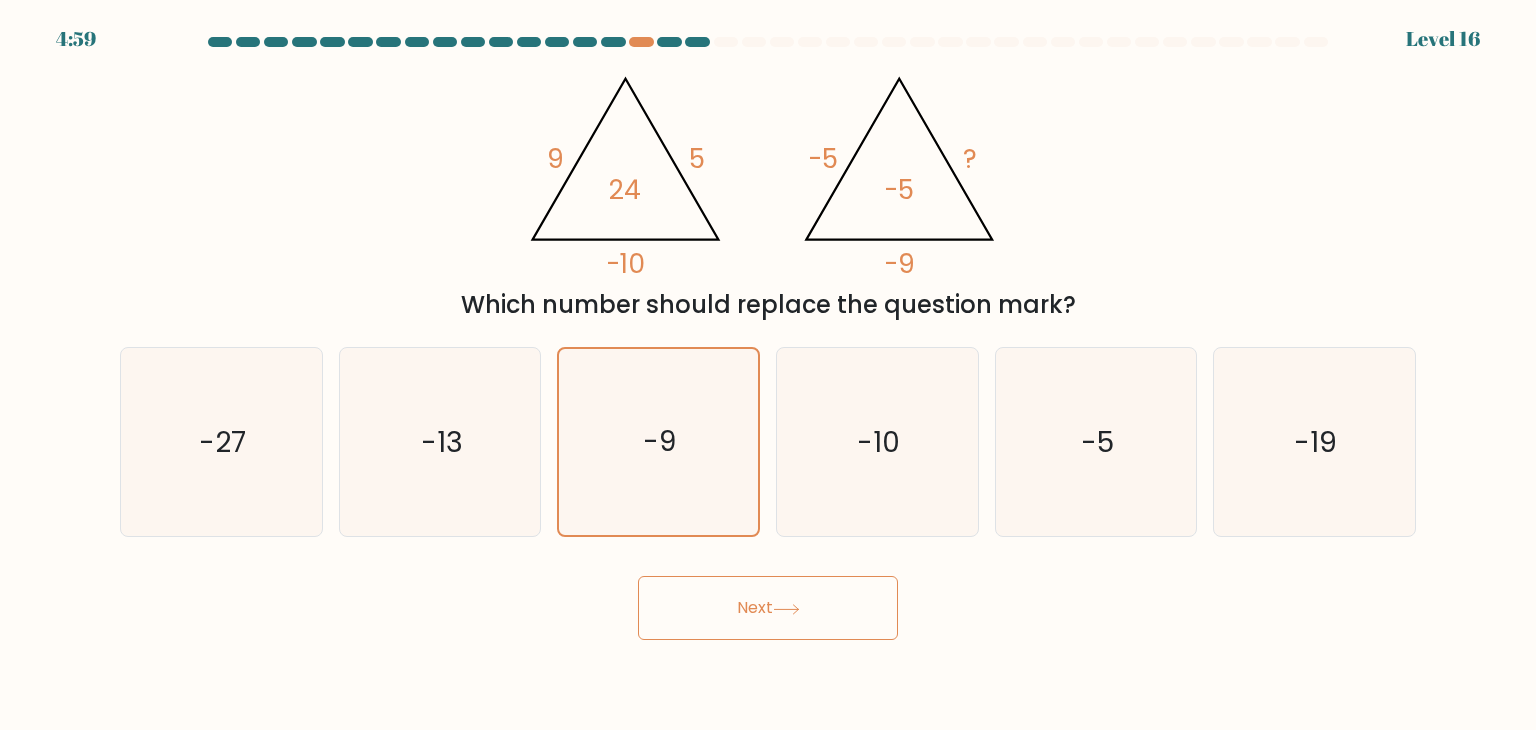click on "Next" at bounding box center [768, 608] 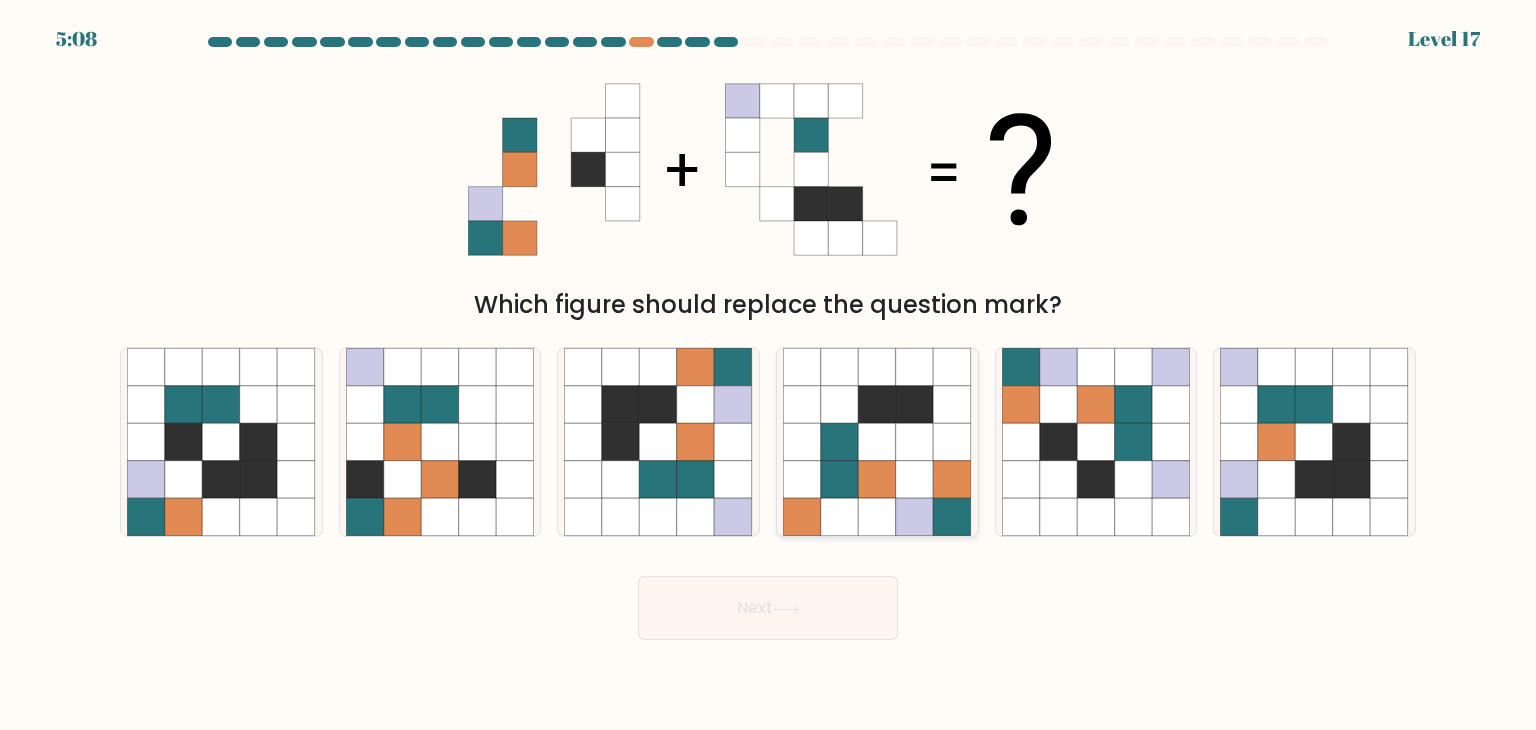 click 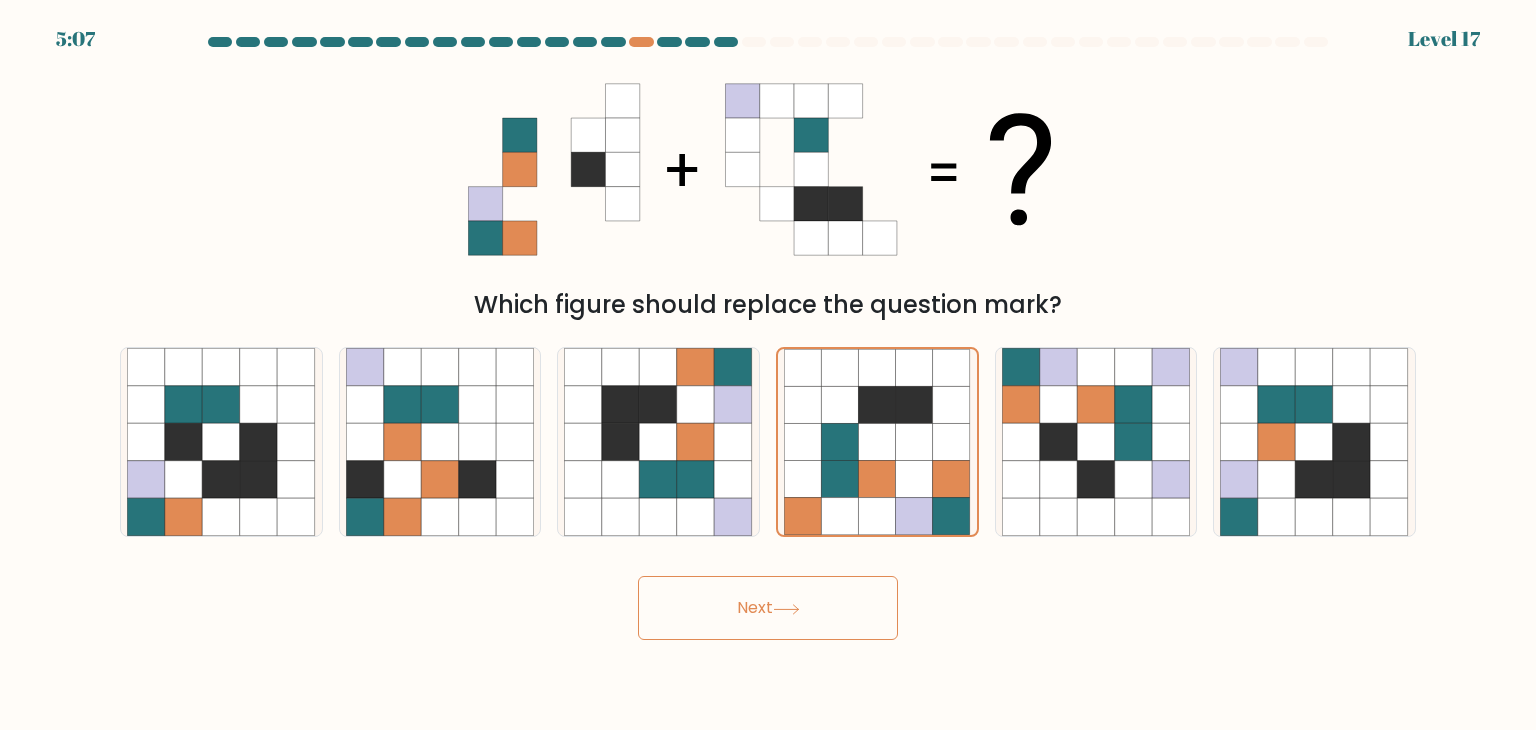drag, startPoint x: 770, startPoint y: 615, endPoint x: 761, endPoint y: 579, distance: 37.107952 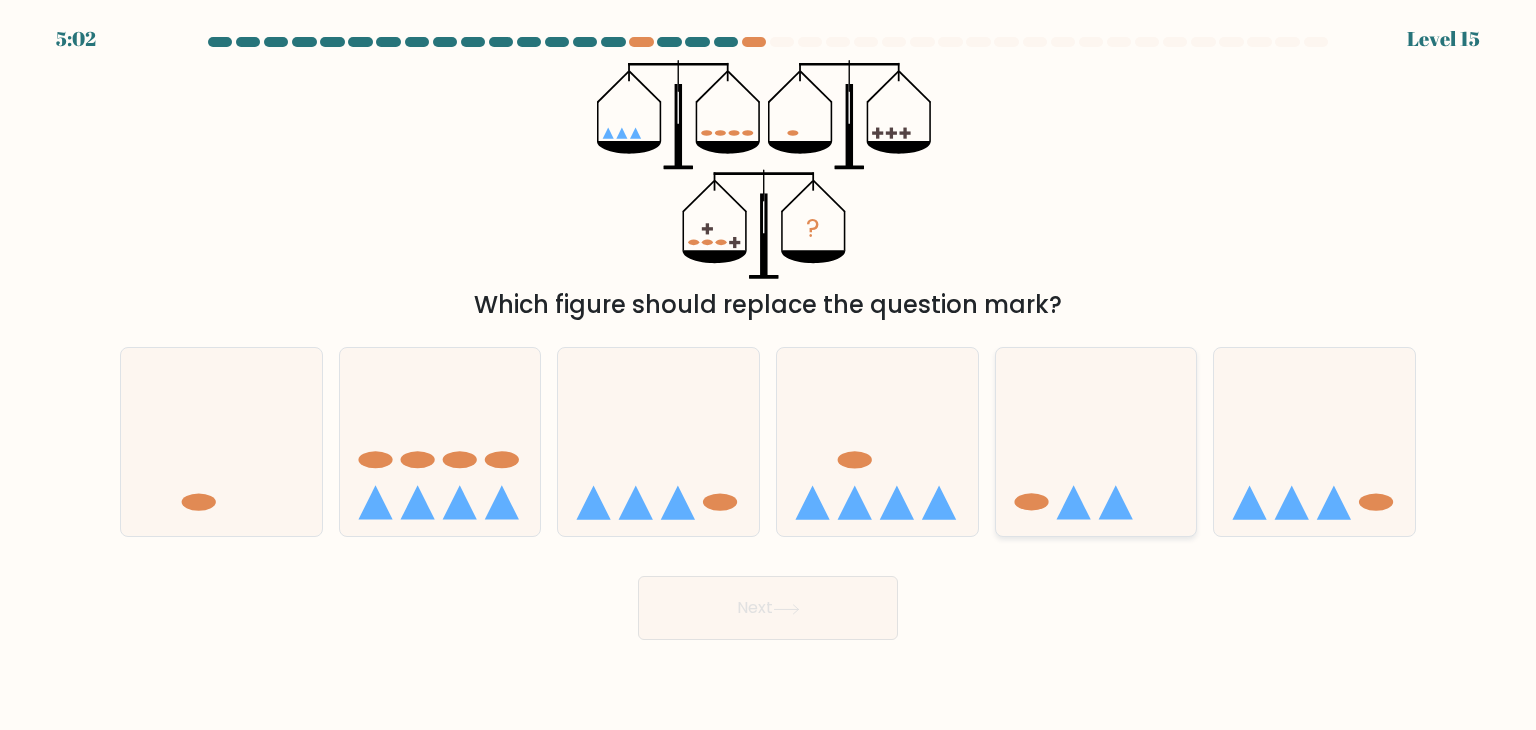 click 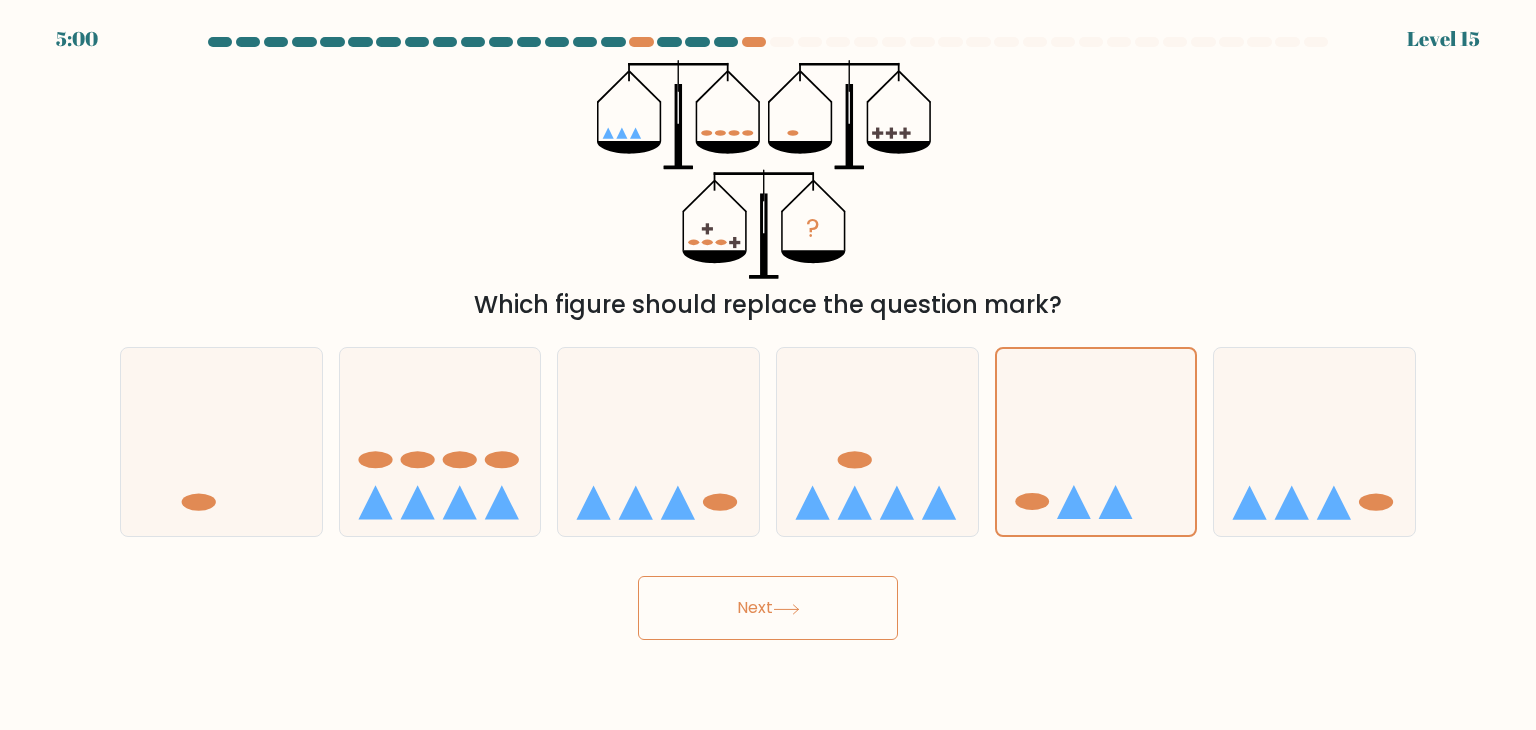 click on "Next" at bounding box center (768, 608) 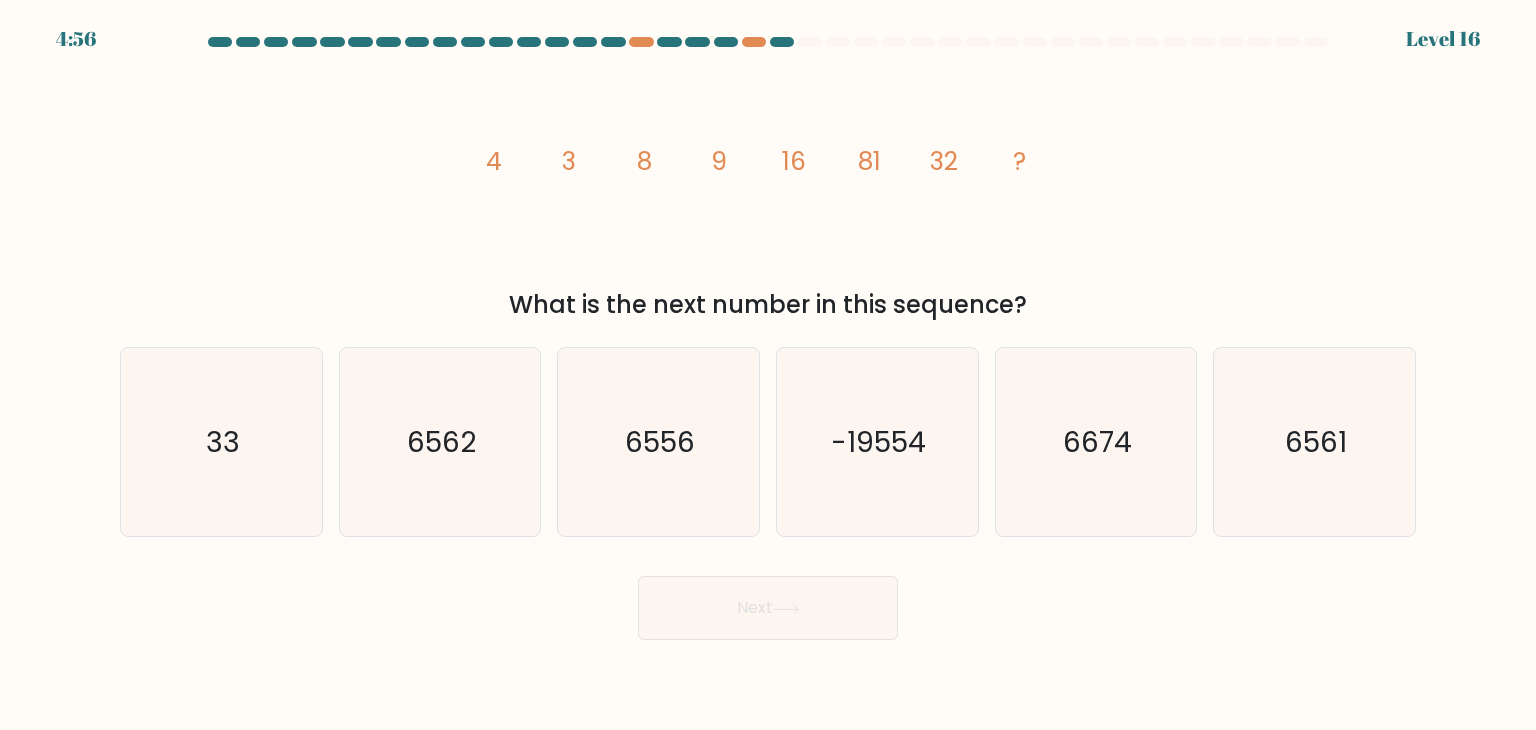 type 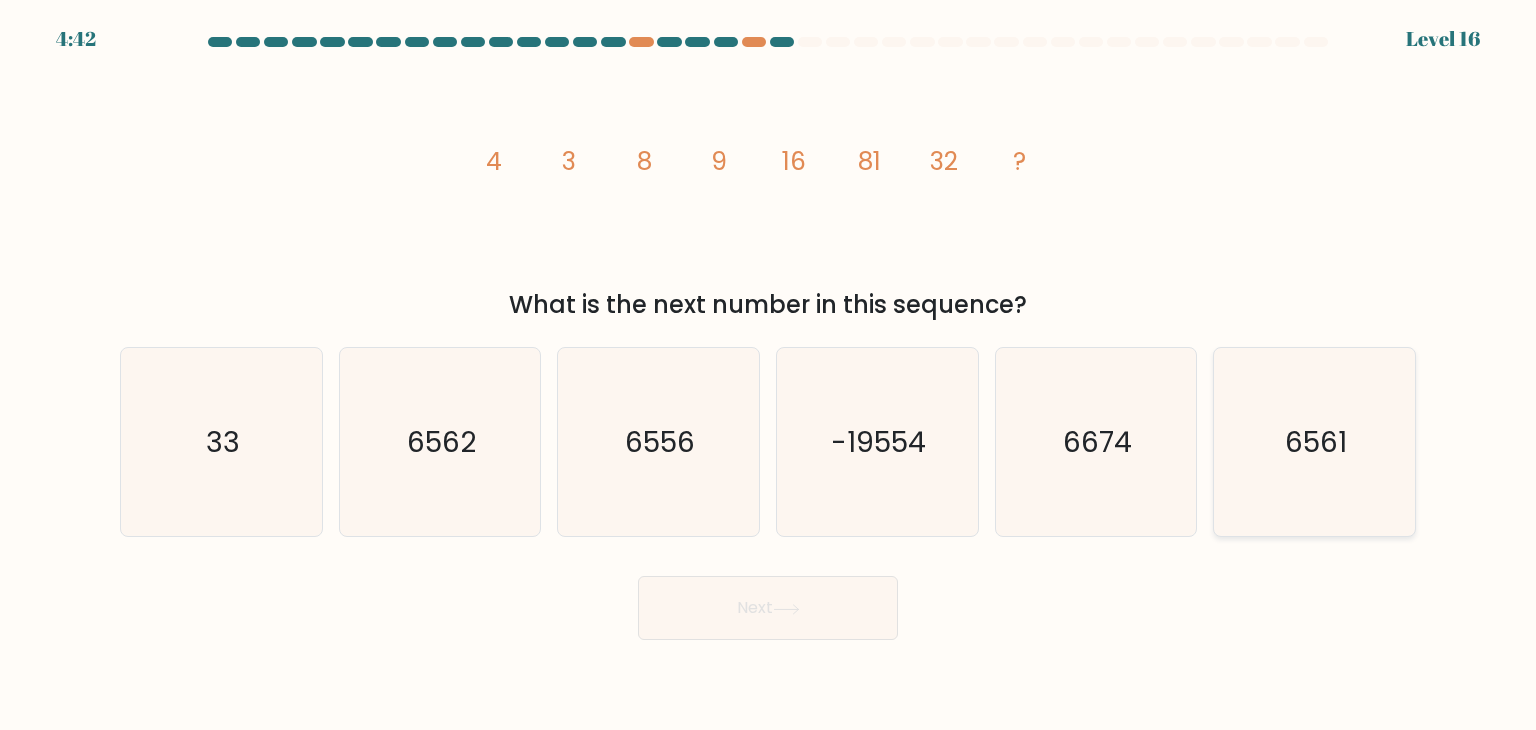 click on "6561" 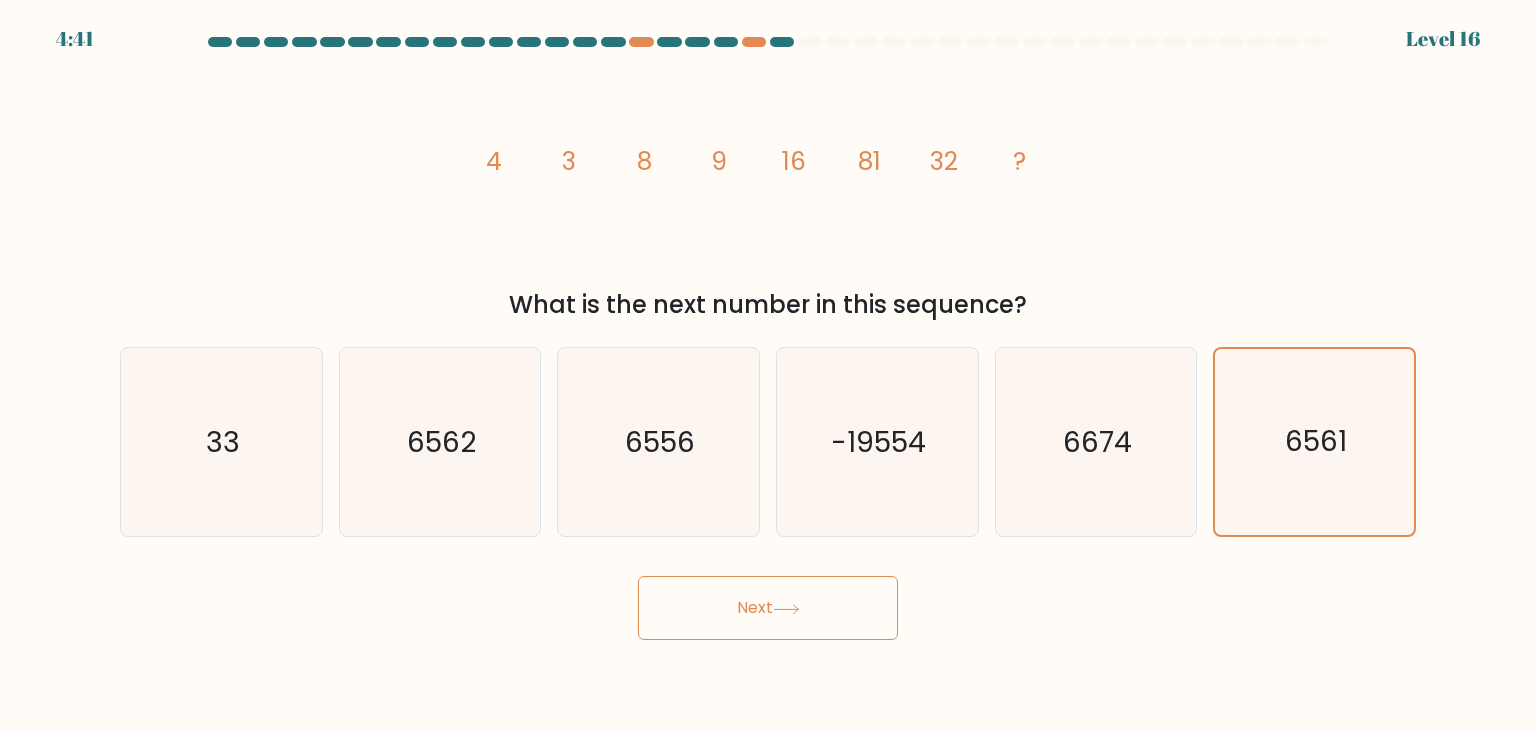 click on "Next" at bounding box center (768, 608) 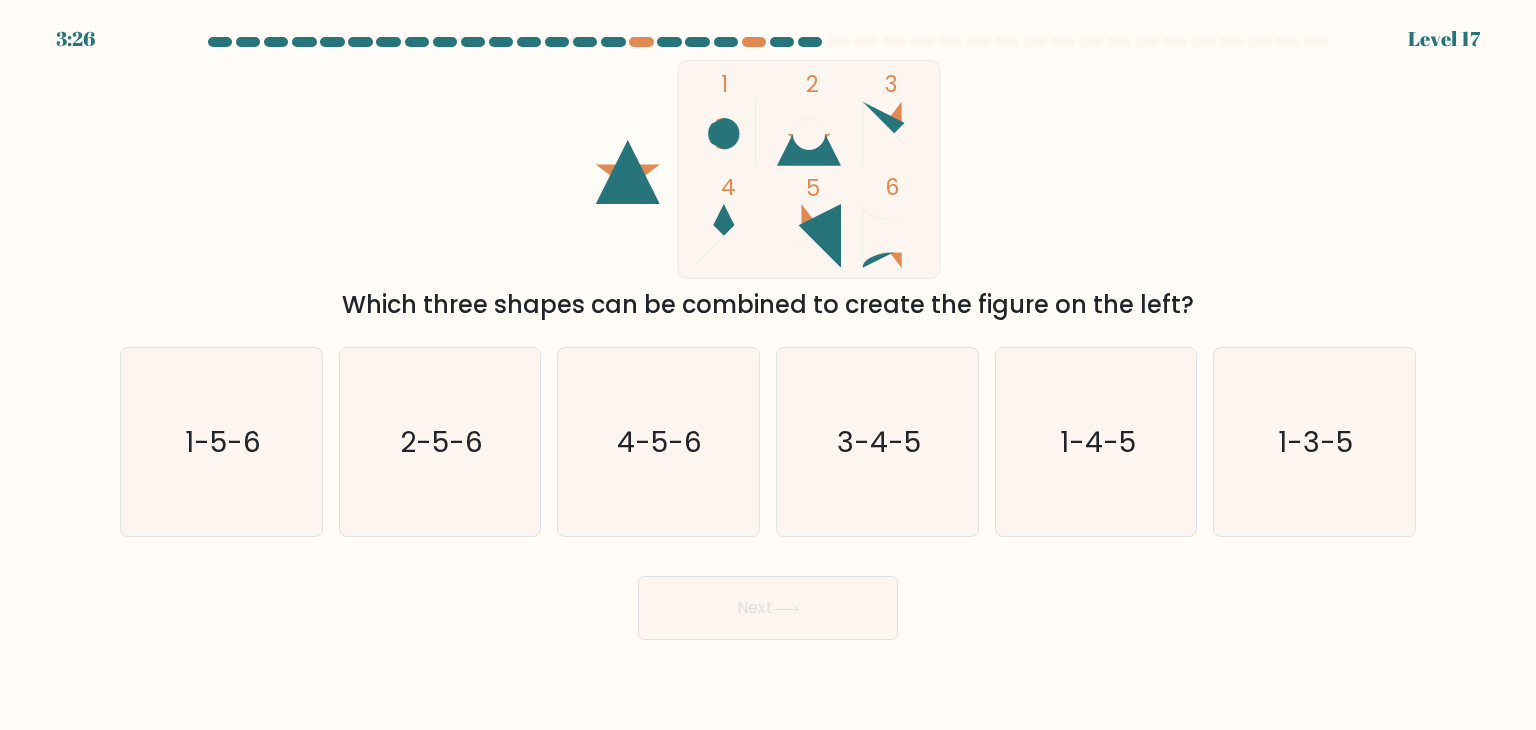 drag, startPoint x: 471, startPoint y: 513, endPoint x: 780, endPoint y: 614, distance: 325.08768 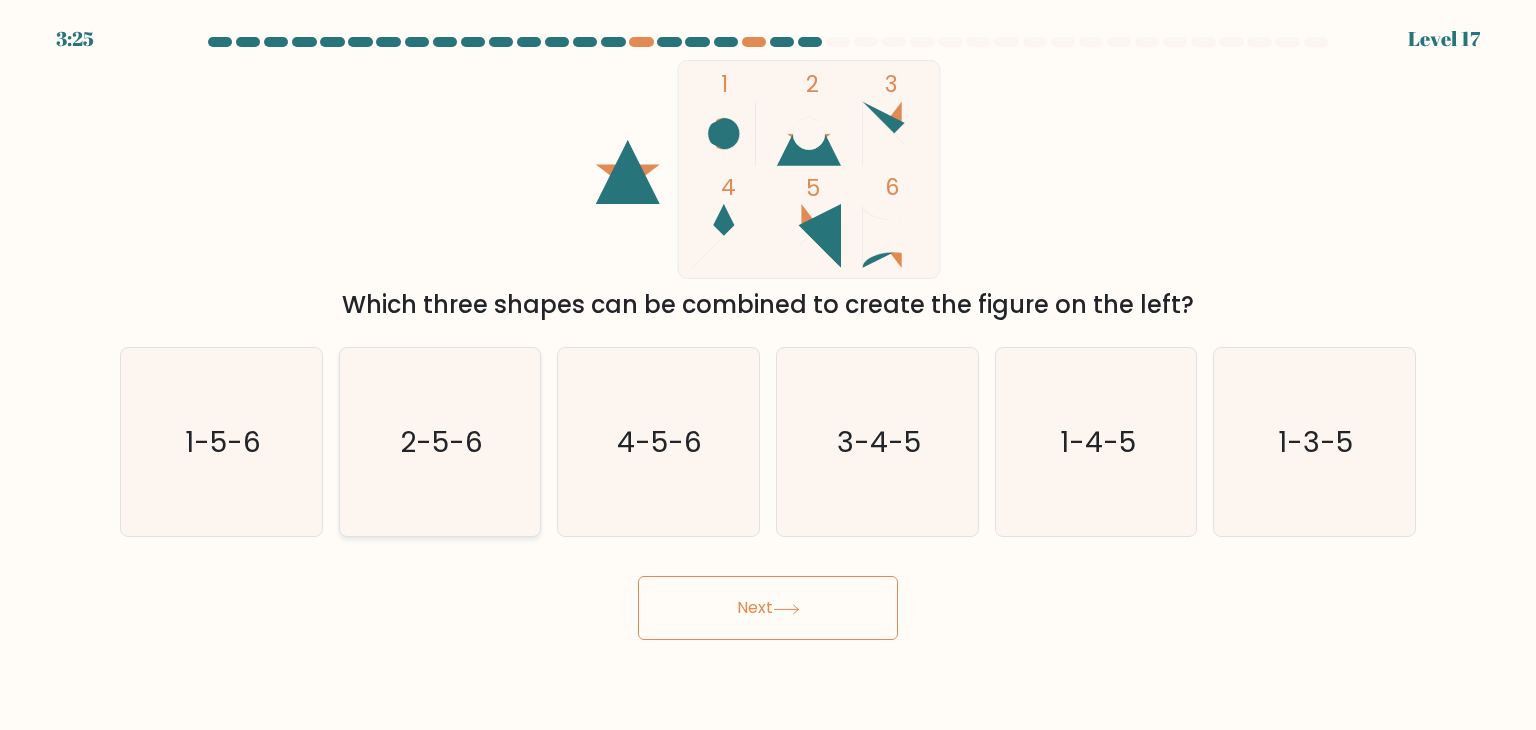 click on "2-5-6" 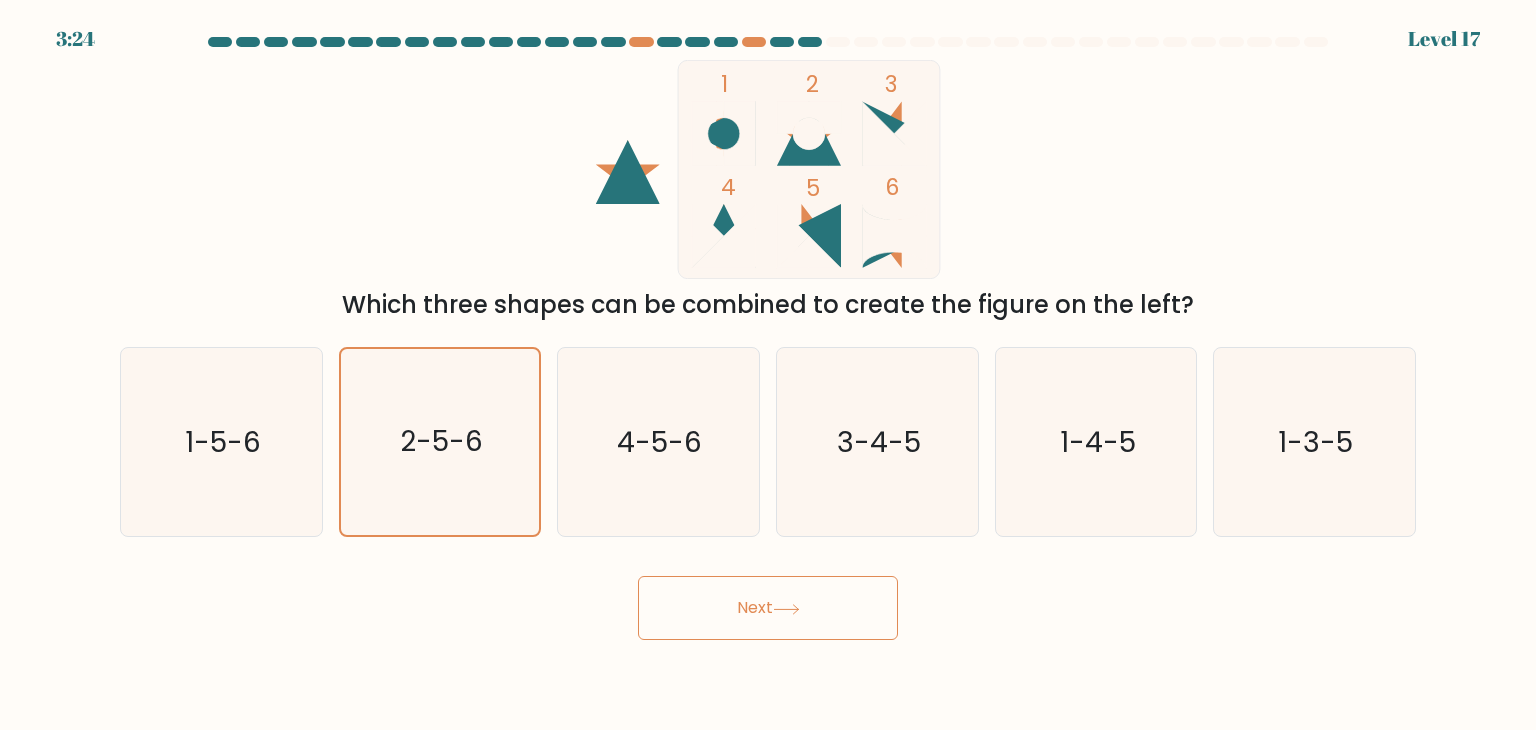click on "Next" at bounding box center [768, 608] 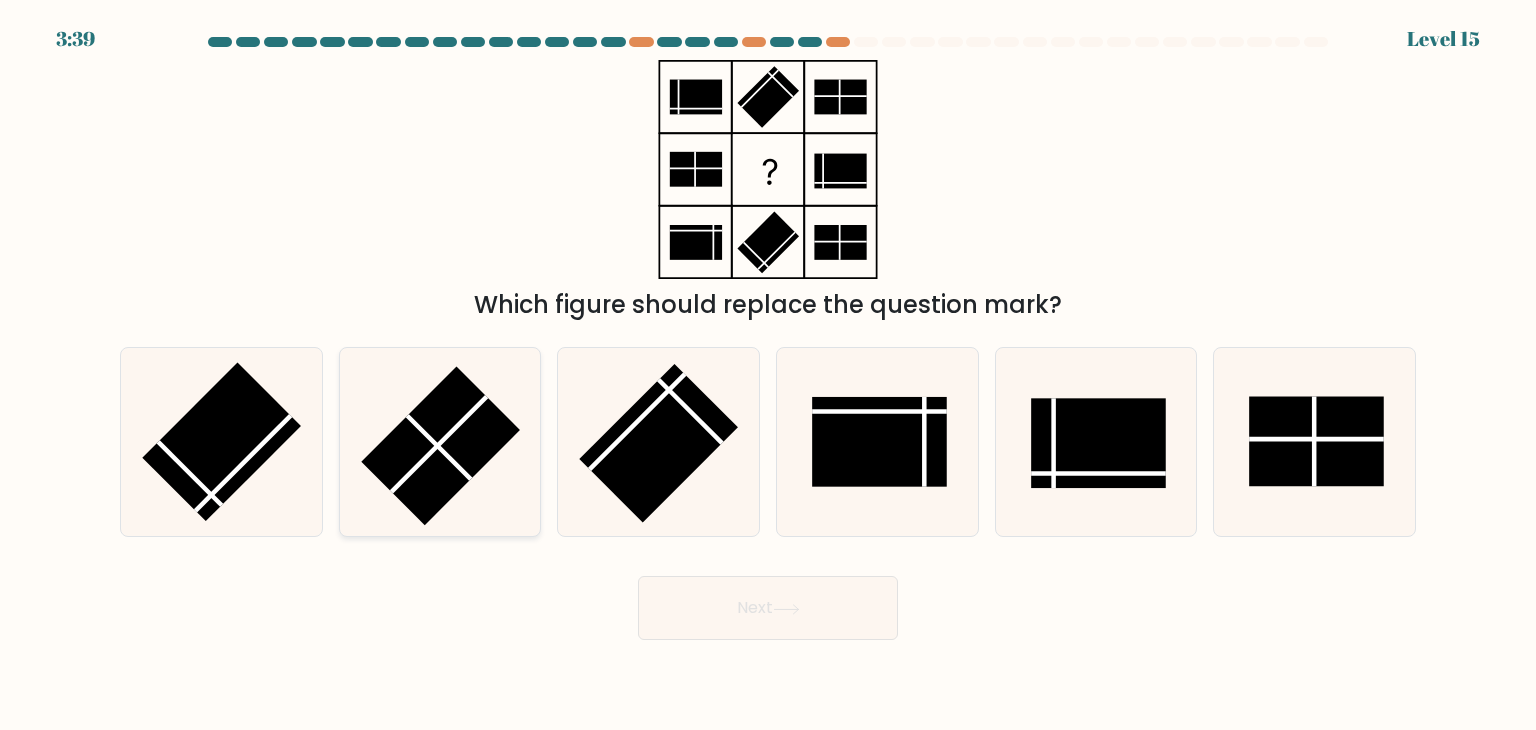 click 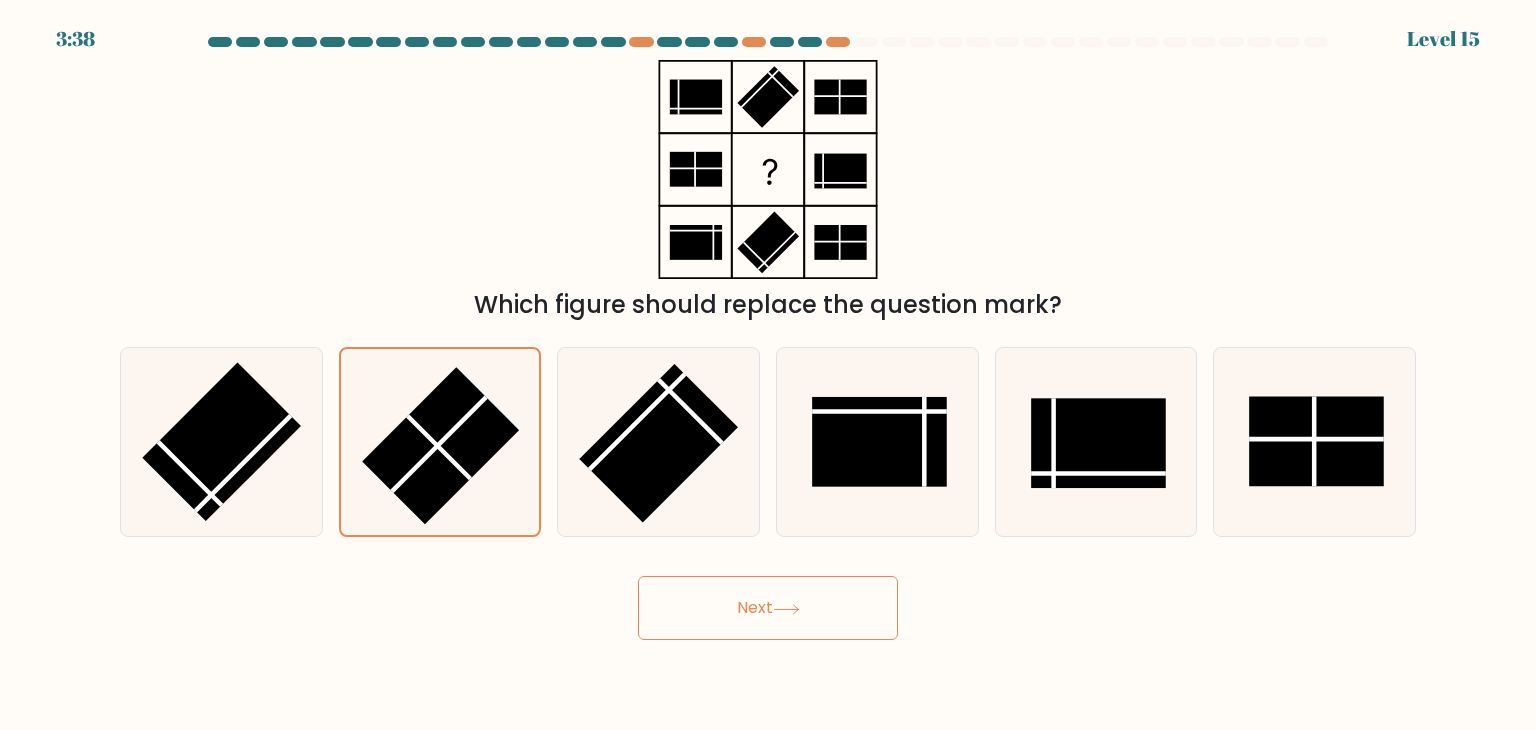click on "Next" at bounding box center (768, 608) 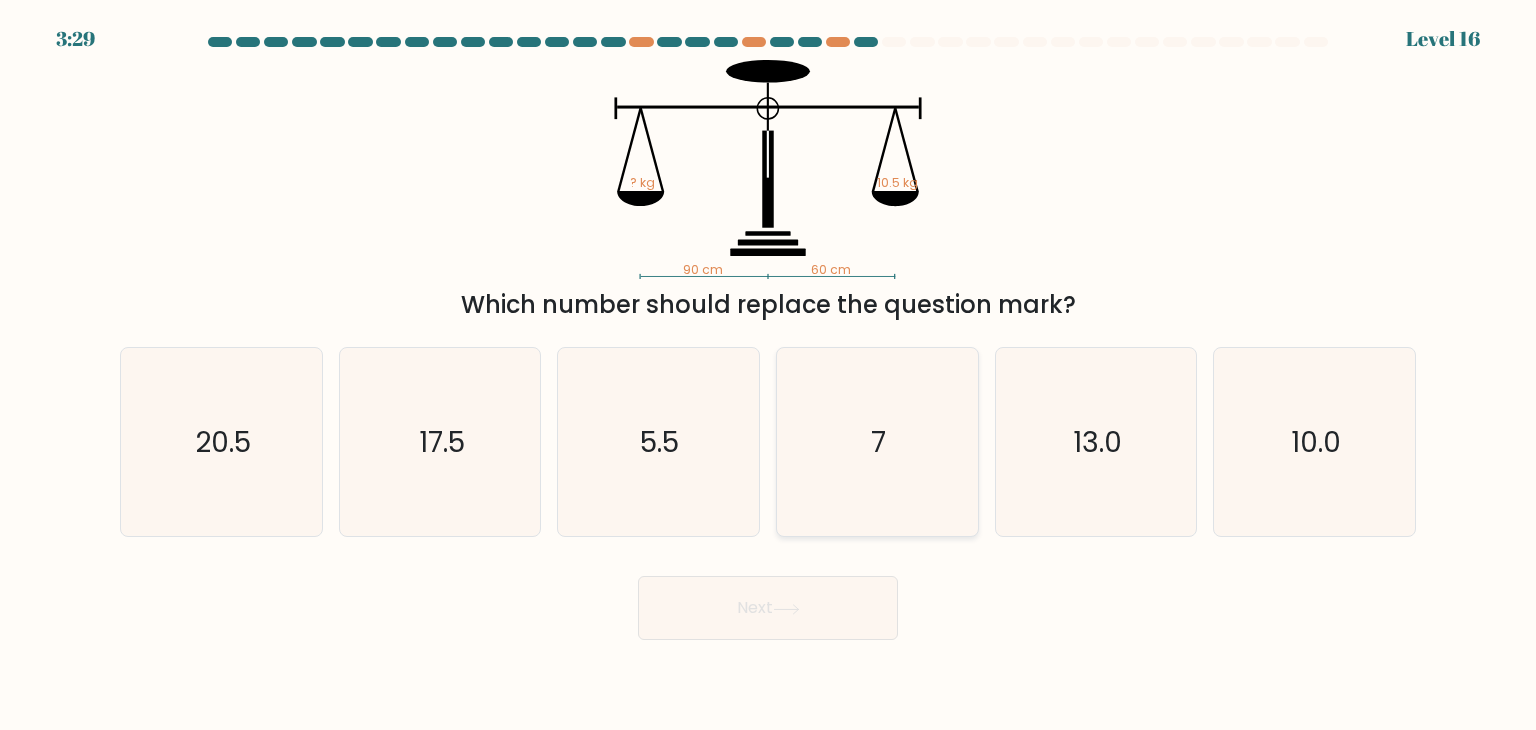 click on "7" 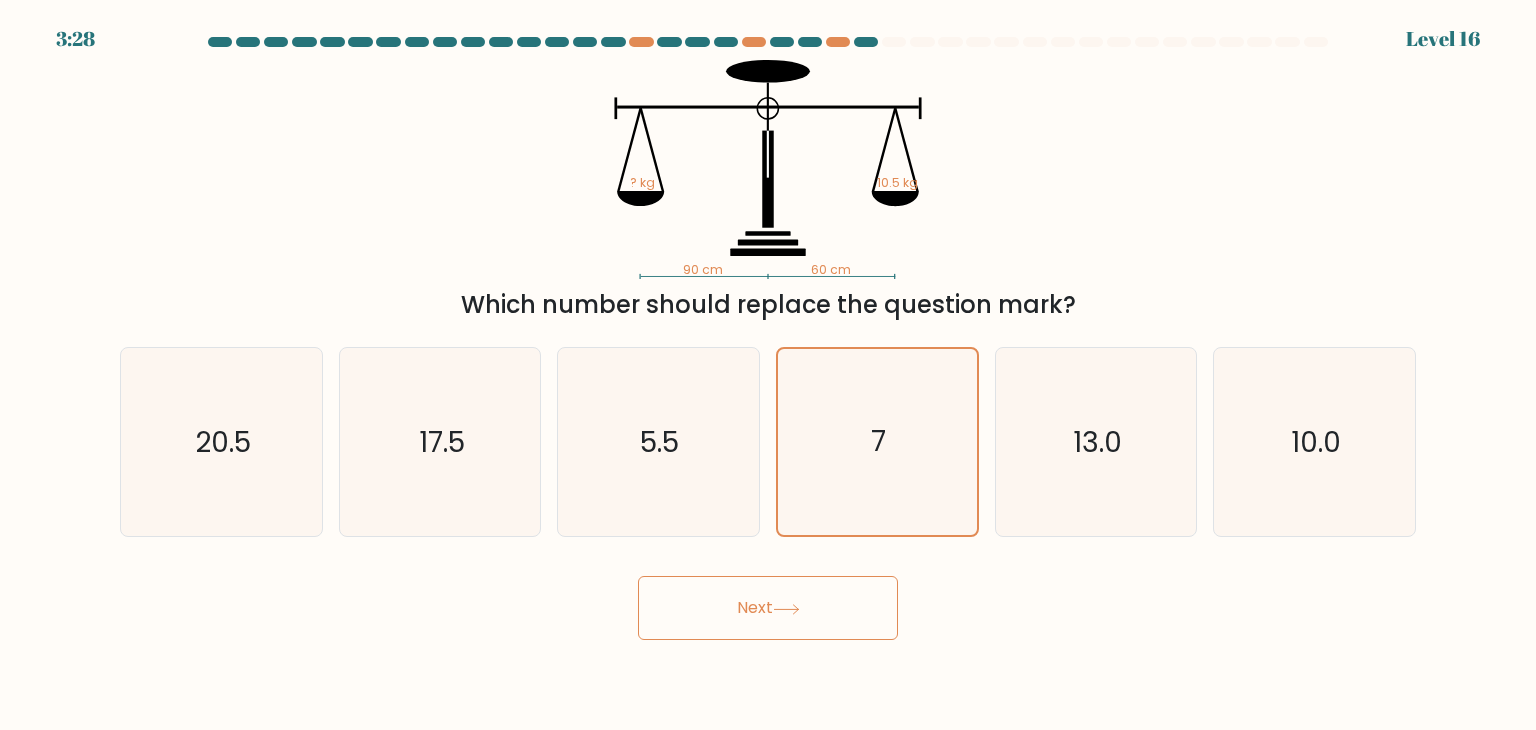 click on "Next" at bounding box center (768, 608) 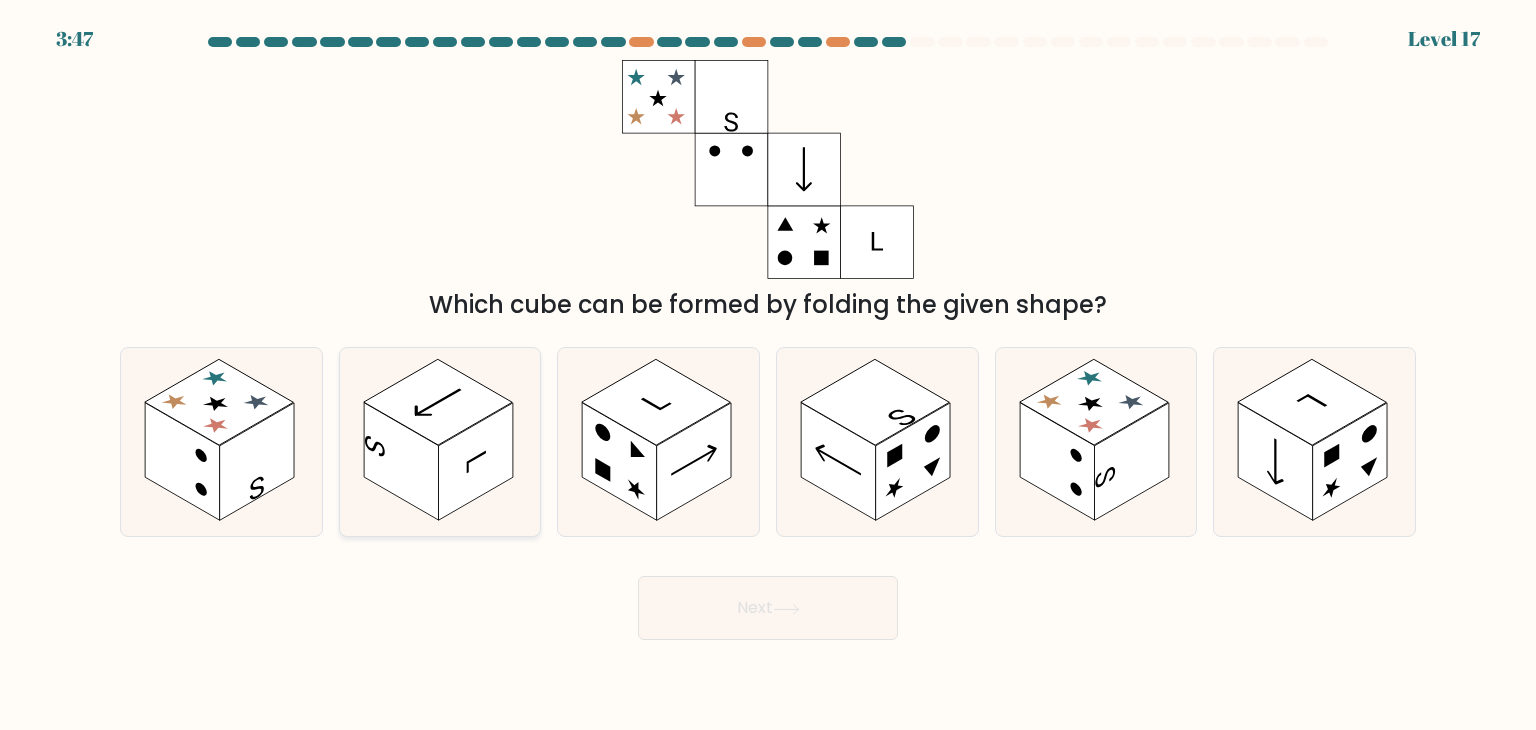drag, startPoint x: 304, startPoint y: 462, endPoint x: 388, endPoint y: 493, distance: 89.537704 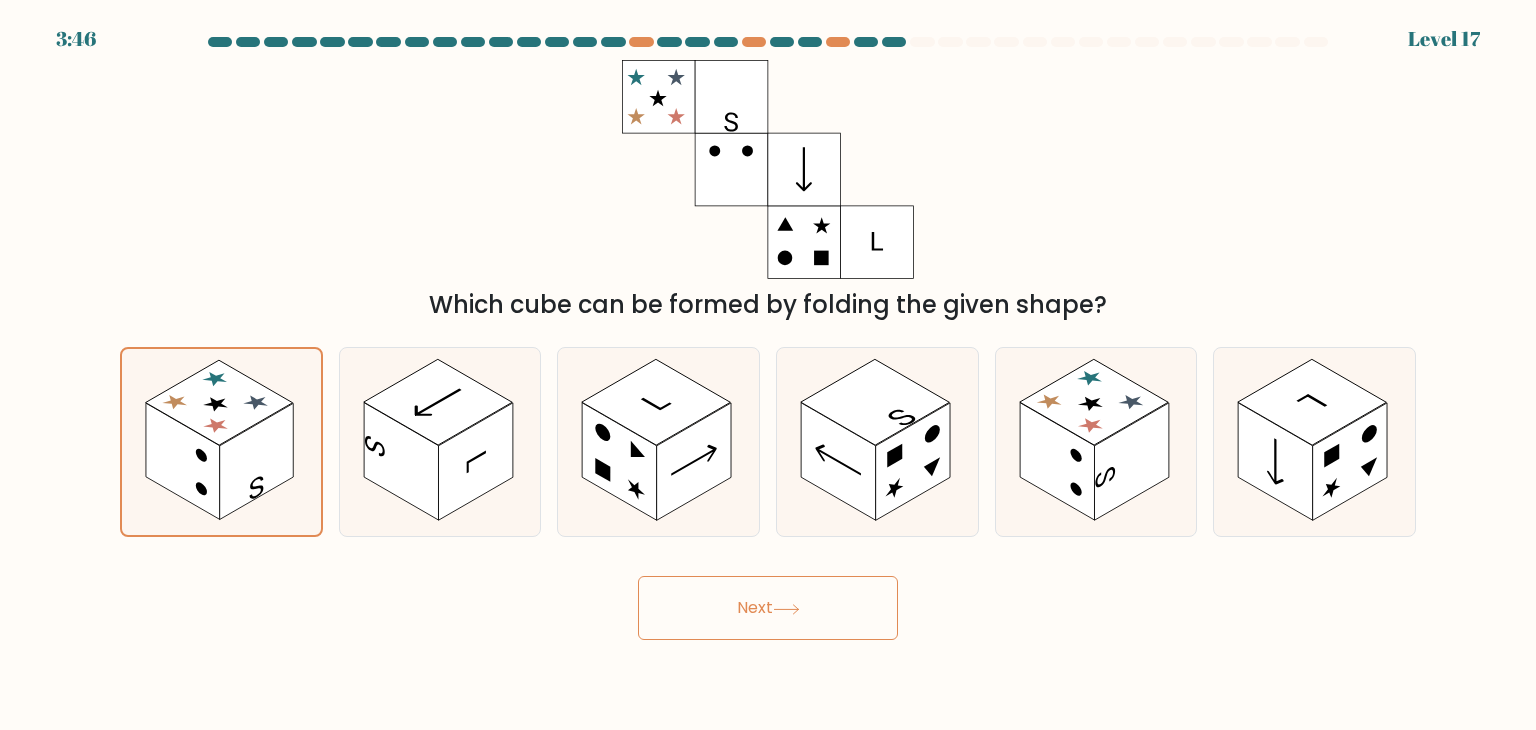click on "Next" at bounding box center [768, 608] 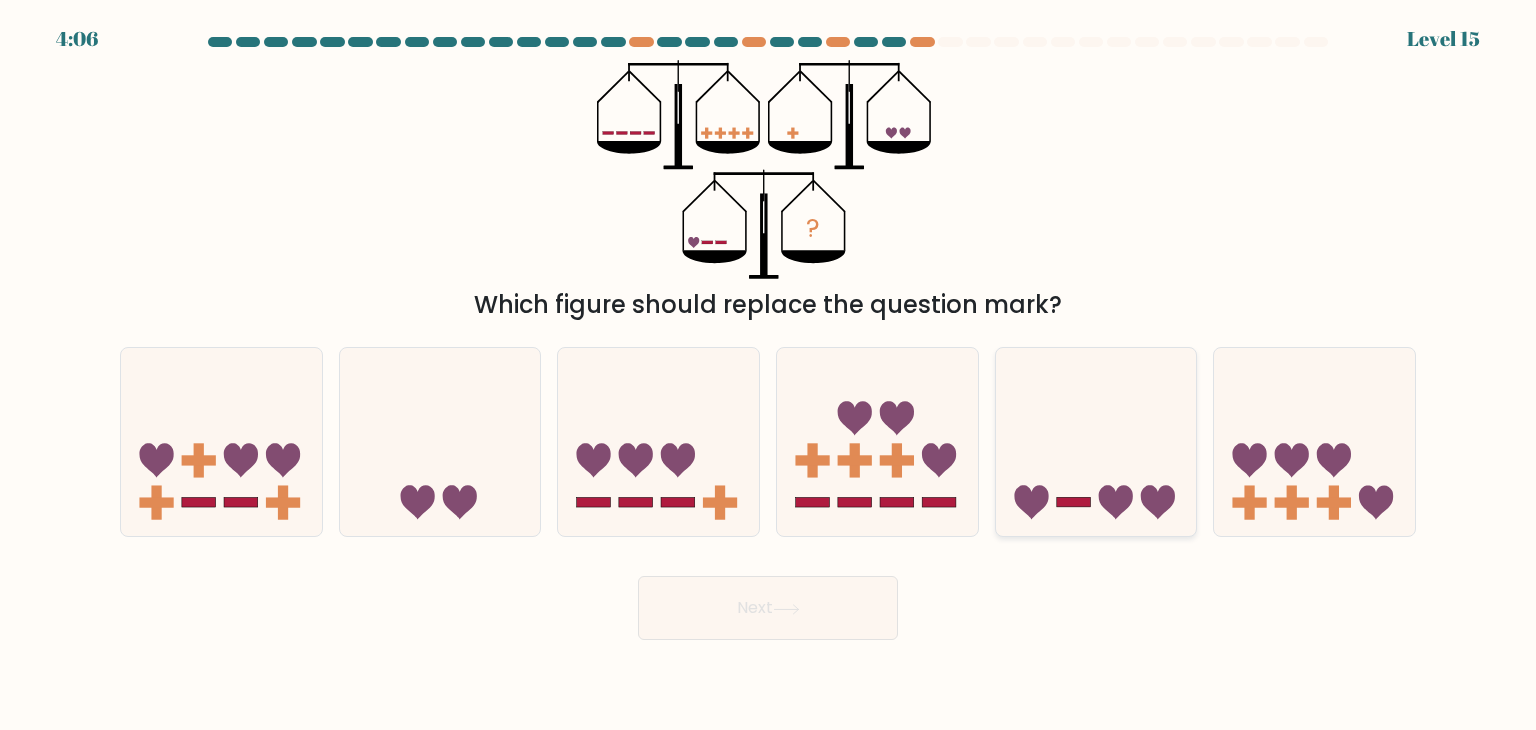 click 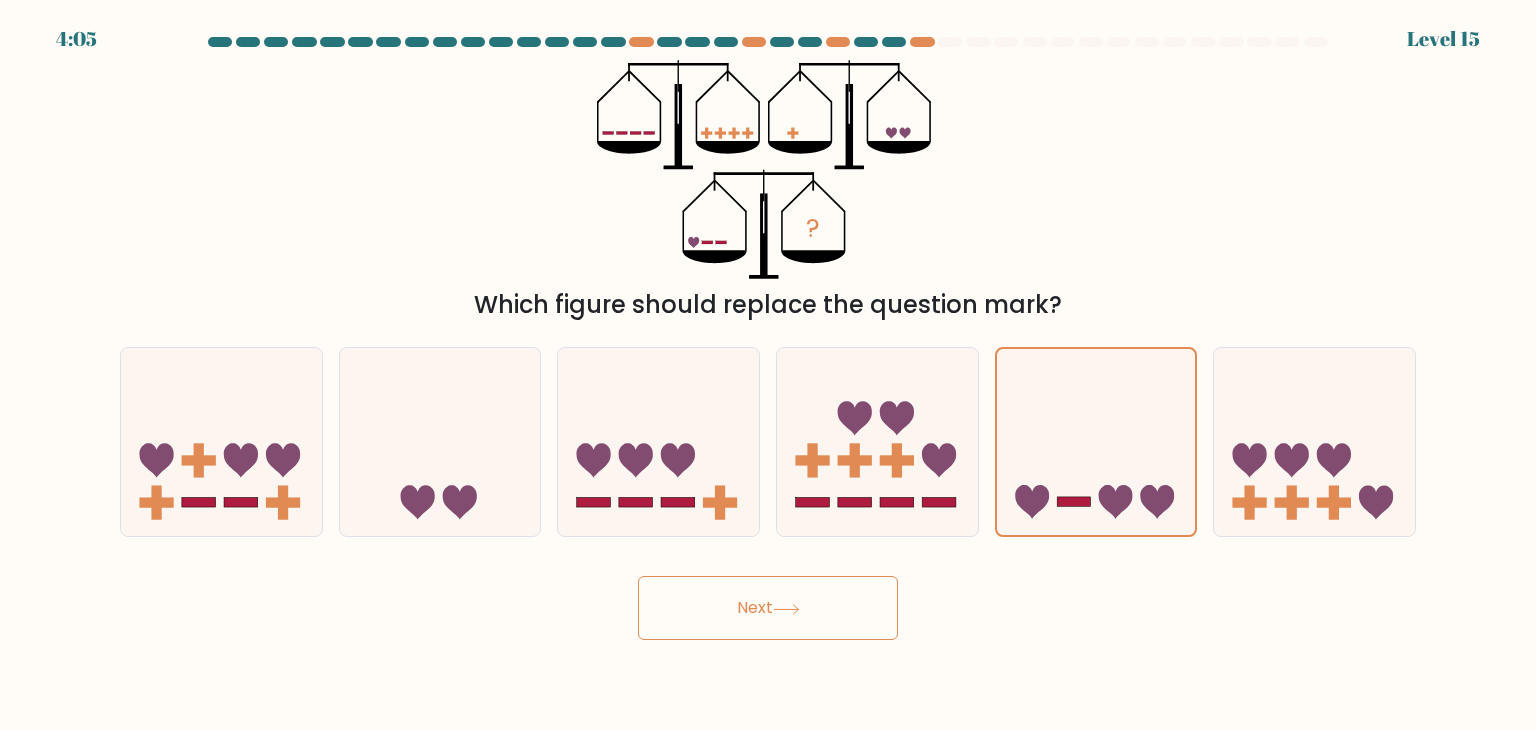 drag, startPoint x: 868, startPoint y: 606, endPoint x: 860, endPoint y: 624, distance: 19.697716 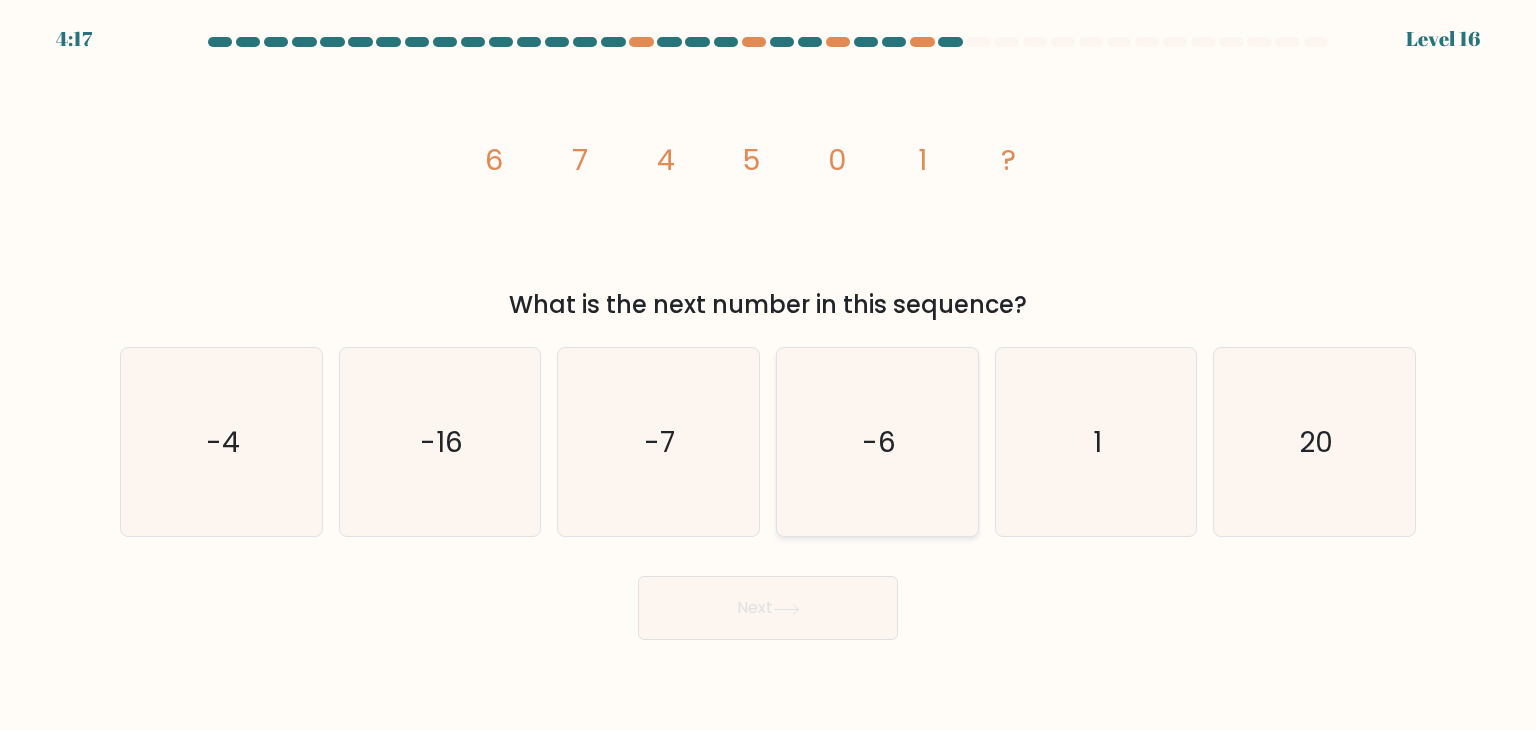 click on "-6" 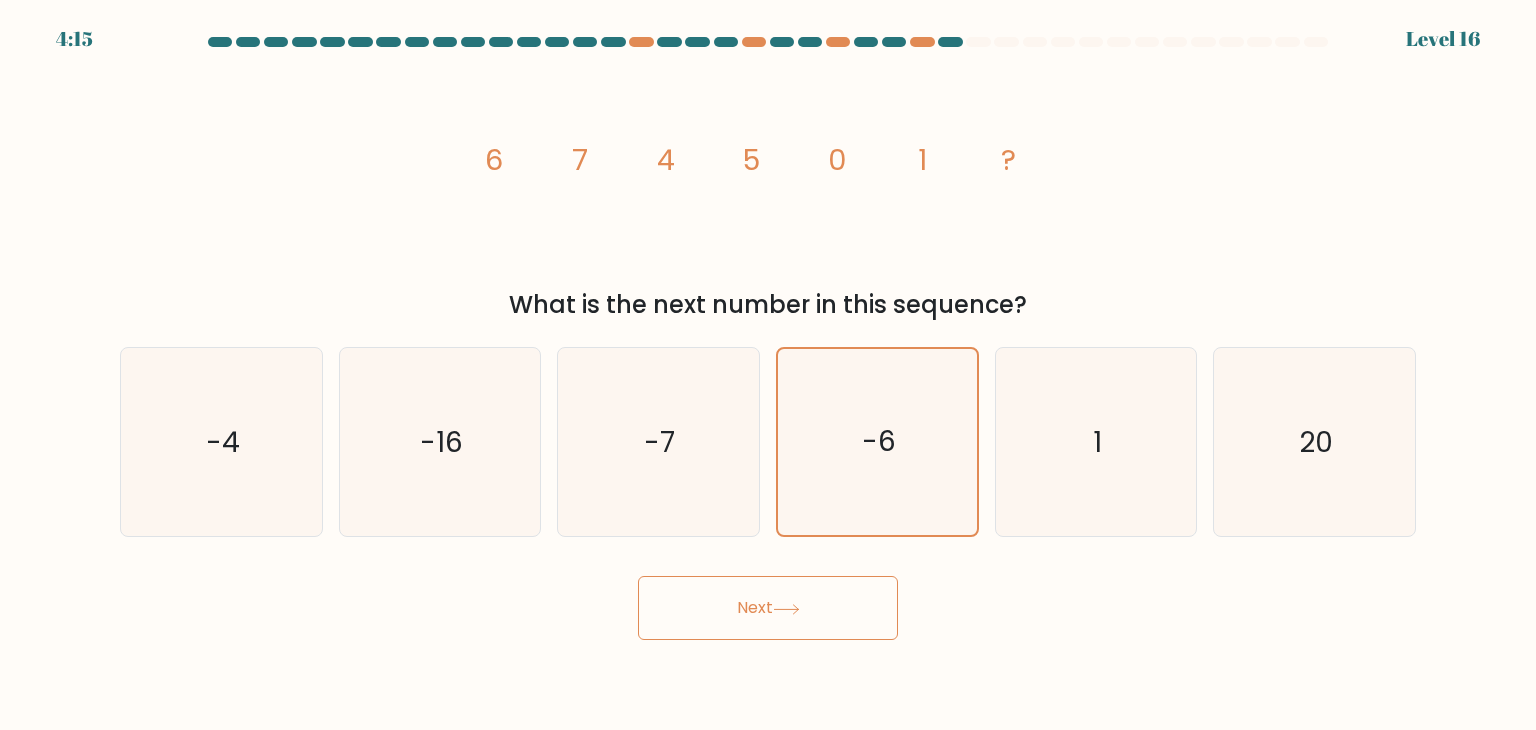 click on "Next" at bounding box center [768, 608] 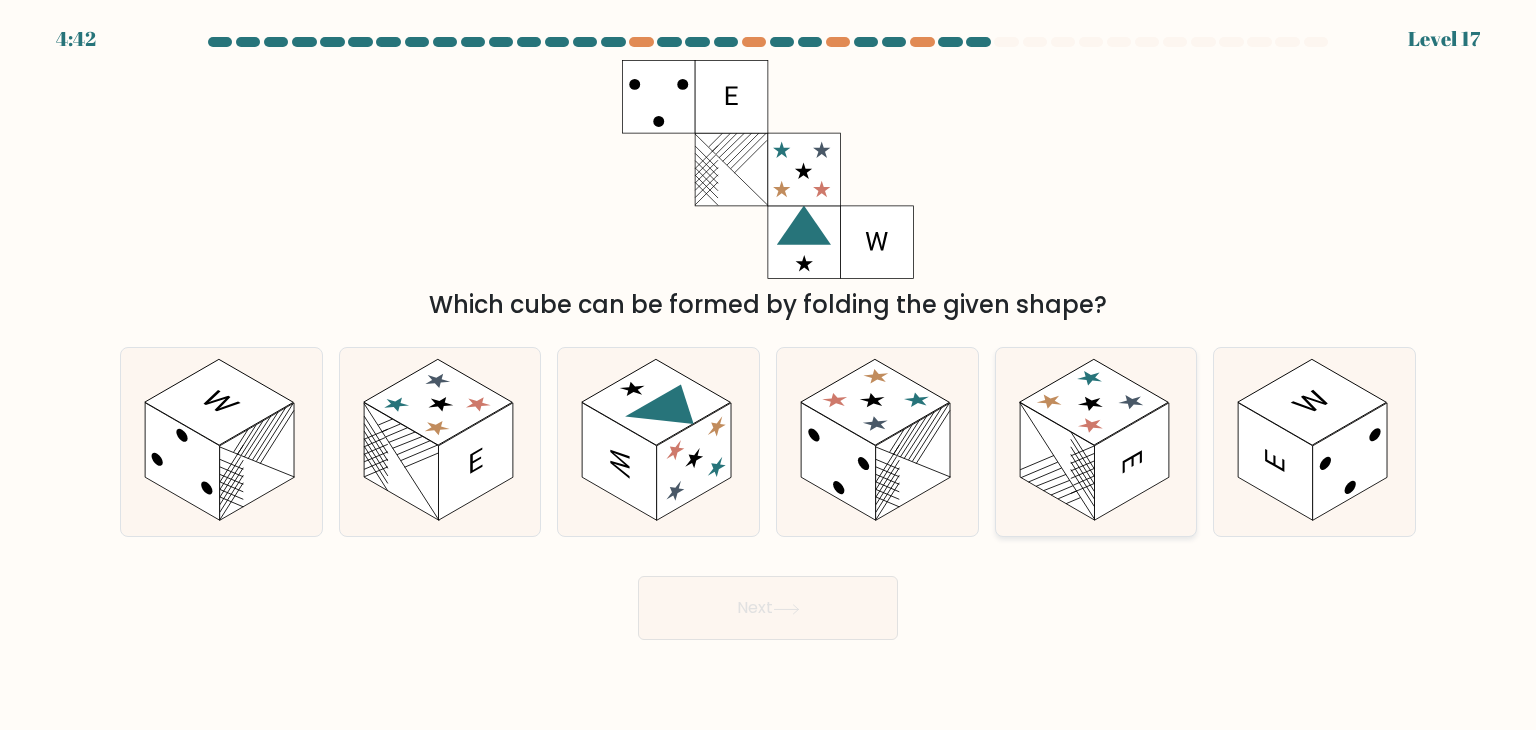 click 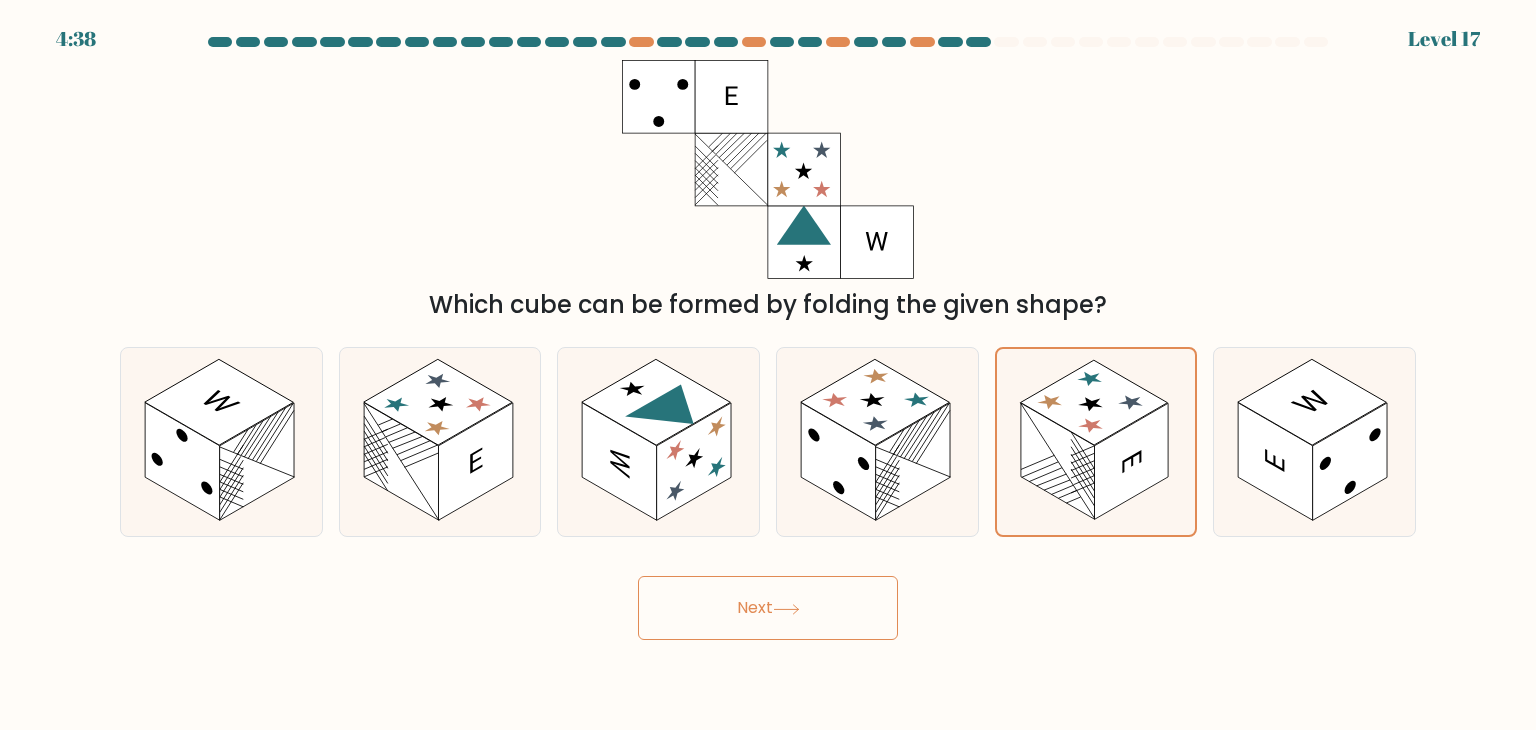 click on "Next" at bounding box center [768, 608] 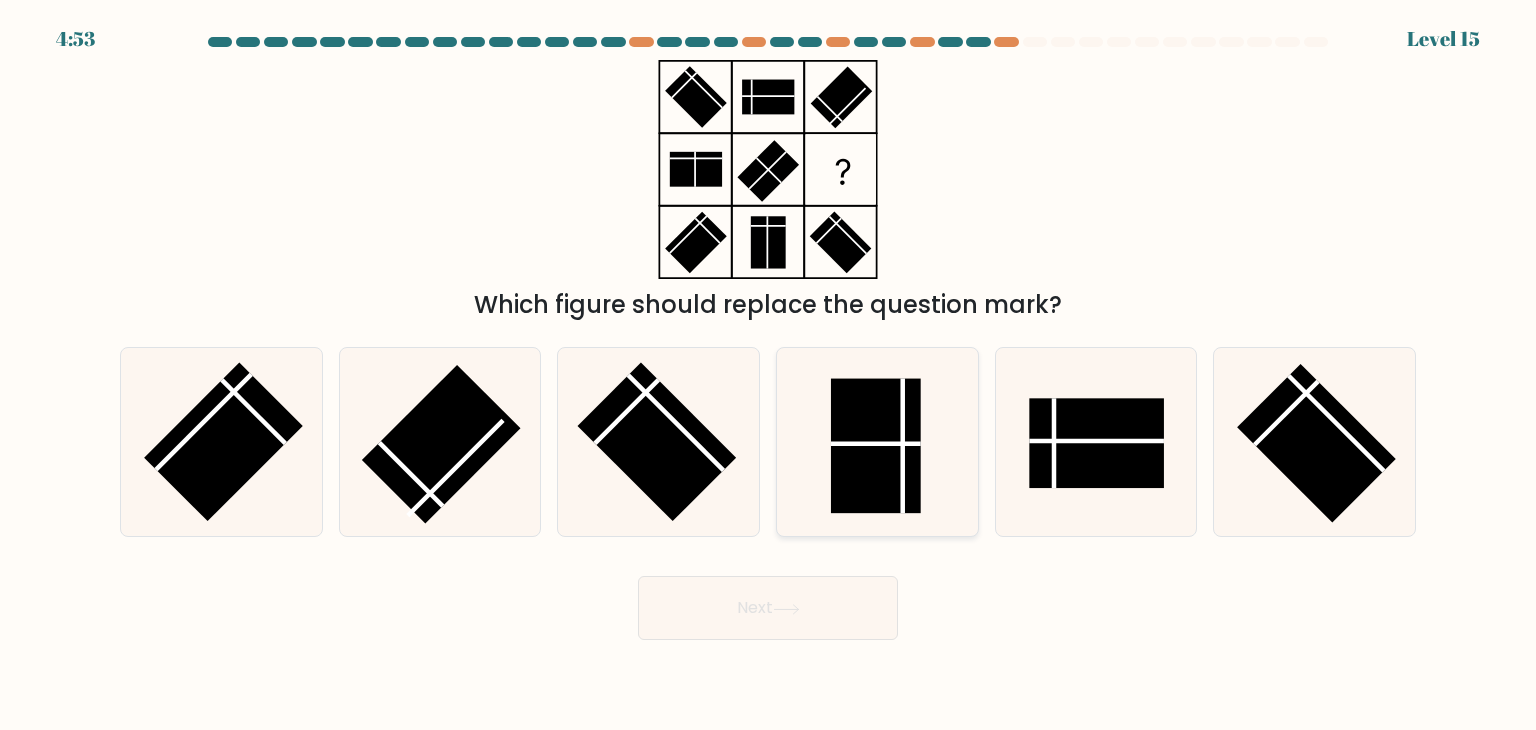 click 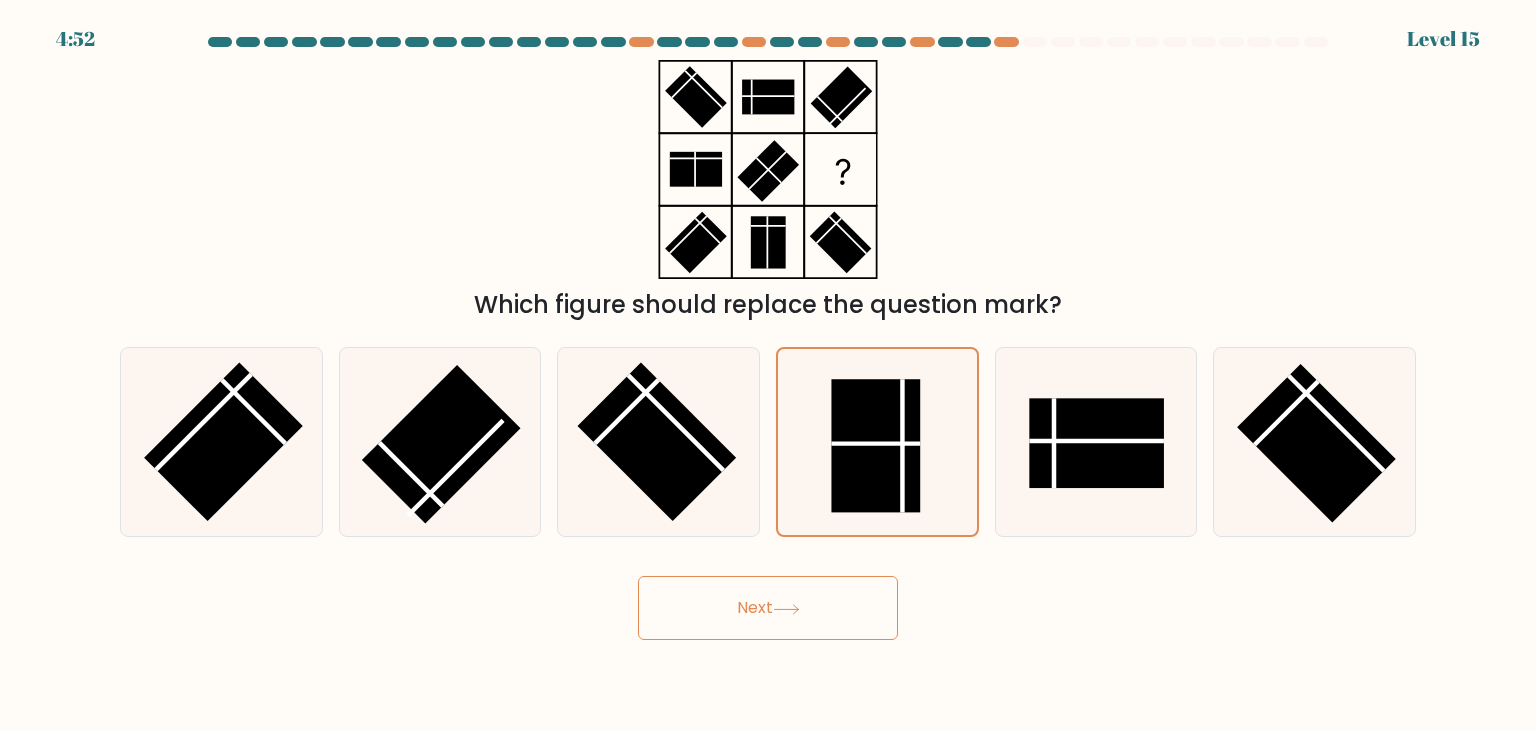 click on "Next" at bounding box center (768, 608) 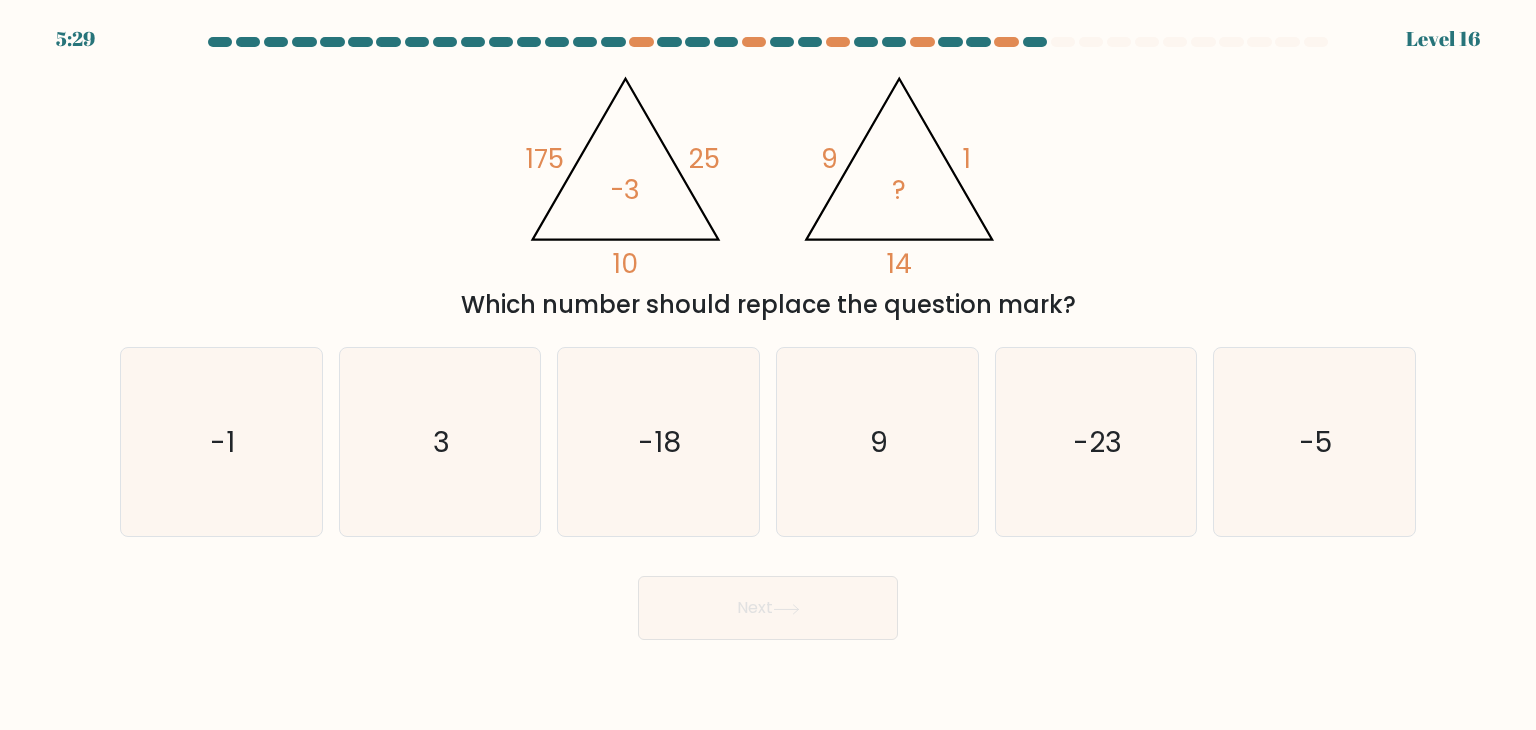 type 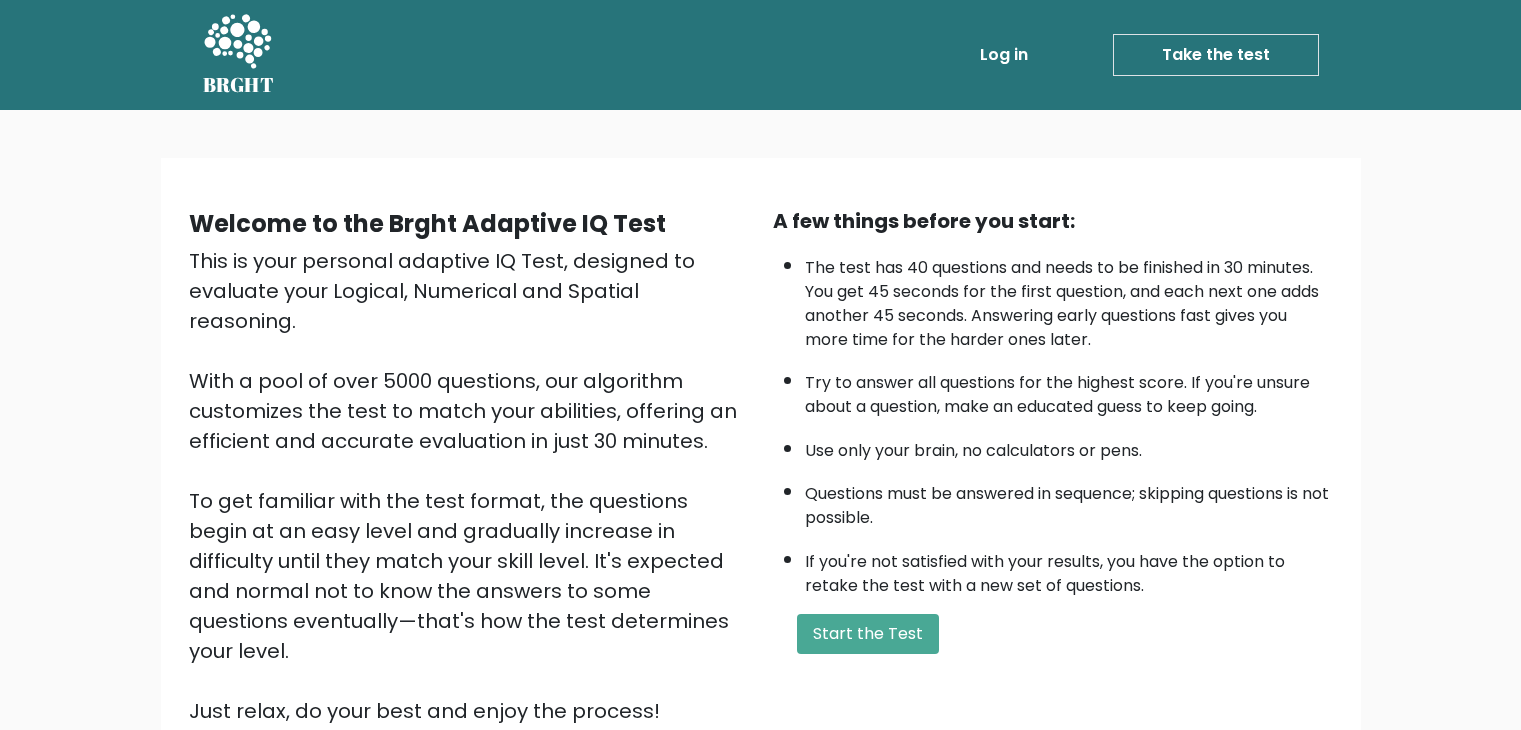 scroll, scrollTop: 186, scrollLeft: 0, axis: vertical 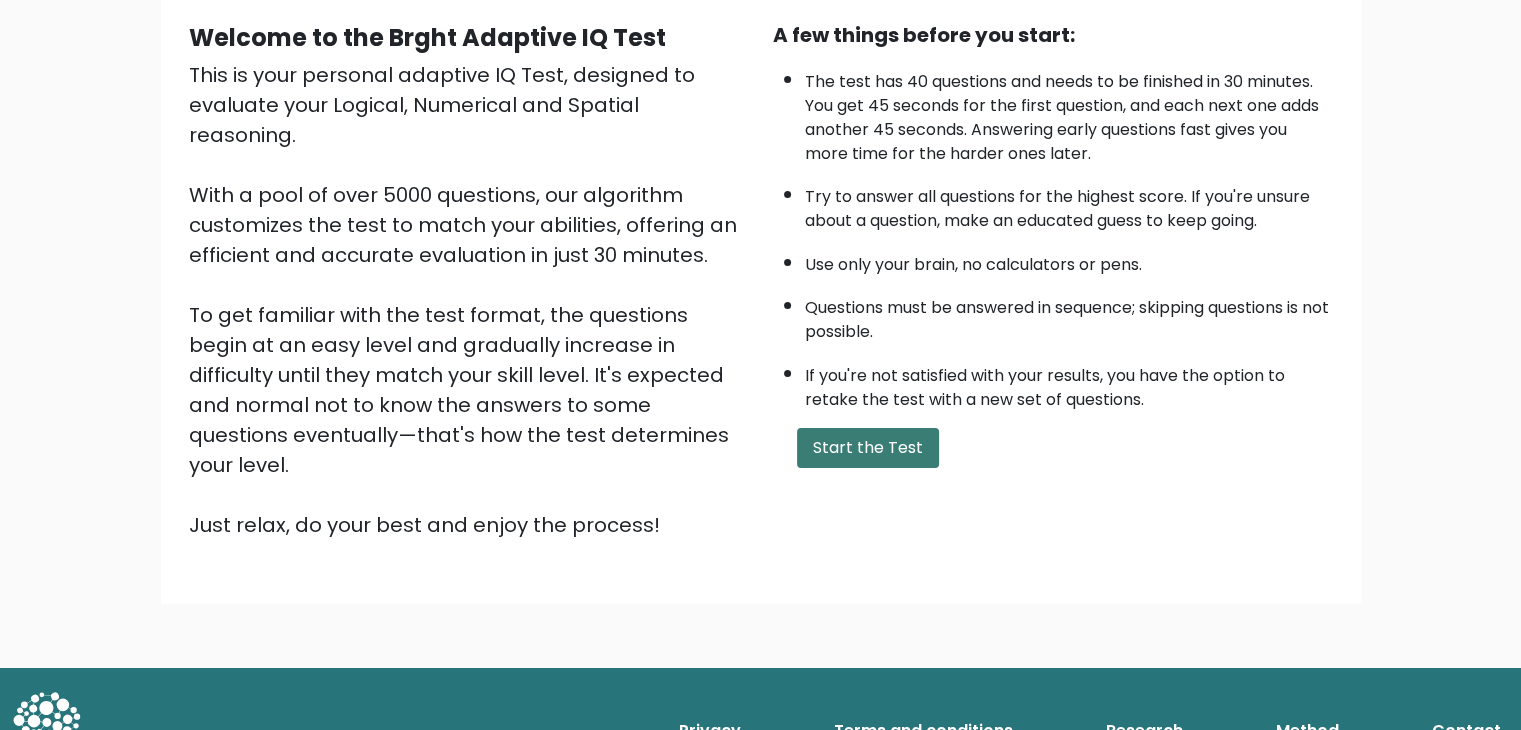 drag, startPoint x: 775, startPoint y: 435, endPoint x: 818, endPoint y: 451, distance: 45.88028 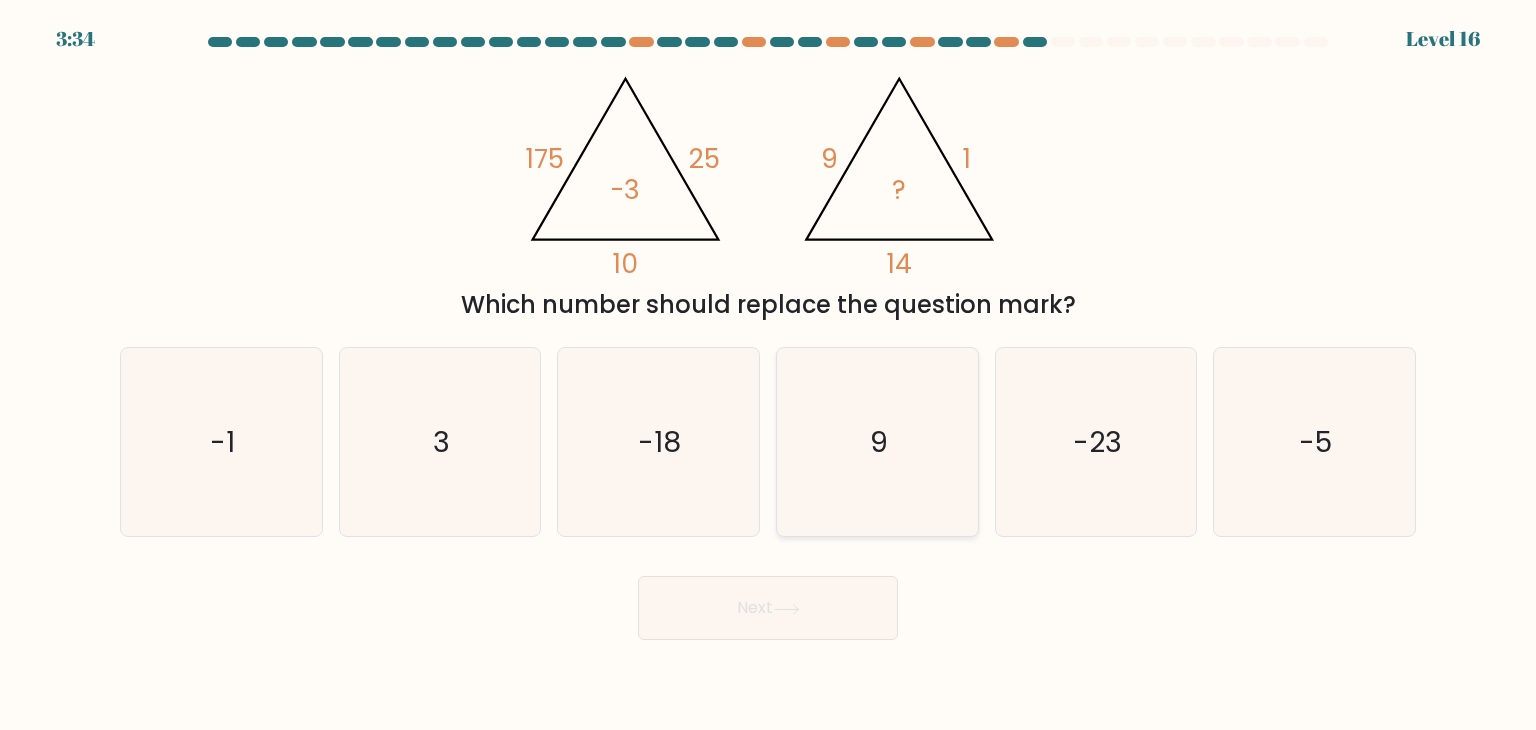 scroll, scrollTop: 0, scrollLeft: 0, axis: both 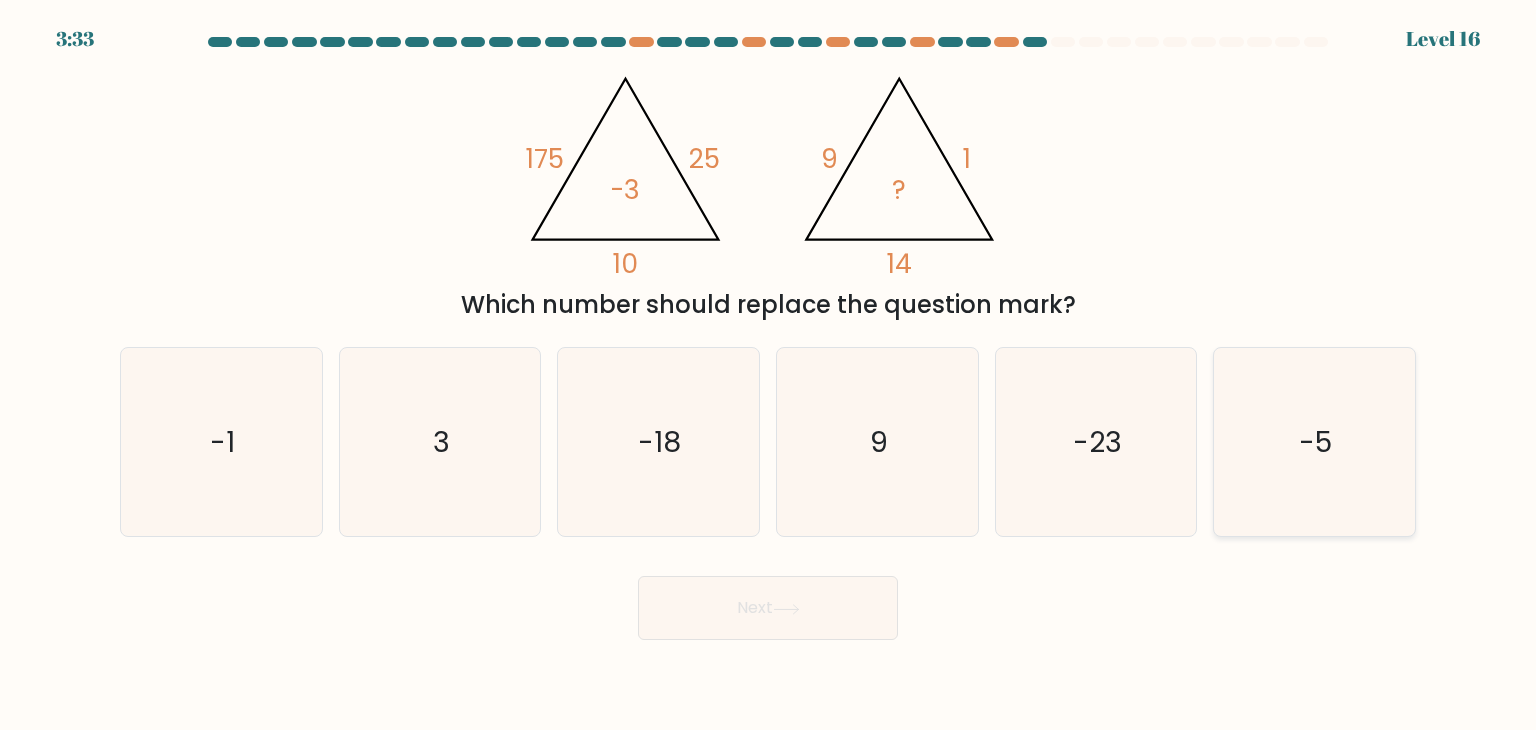 click on "-5" 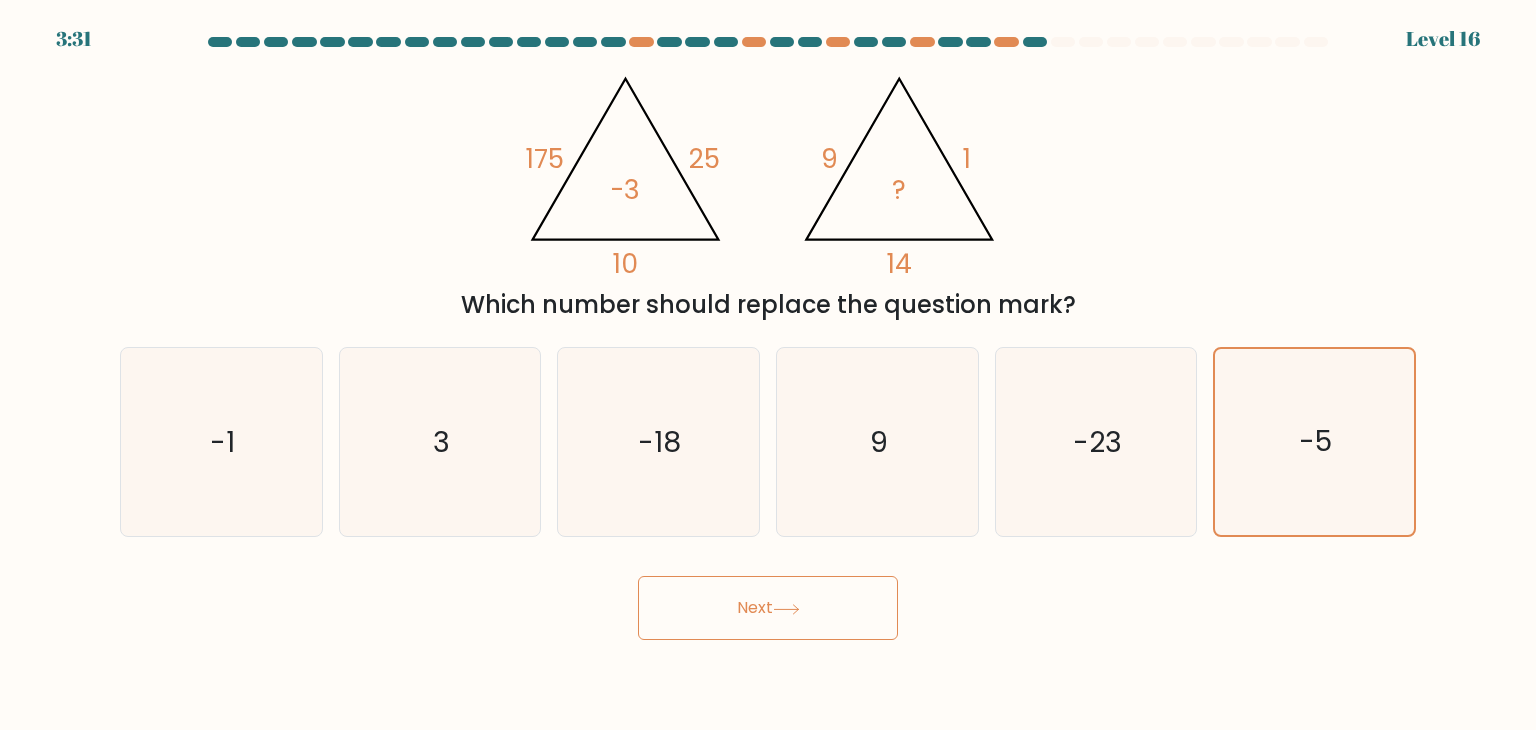 click on "Next" at bounding box center [768, 608] 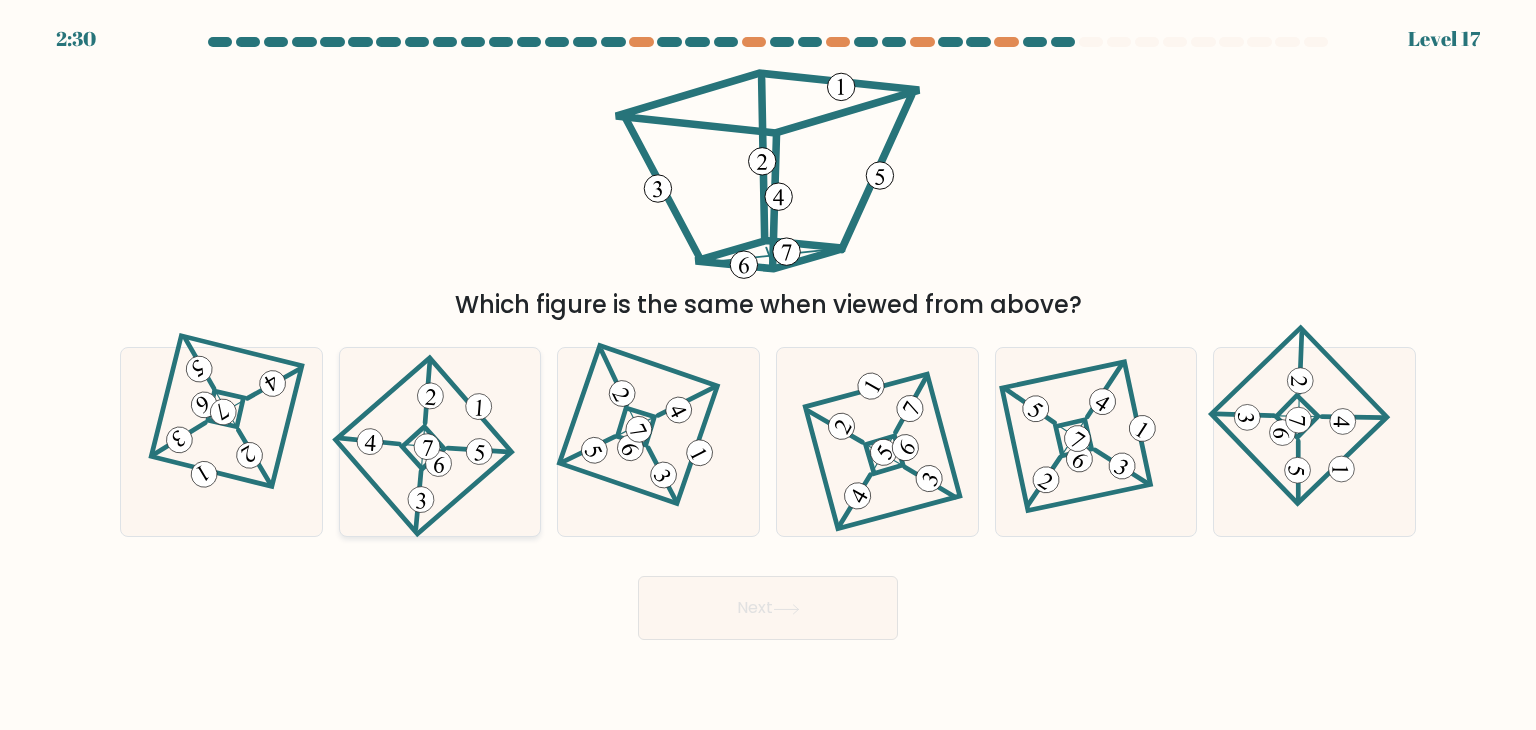 click 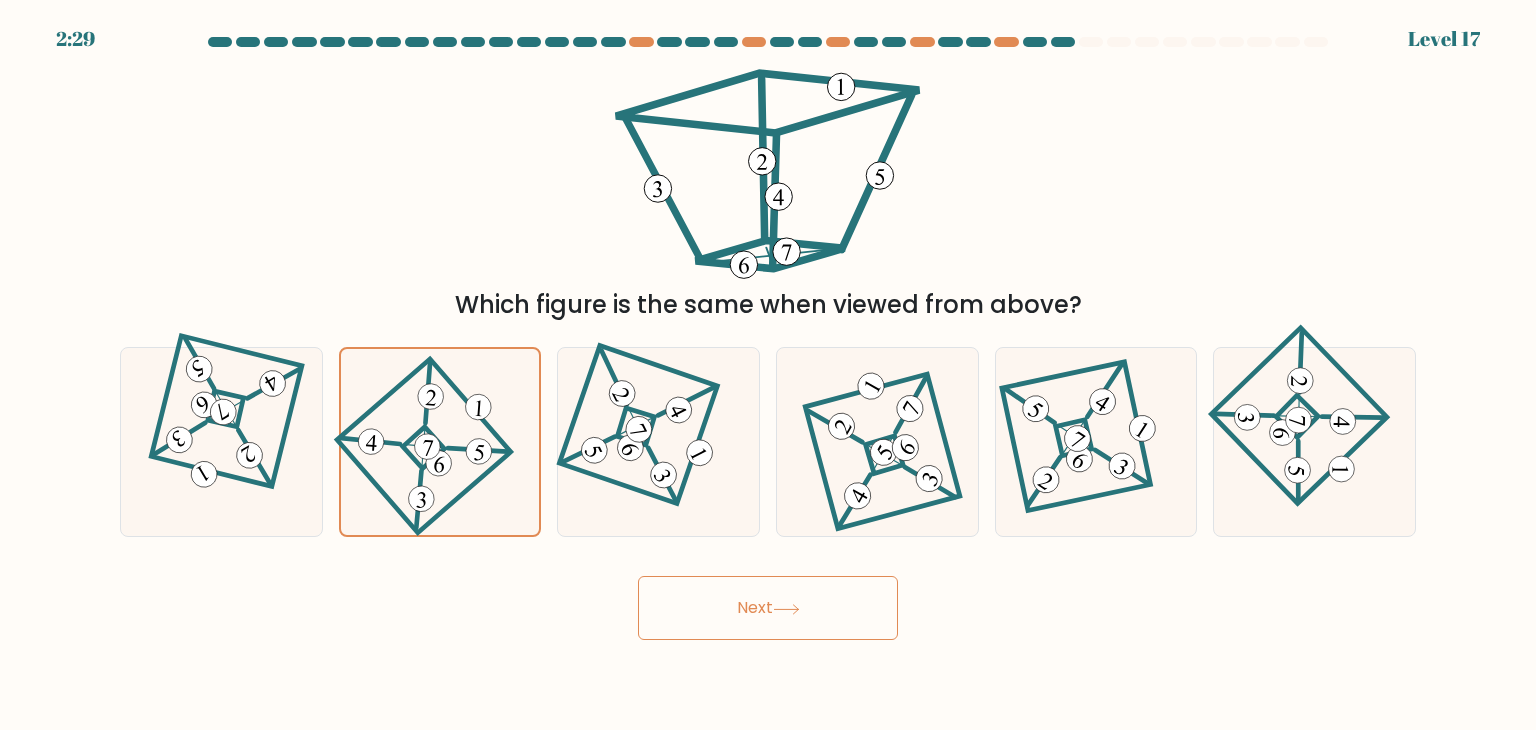 click on "Next" at bounding box center (768, 608) 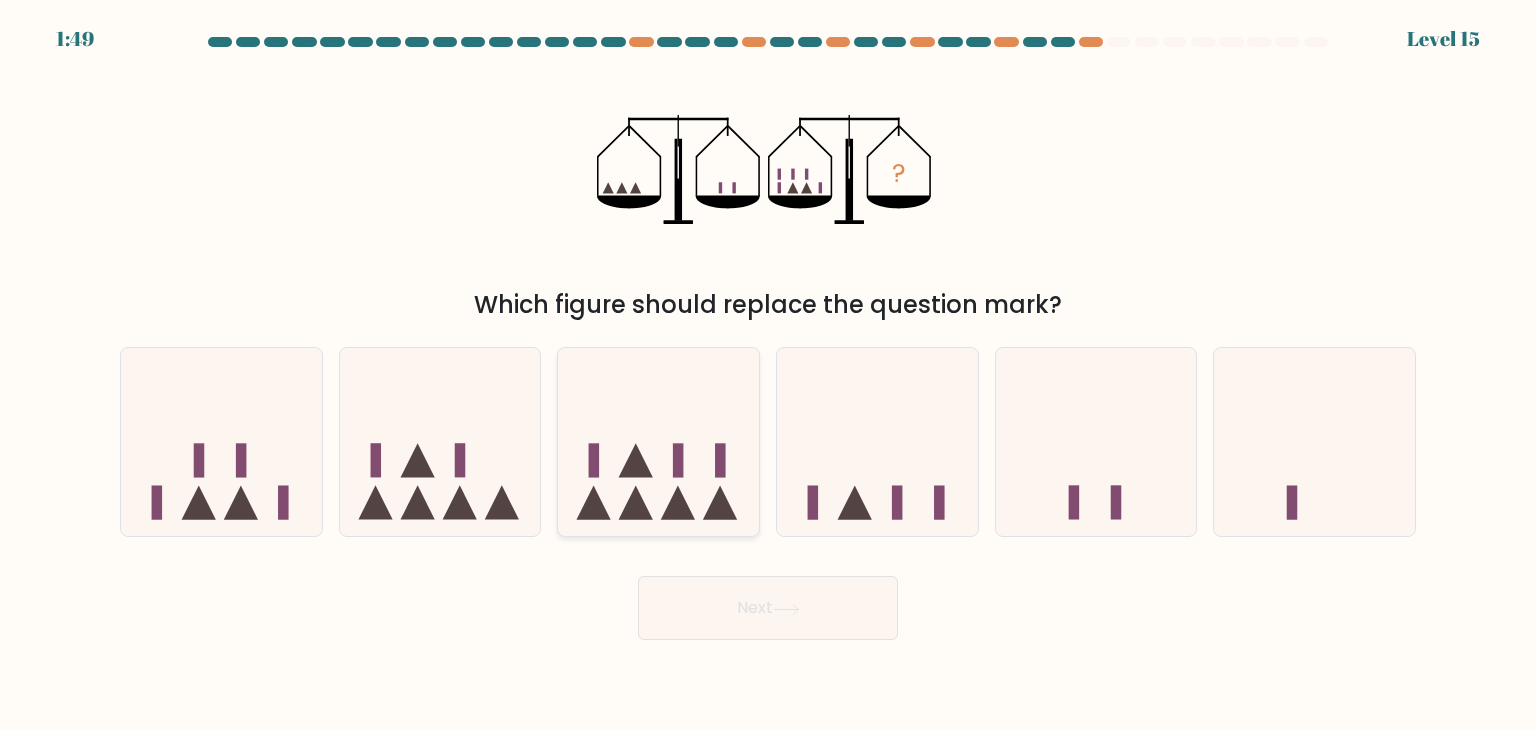 click 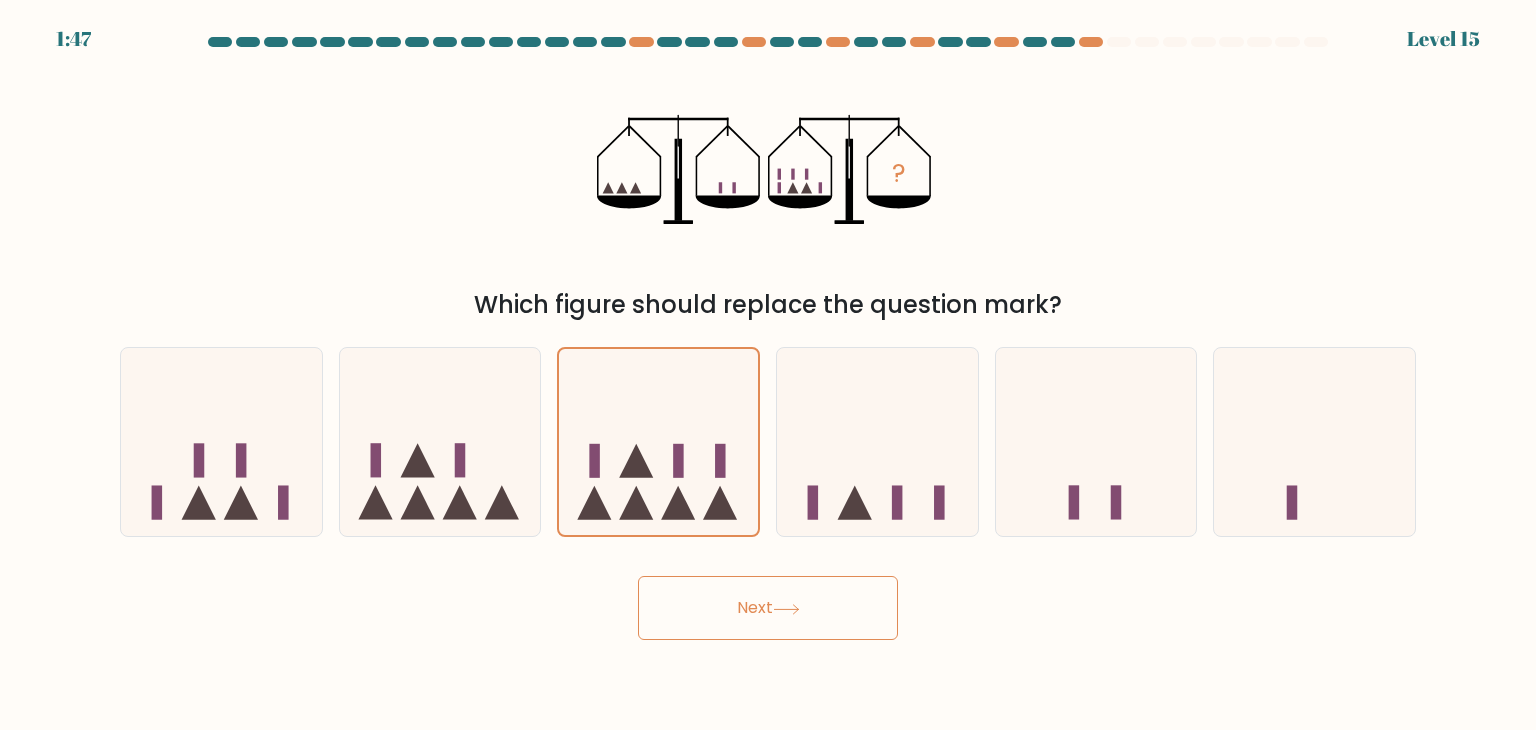 click on "Next" at bounding box center [768, 608] 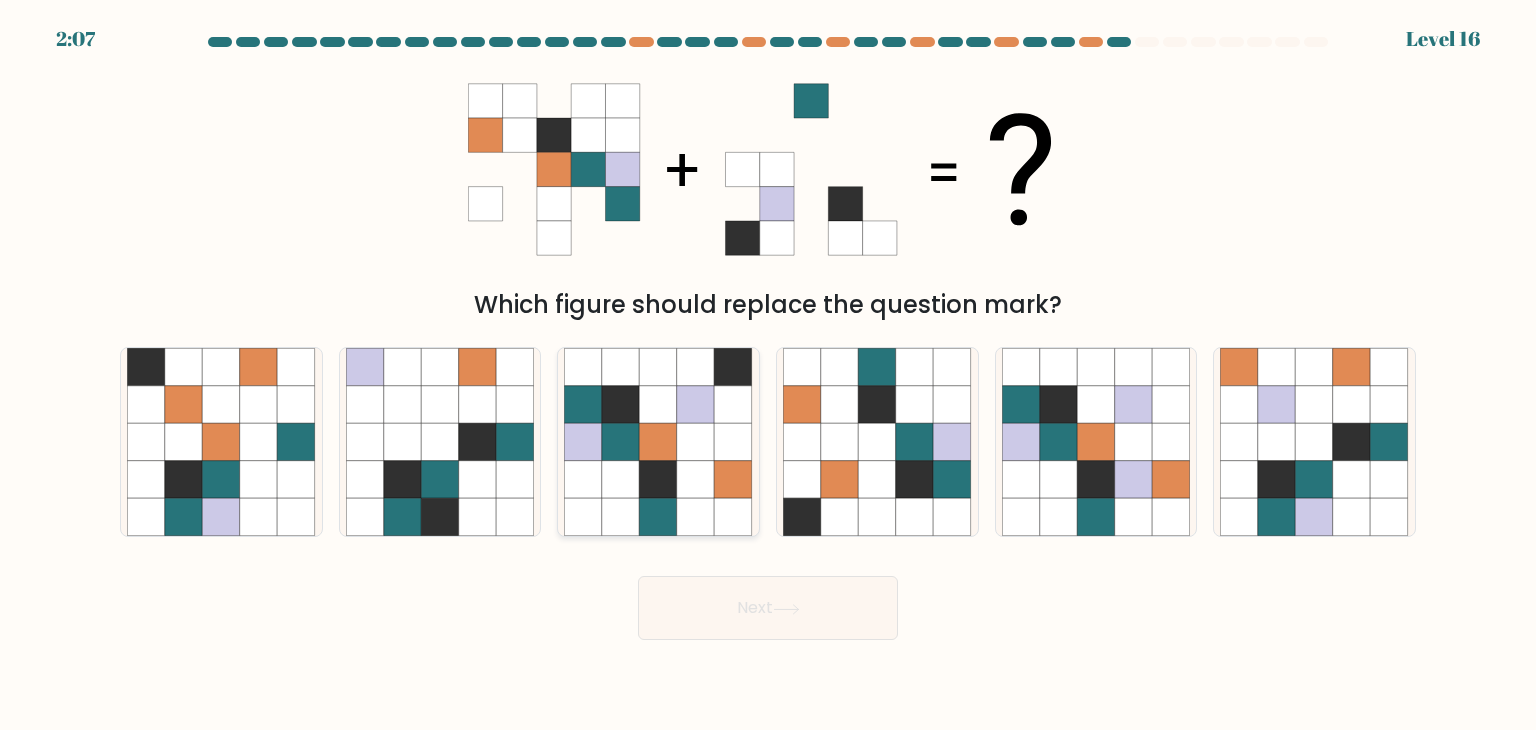 click 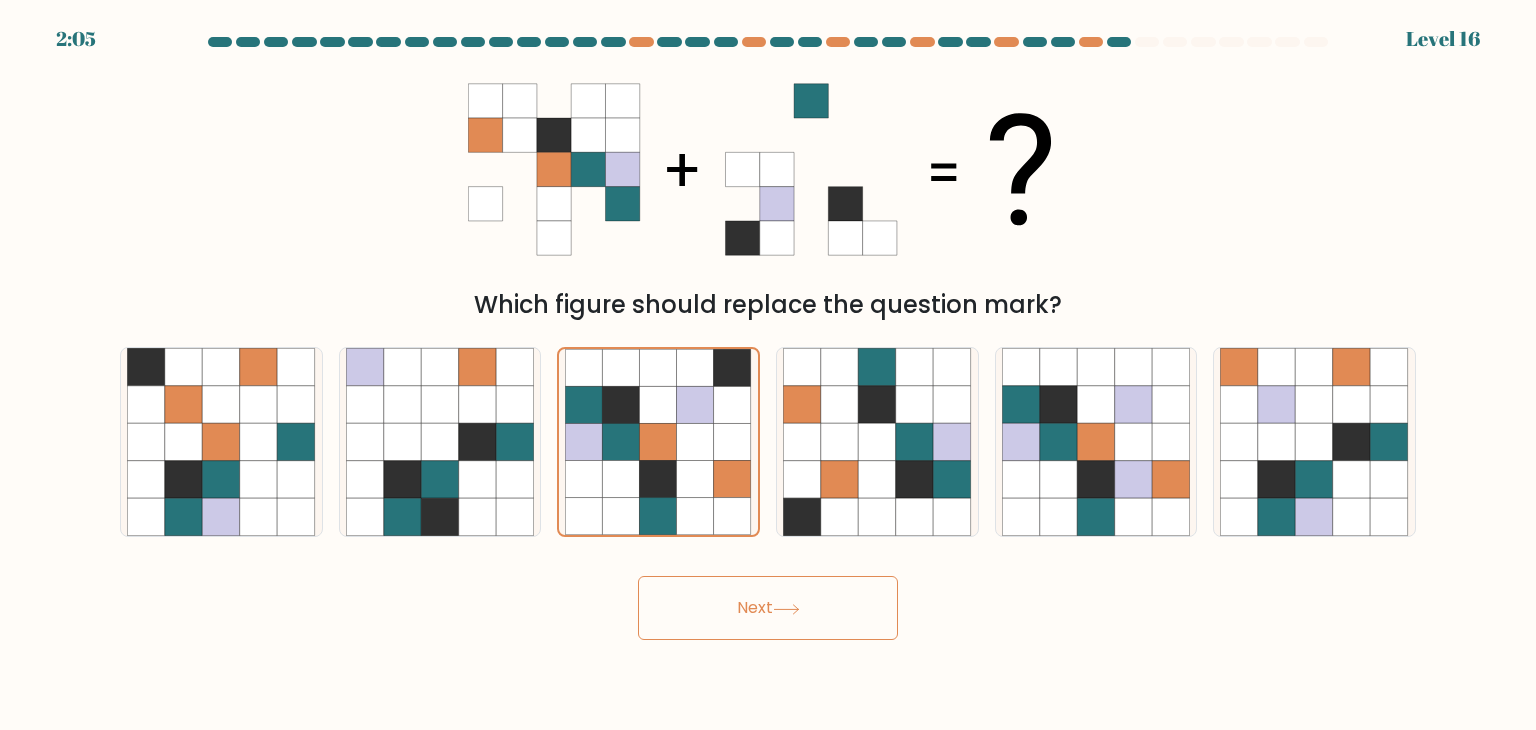click on "Next" at bounding box center (768, 608) 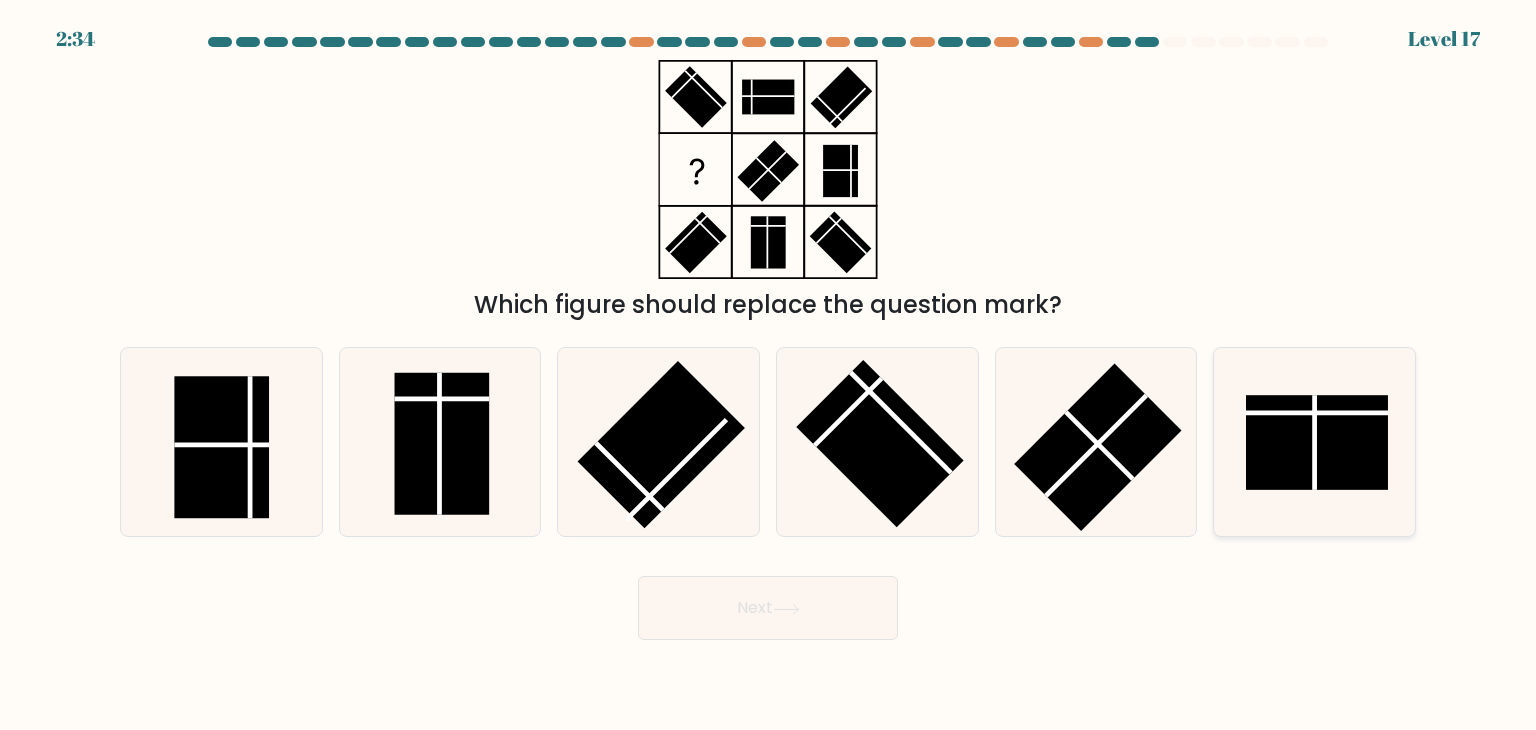 click 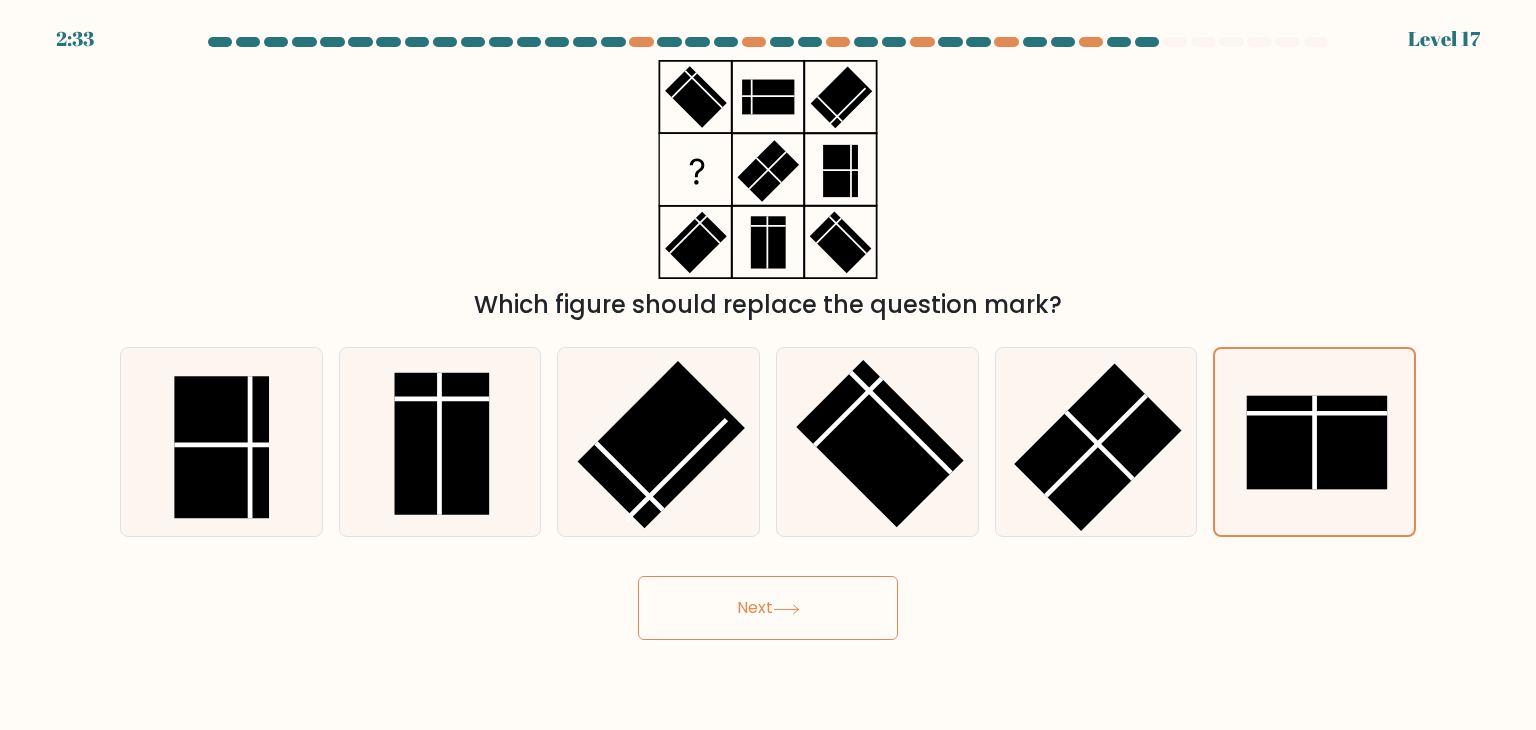 click on "Next" at bounding box center [768, 608] 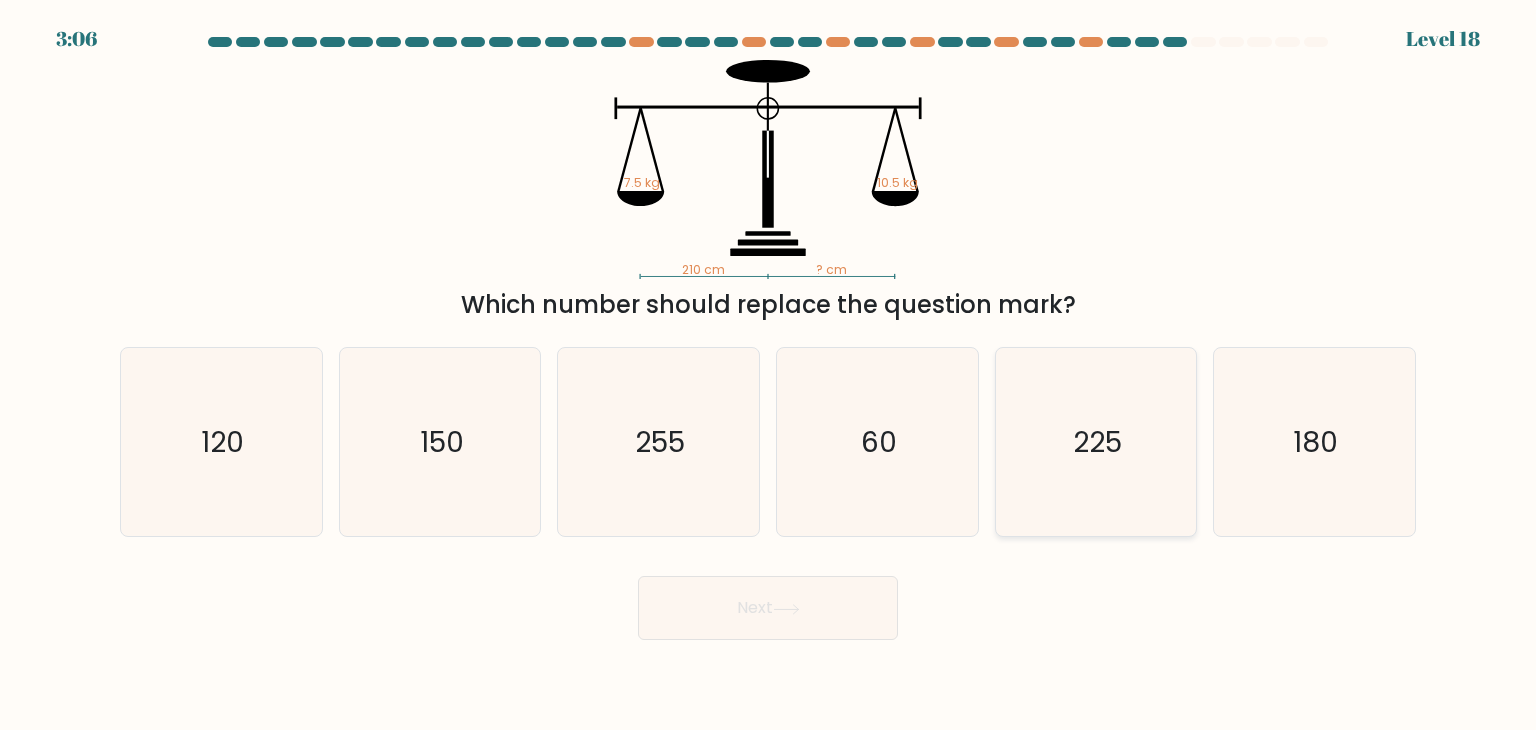 type 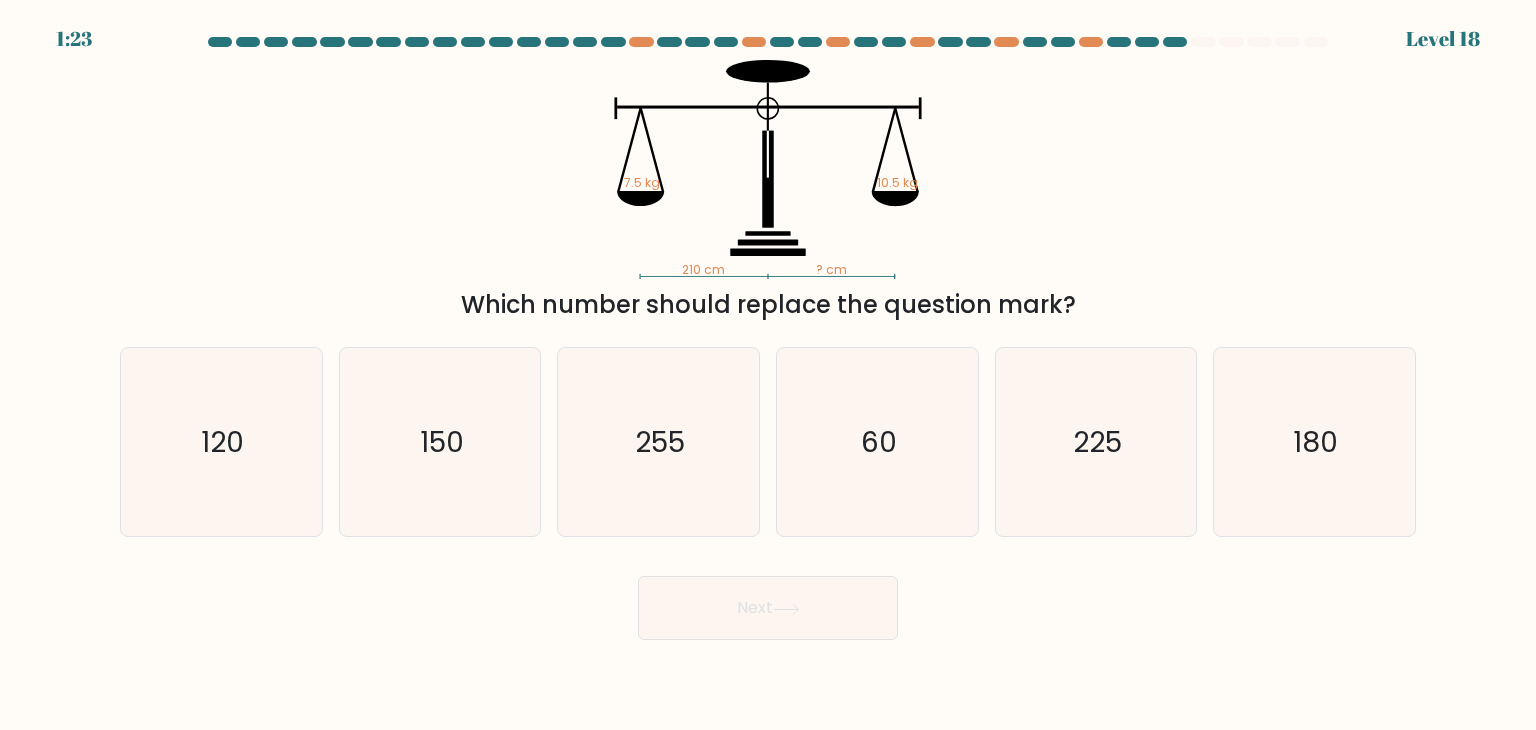 drag, startPoint x: 672, startPoint y: 193, endPoint x: 672, endPoint y: 222, distance: 29 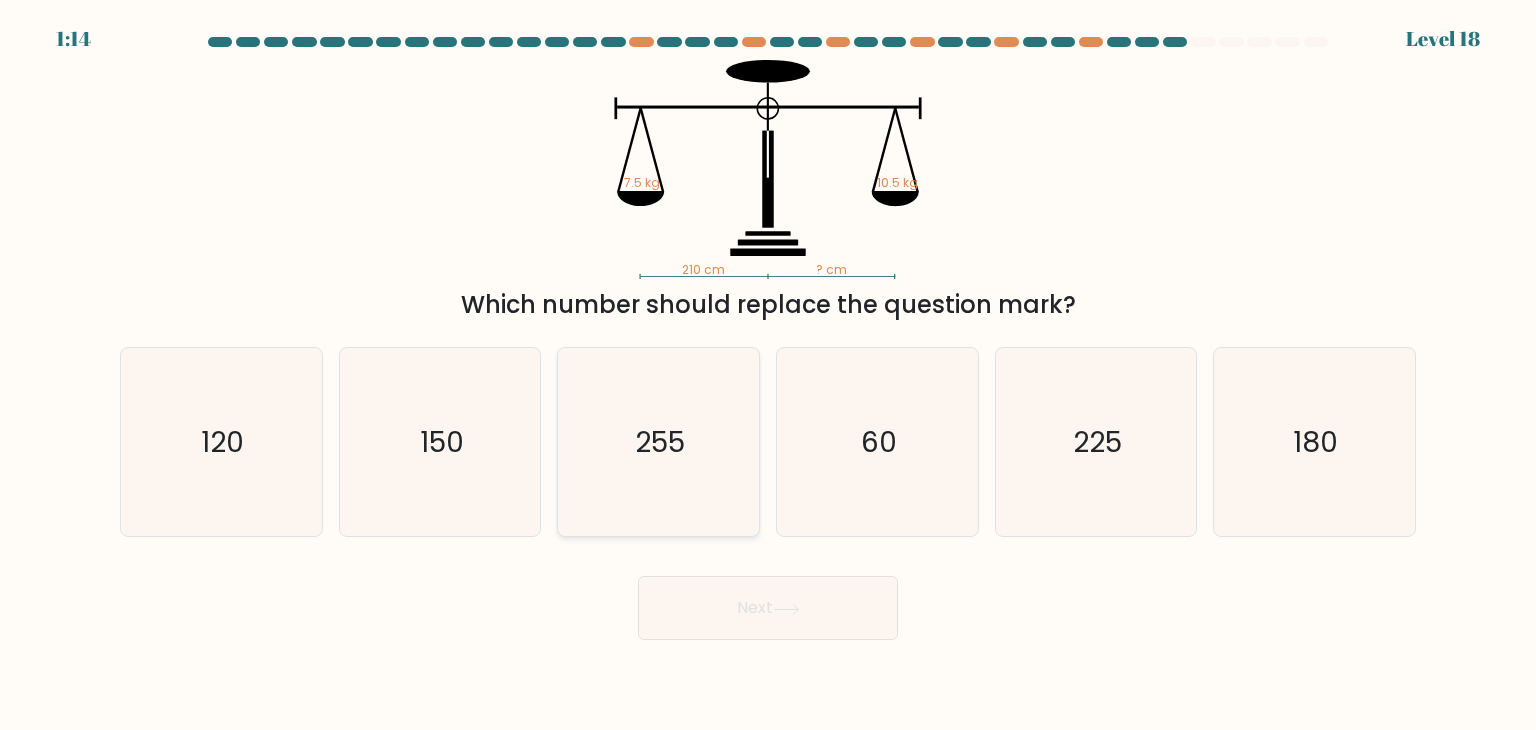 drag, startPoint x: 524, startPoint y: 447, endPoint x: 625, endPoint y: 531, distance: 131.3659 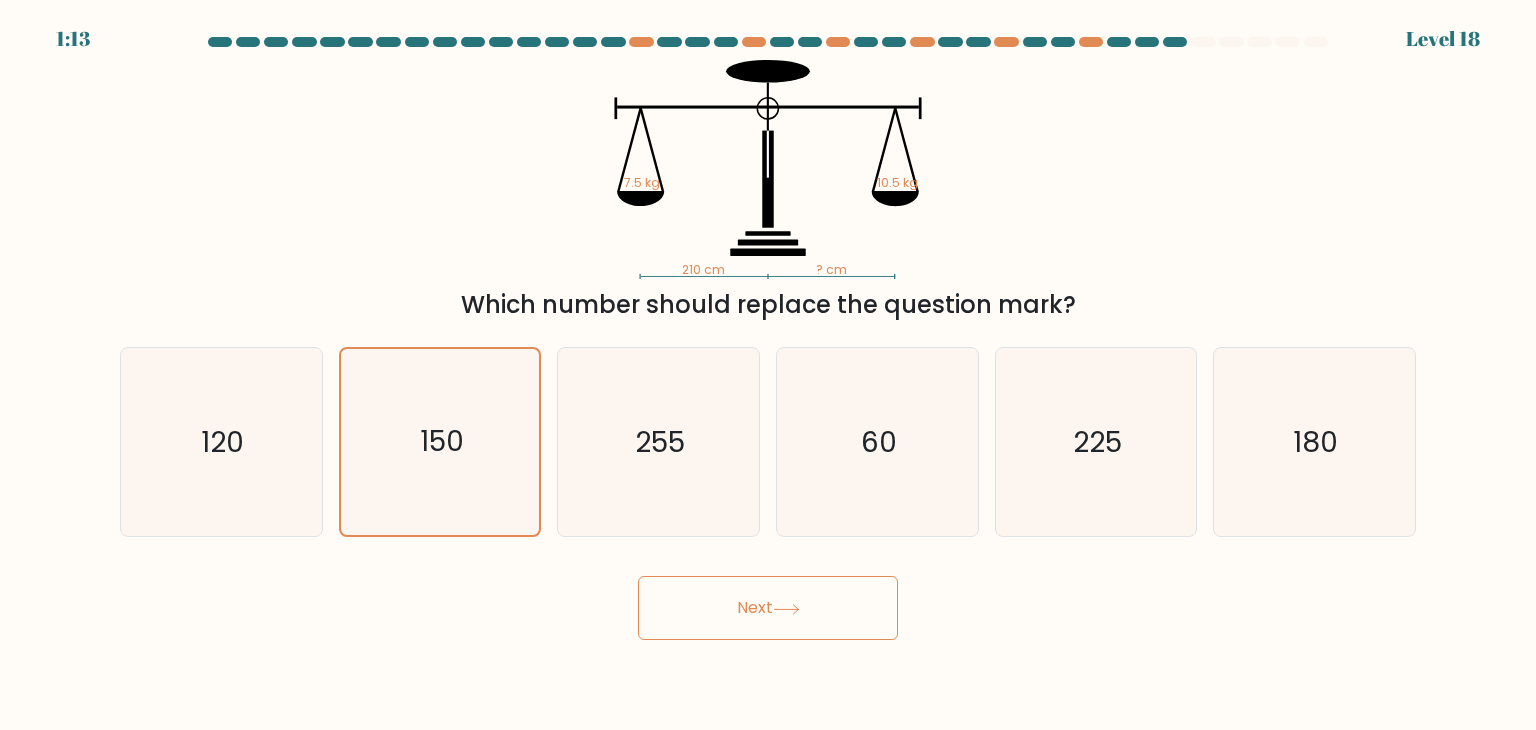 click on "Next" at bounding box center [768, 608] 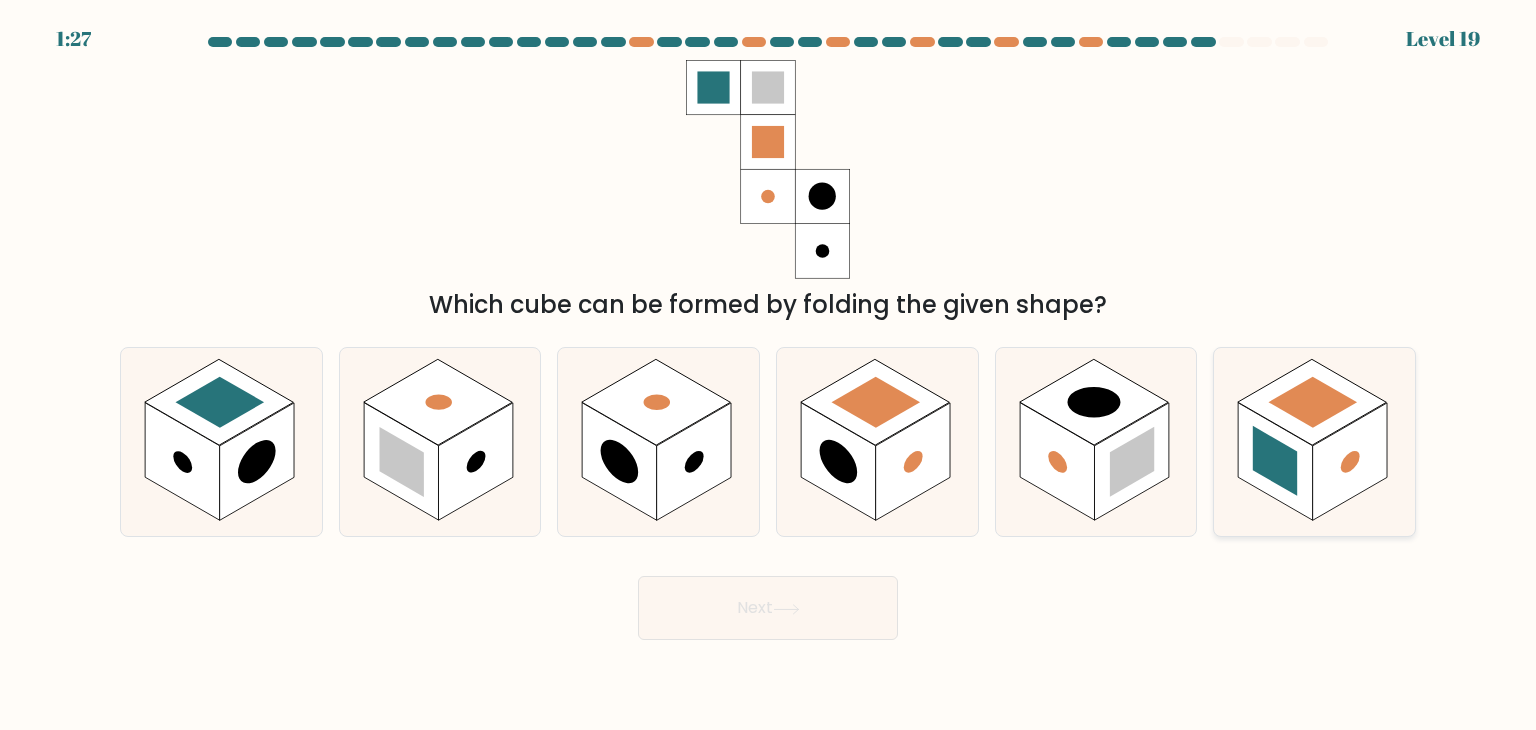 click 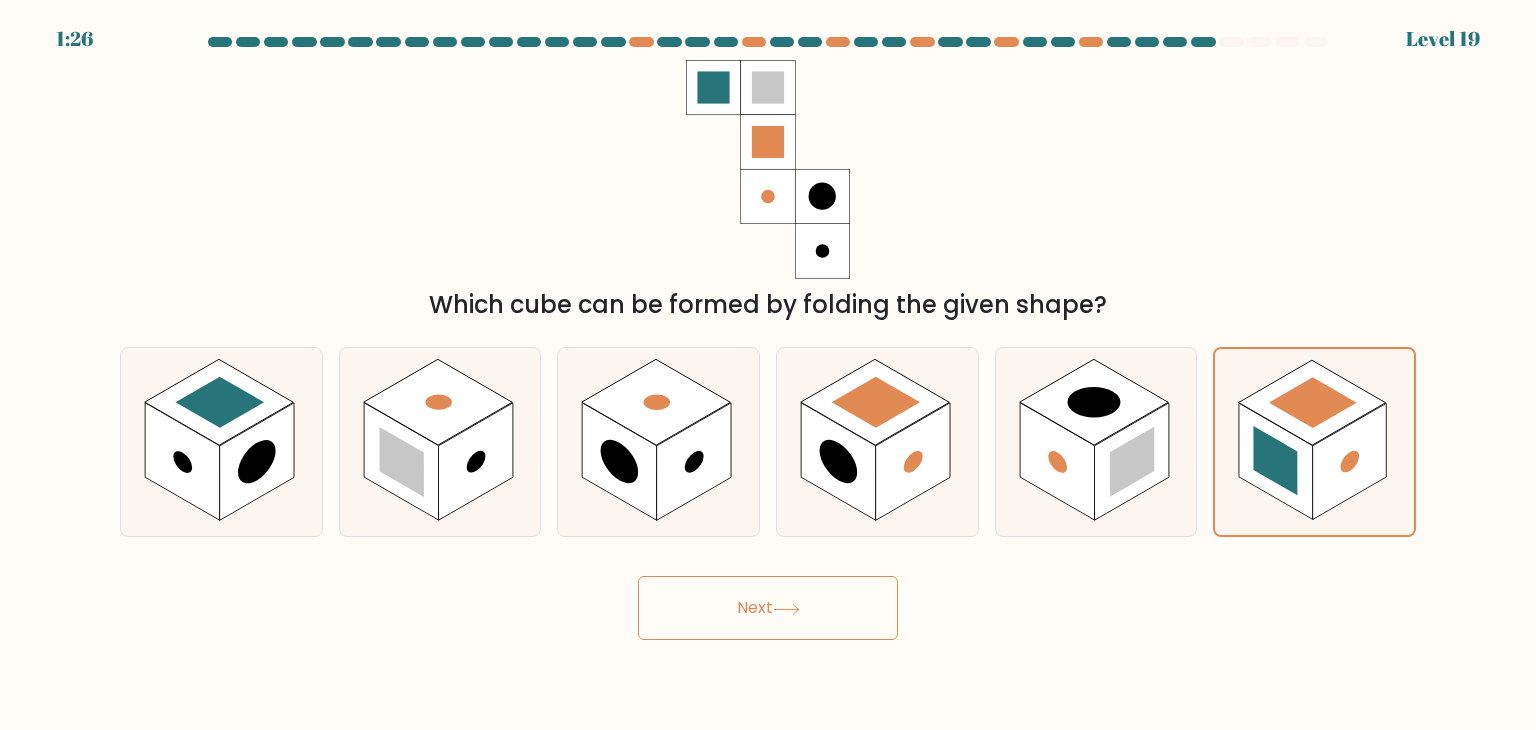 click on "Next" at bounding box center (768, 608) 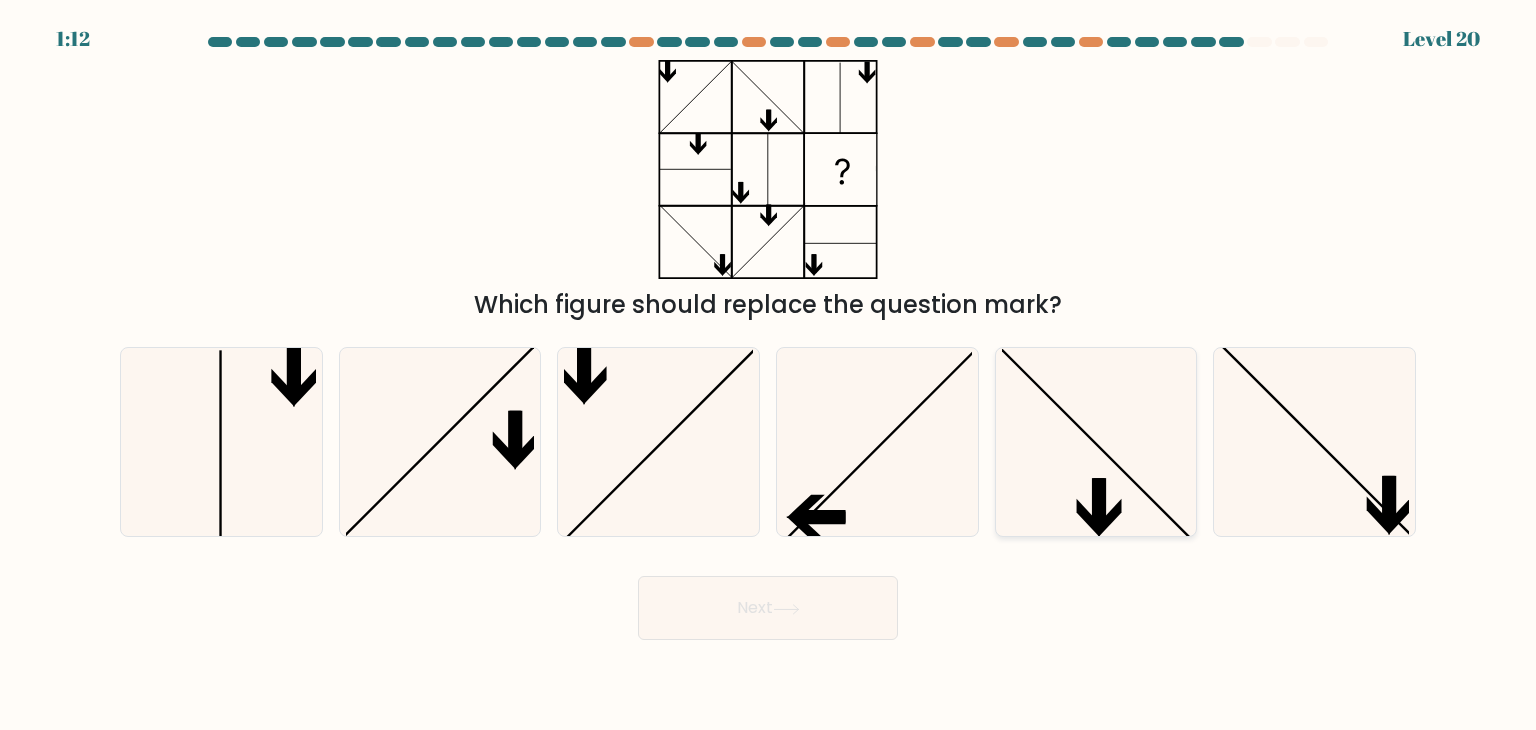 drag, startPoint x: 1187, startPoint y: 458, endPoint x: 1152, endPoint y: 458, distance: 35 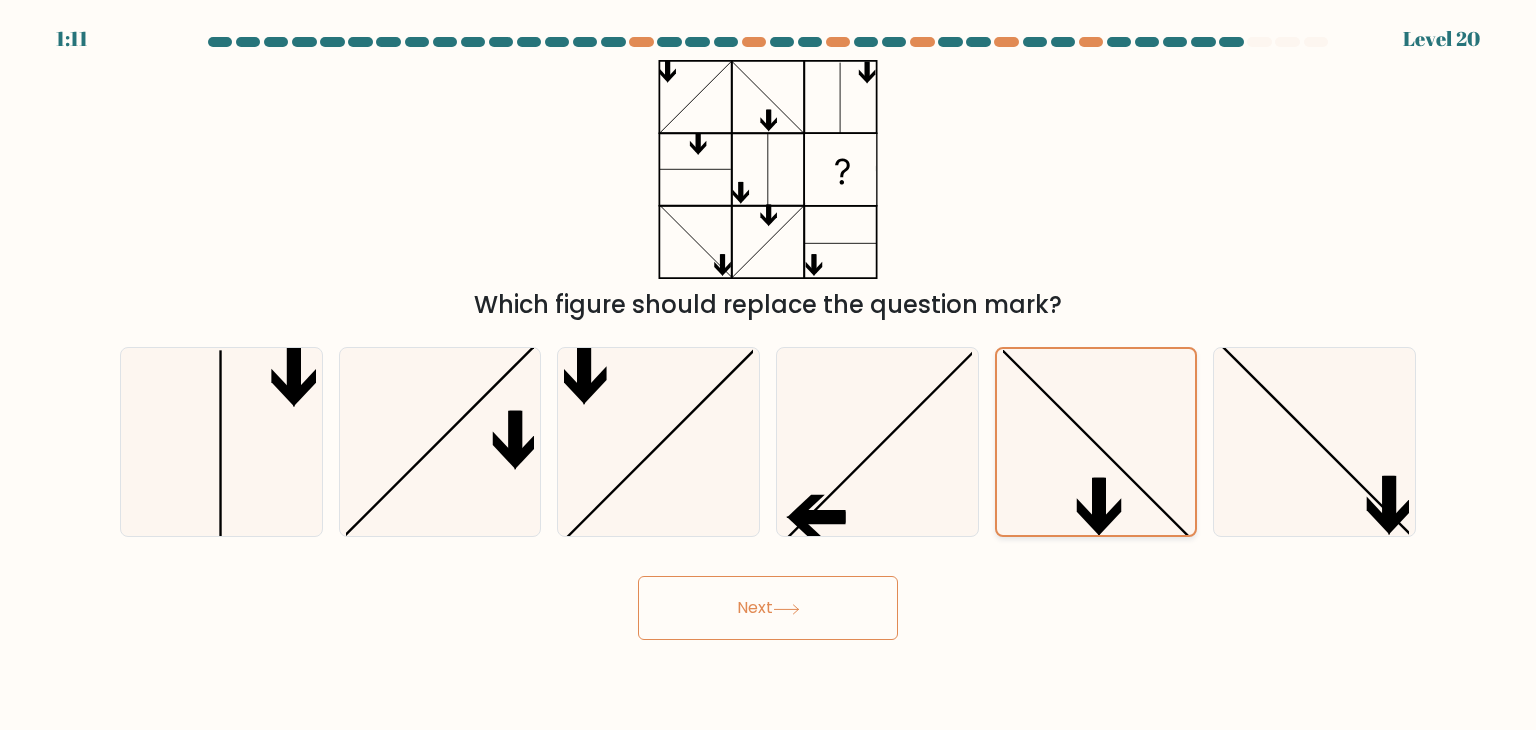 drag, startPoint x: 1288, startPoint y: 469, endPoint x: 1044, endPoint y: 496, distance: 245.4893 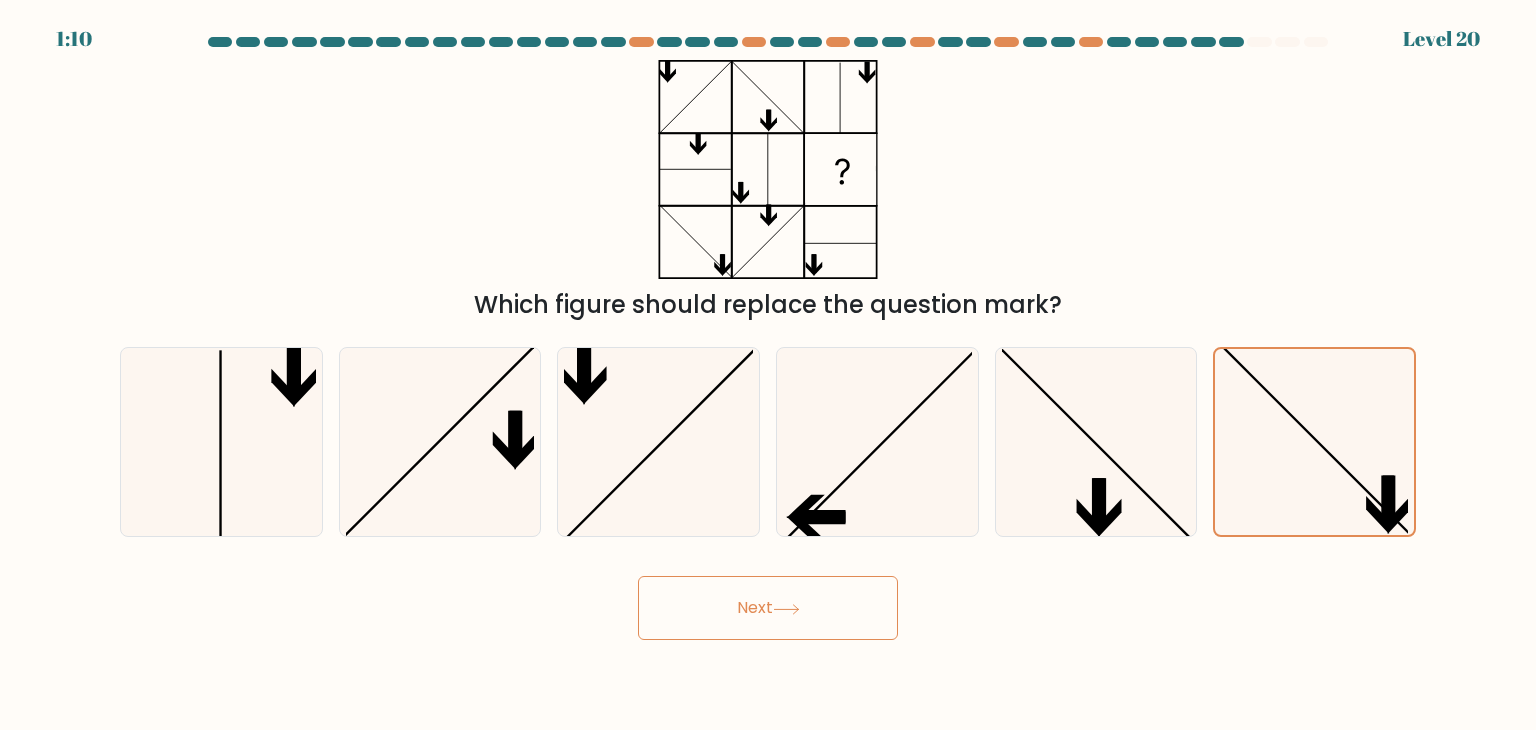 drag, startPoint x: 746, startPoint y: 640, endPoint x: 774, endPoint y: 626, distance: 31.304953 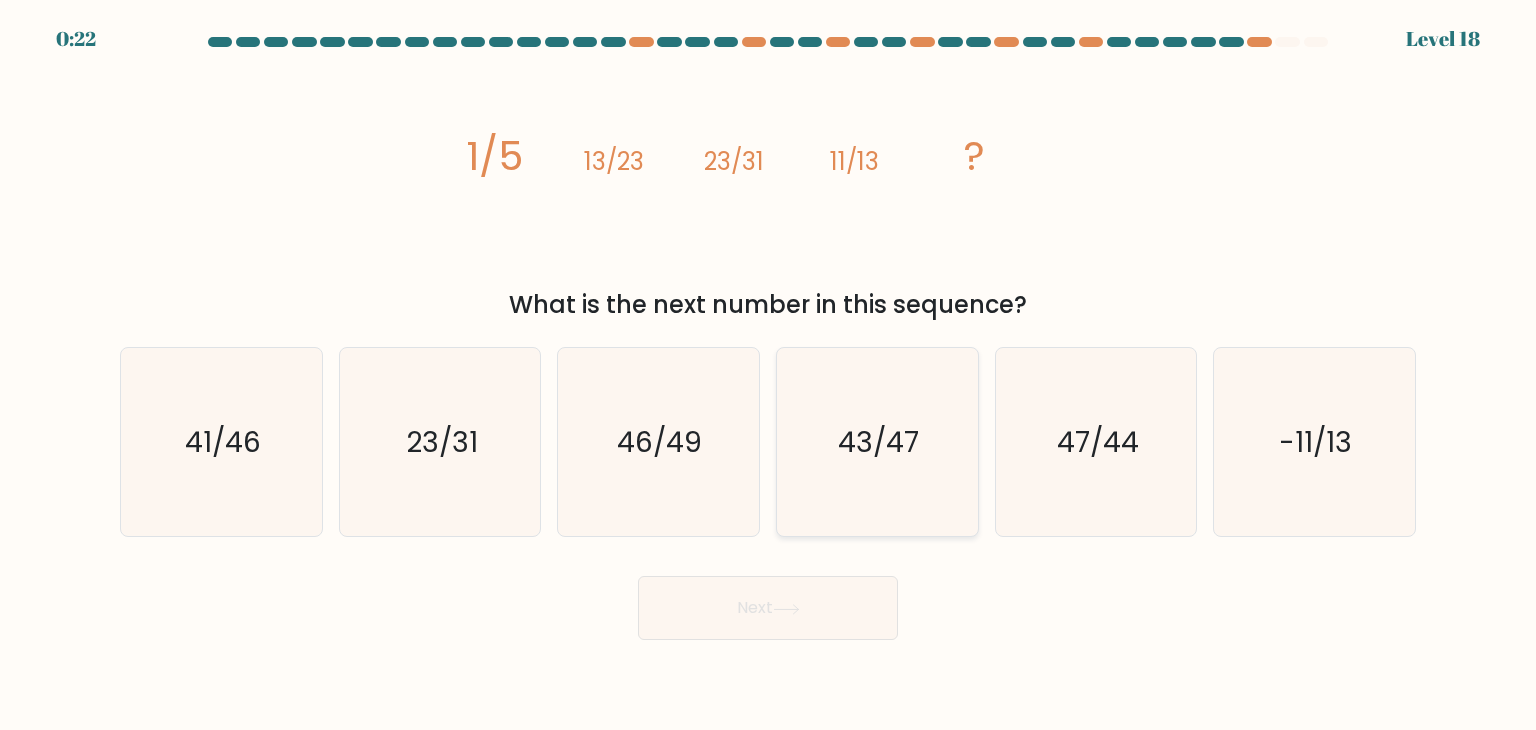 click on "43/47" 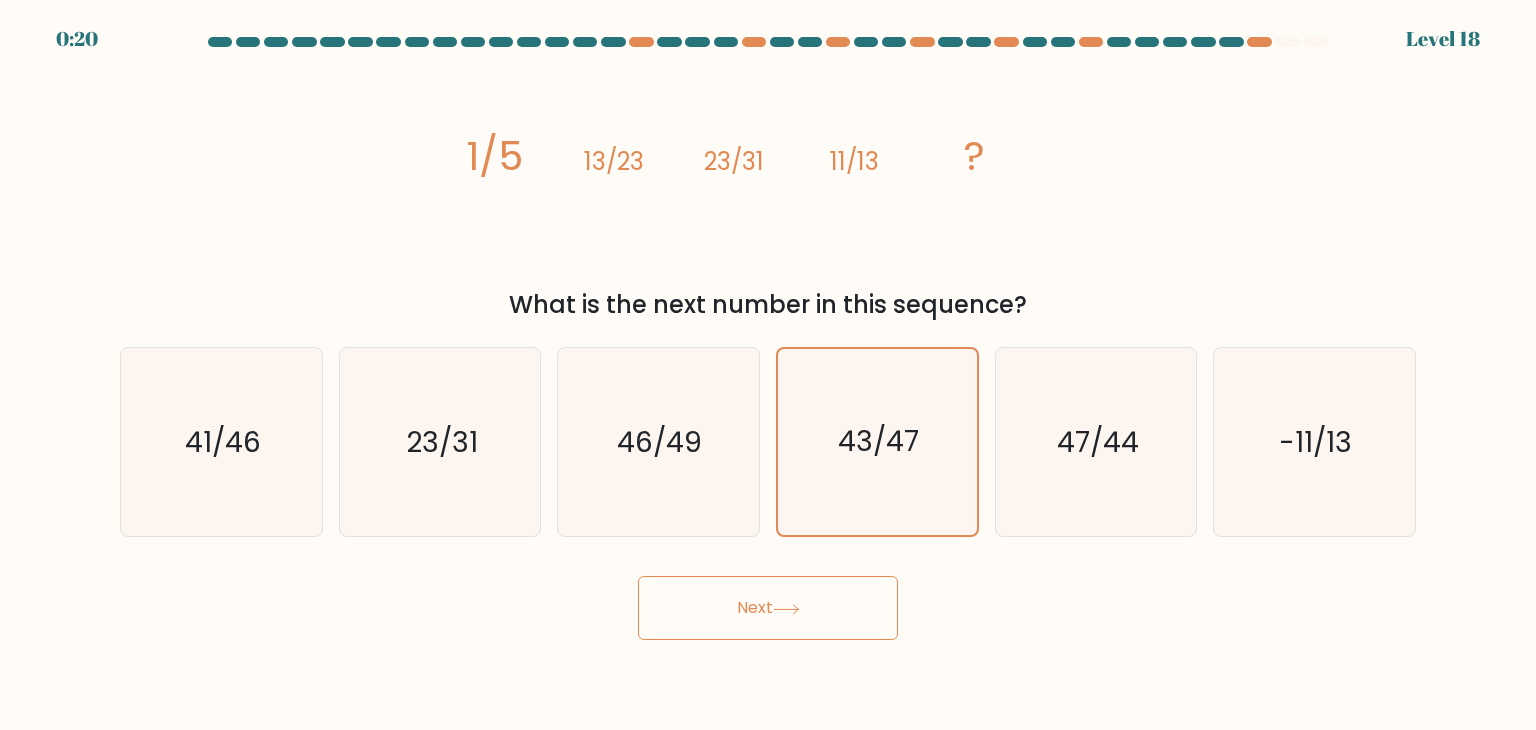 click on "Next" at bounding box center (768, 608) 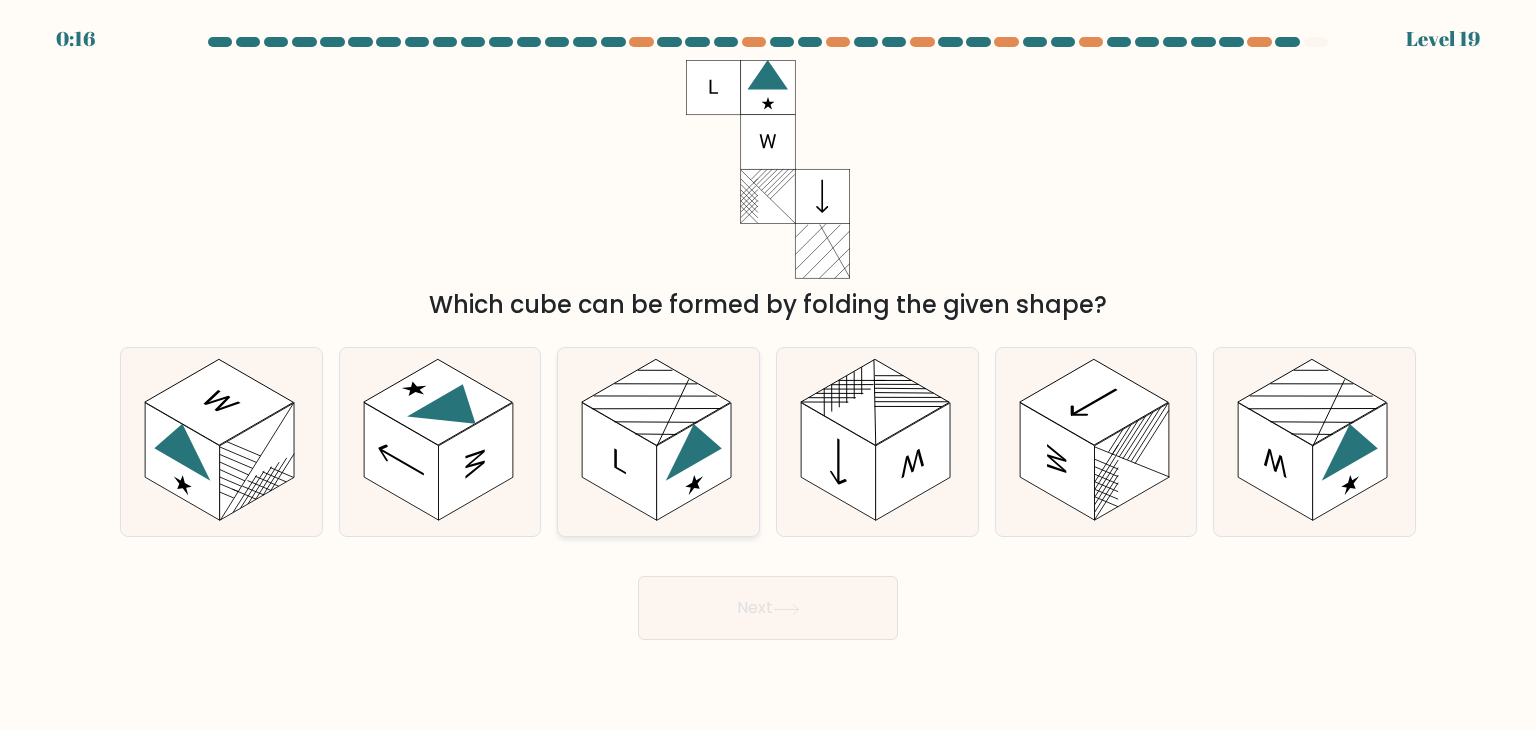 click 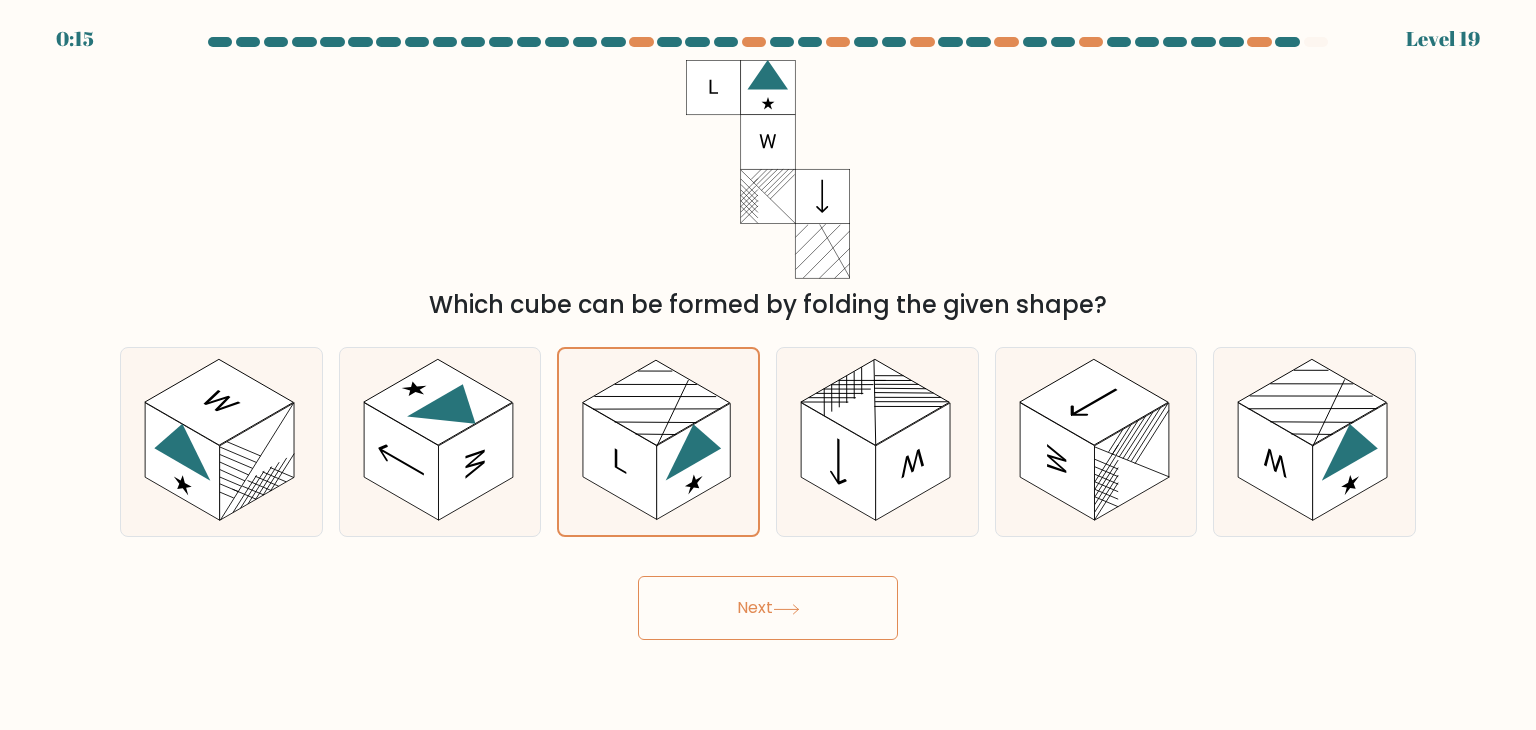 click on "Next" at bounding box center [768, 608] 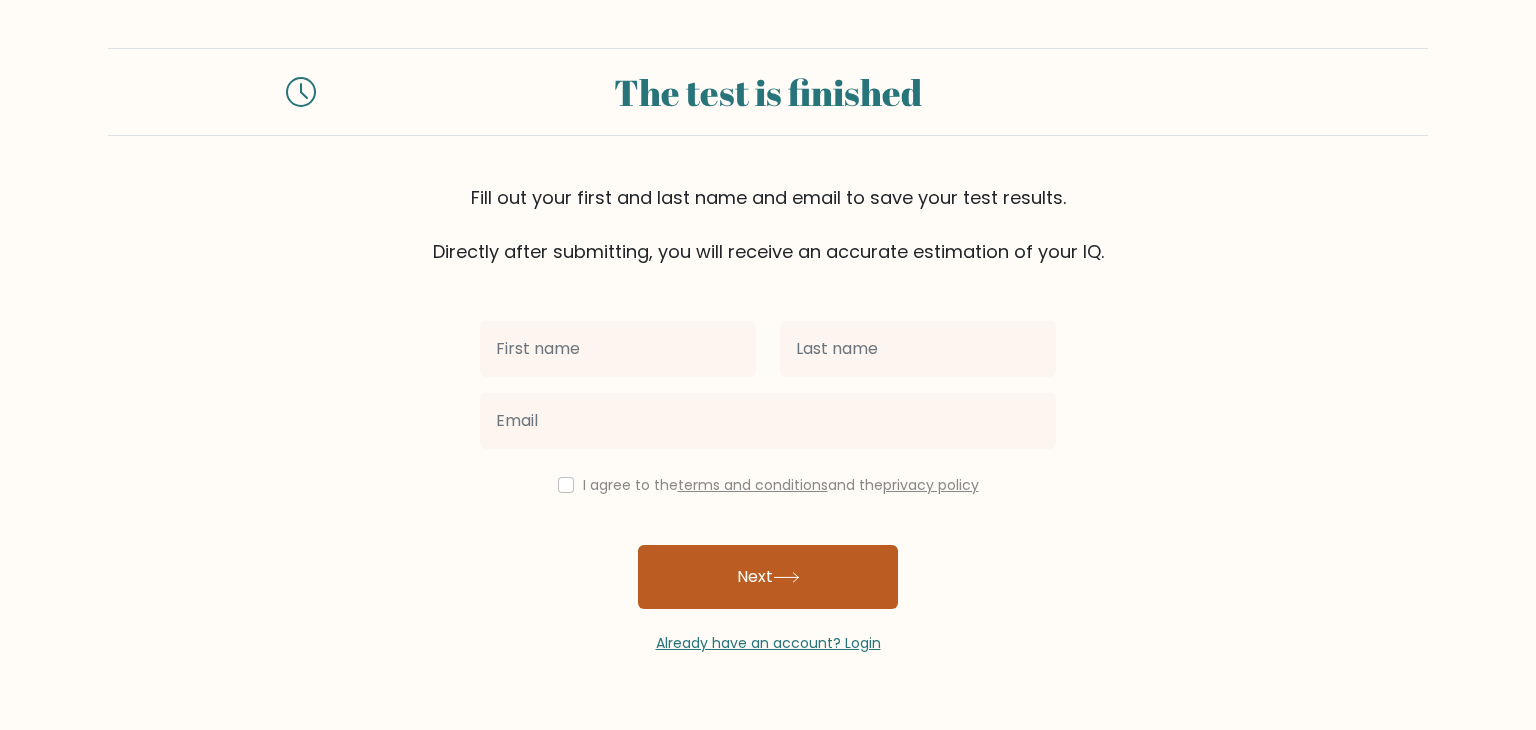 scroll, scrollTop: 0, scrollLeft: 0, axis: both 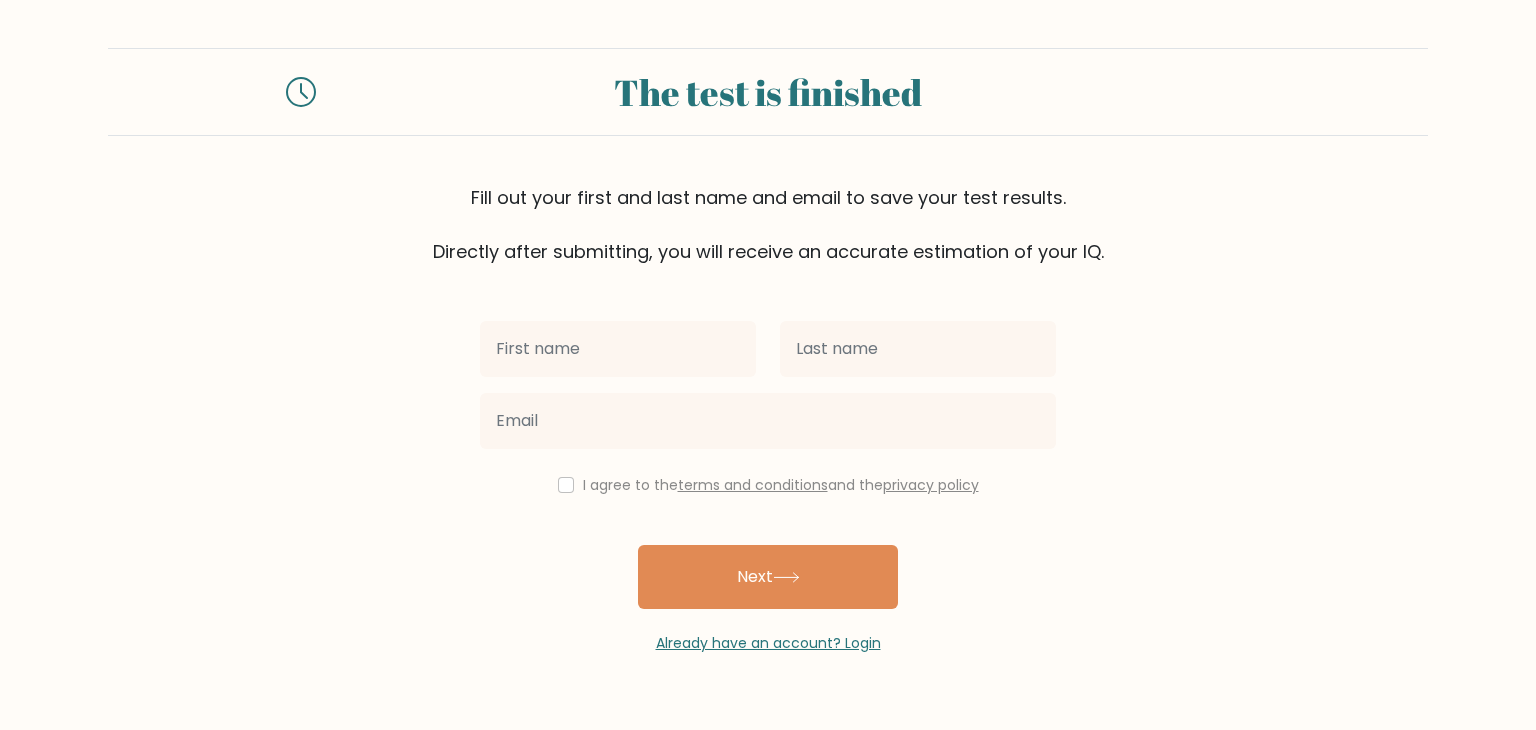 click at bounding box center [618, 349] 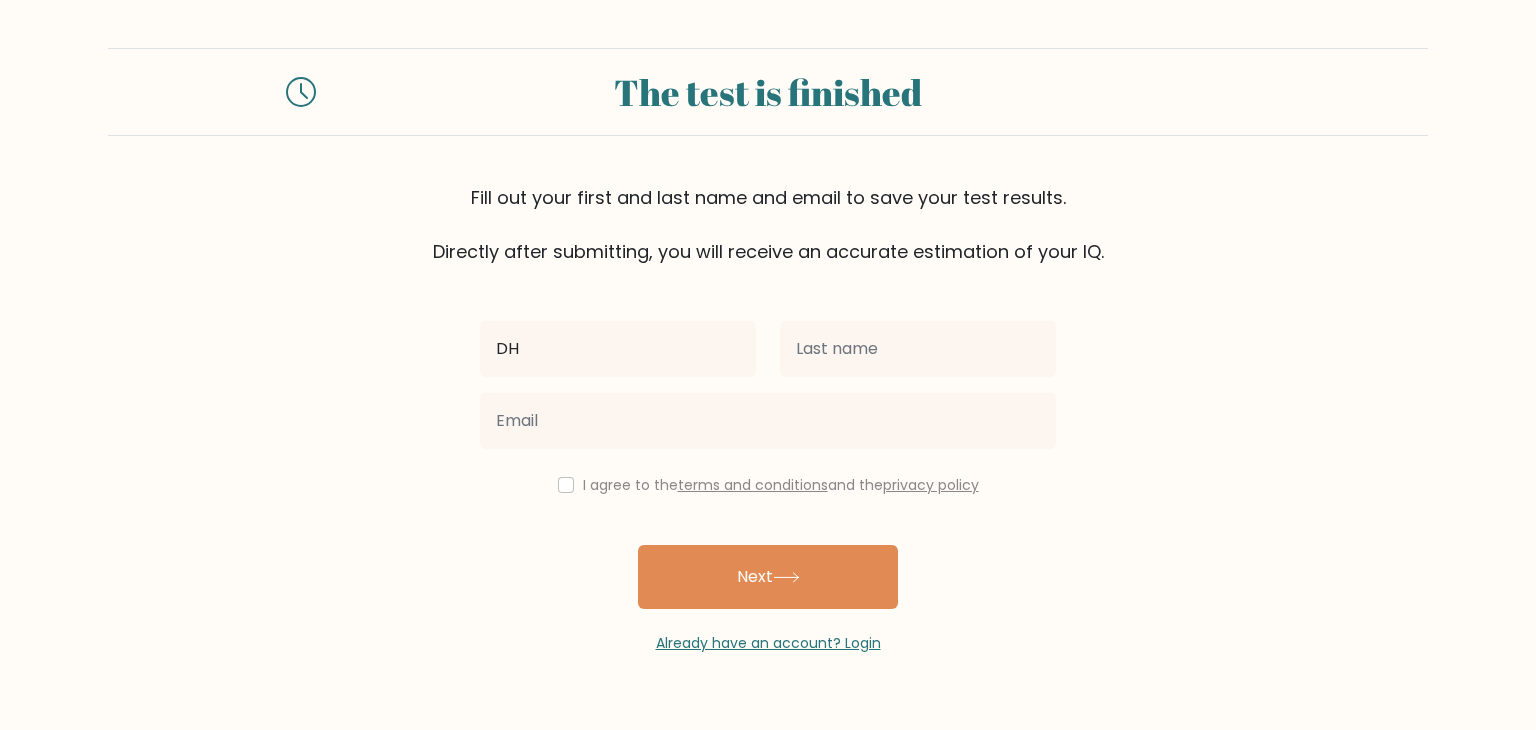 type on "D" 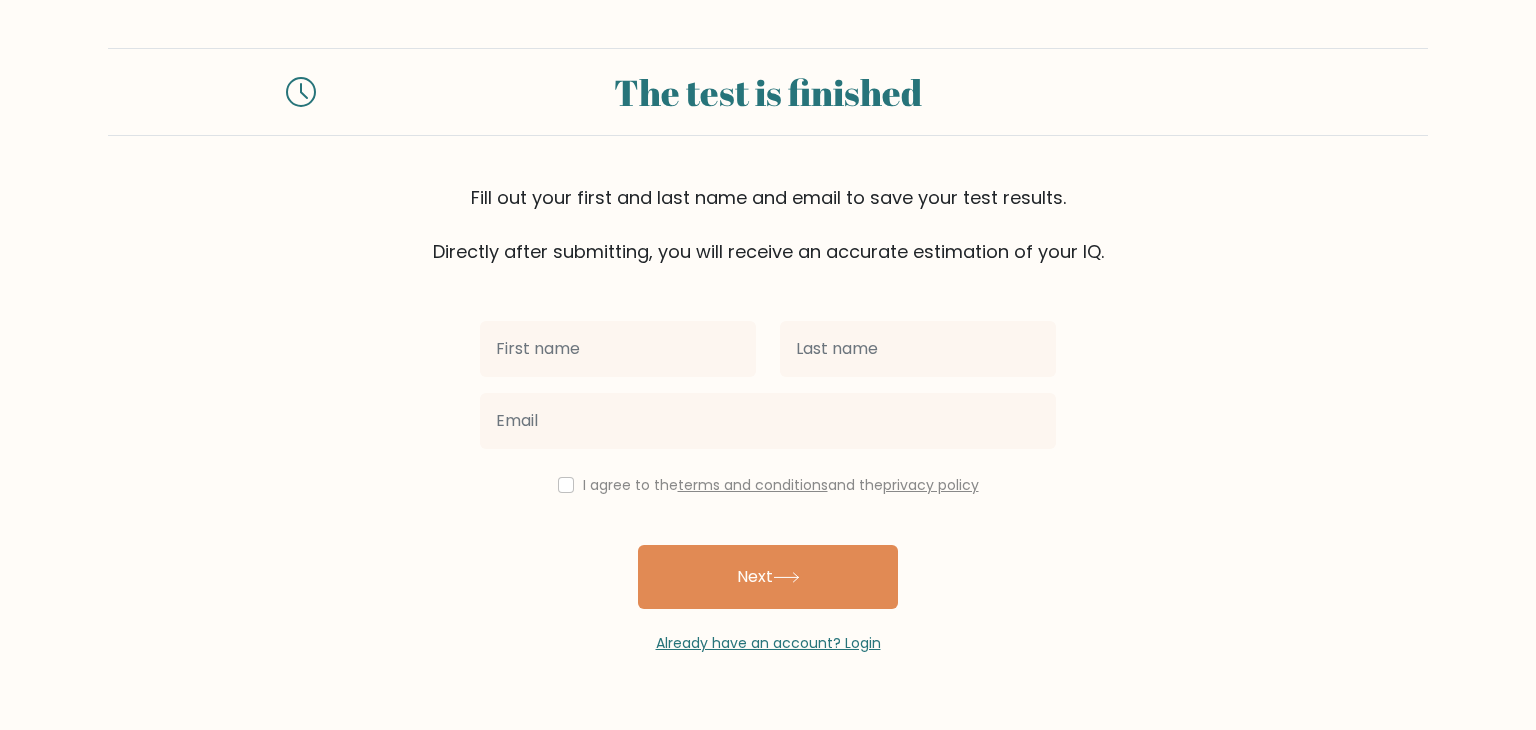 type on "D" 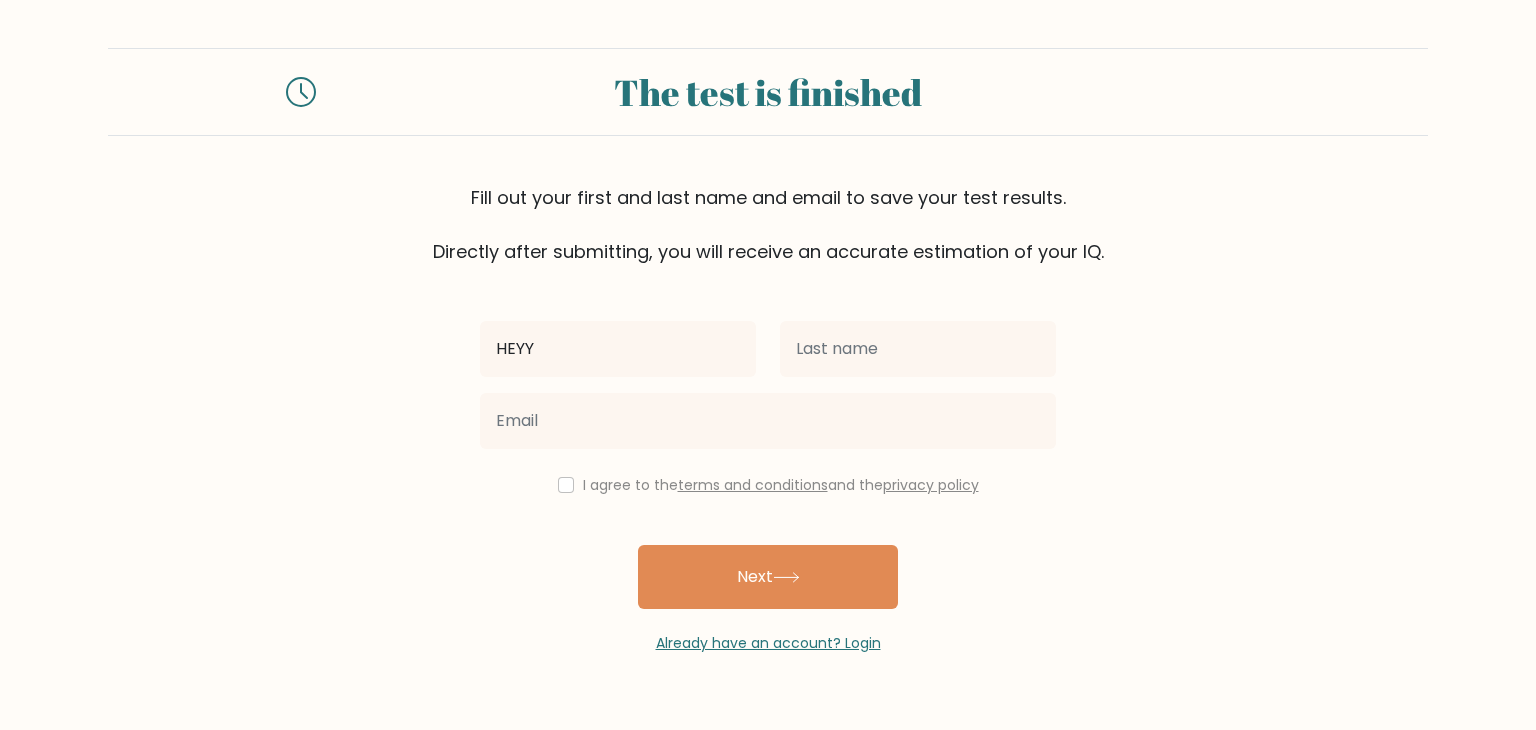 type on "HEYY" 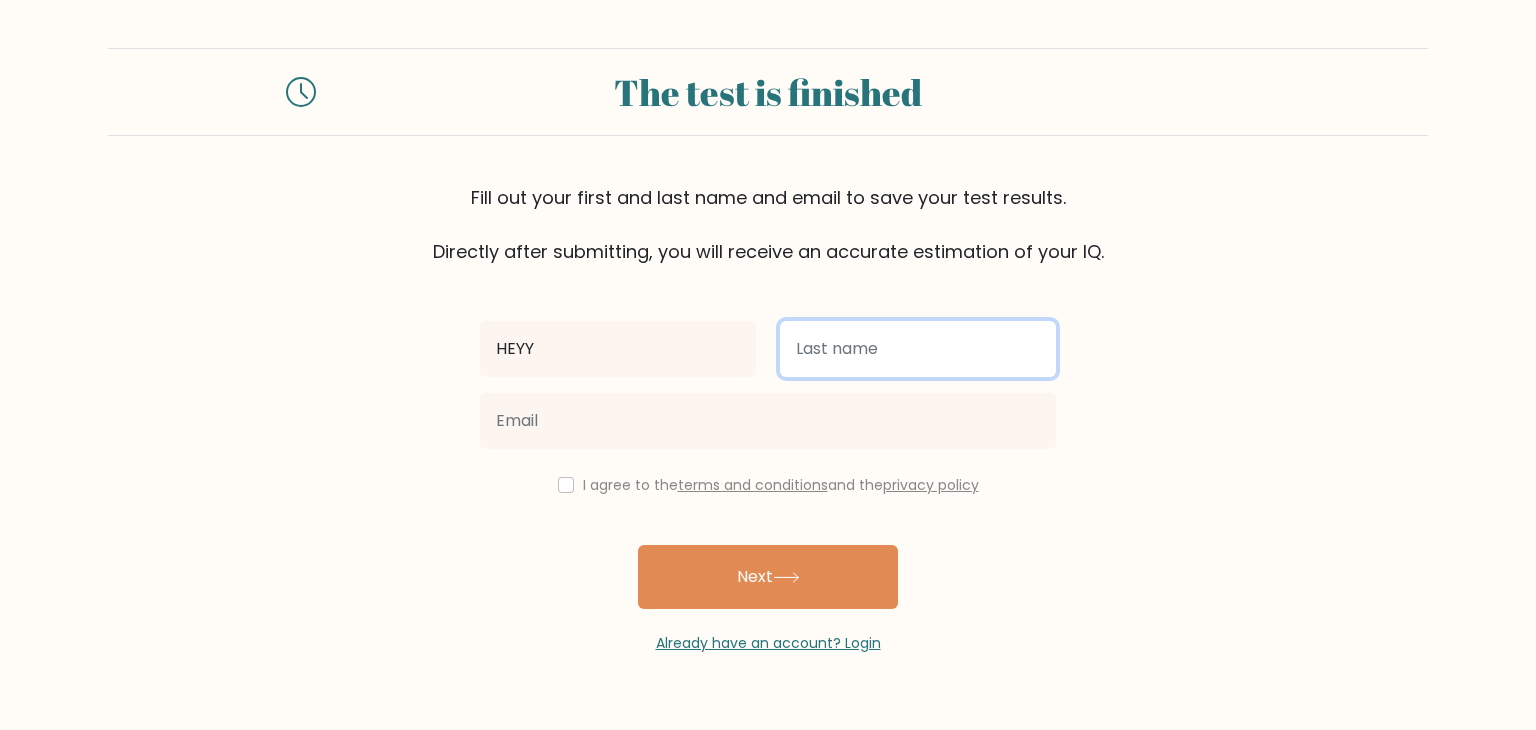 click at bounding box center (918, 349) 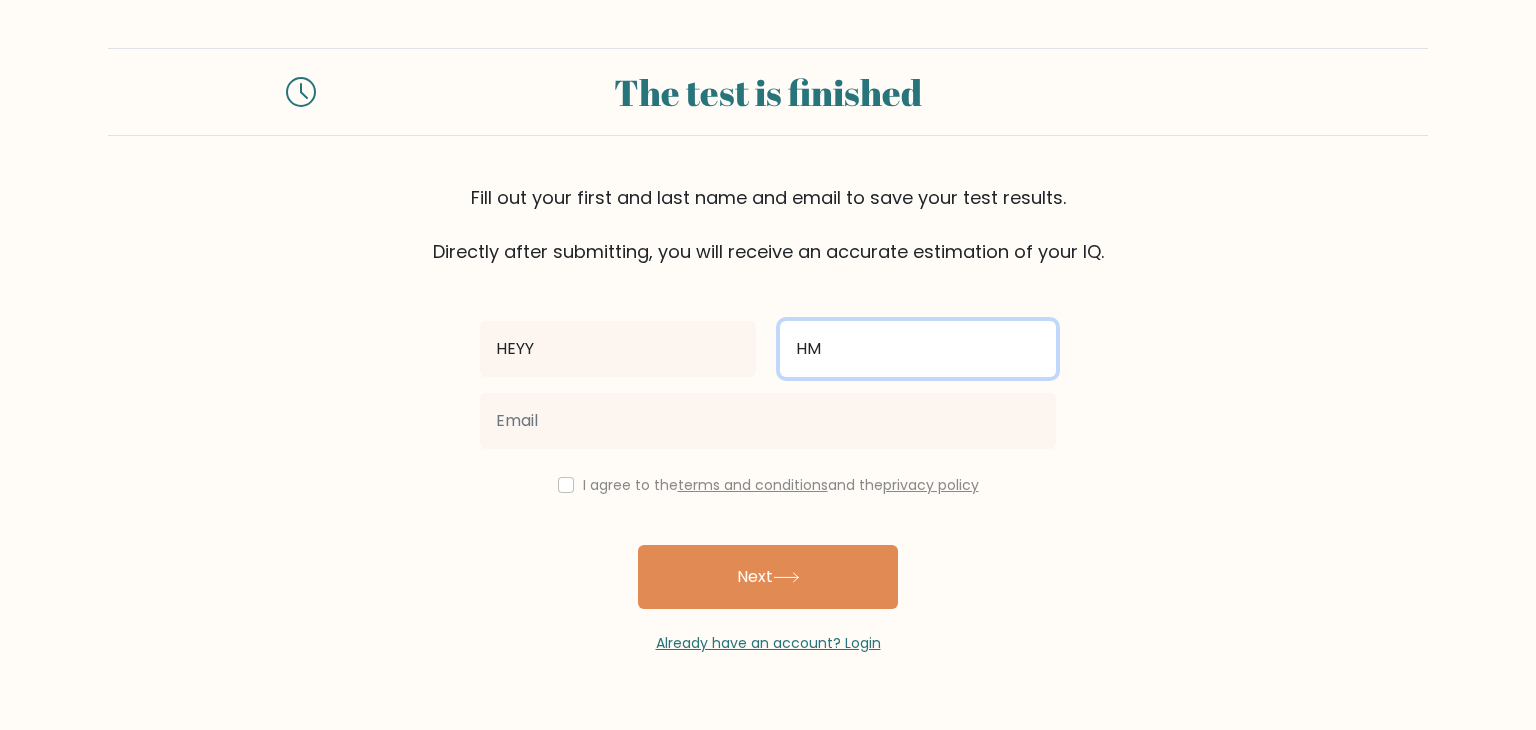 type on "H" 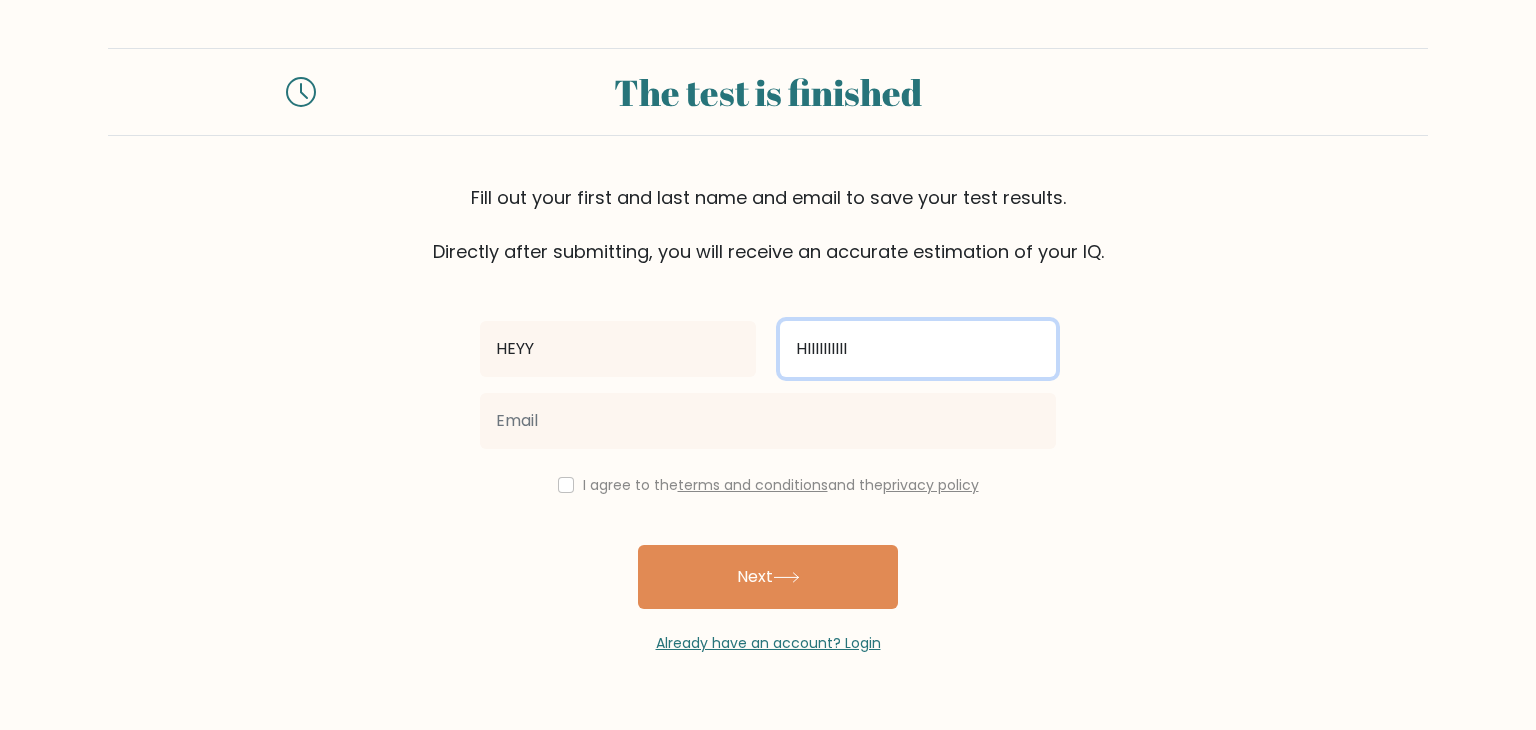 type on "HIIIIIIIIII" 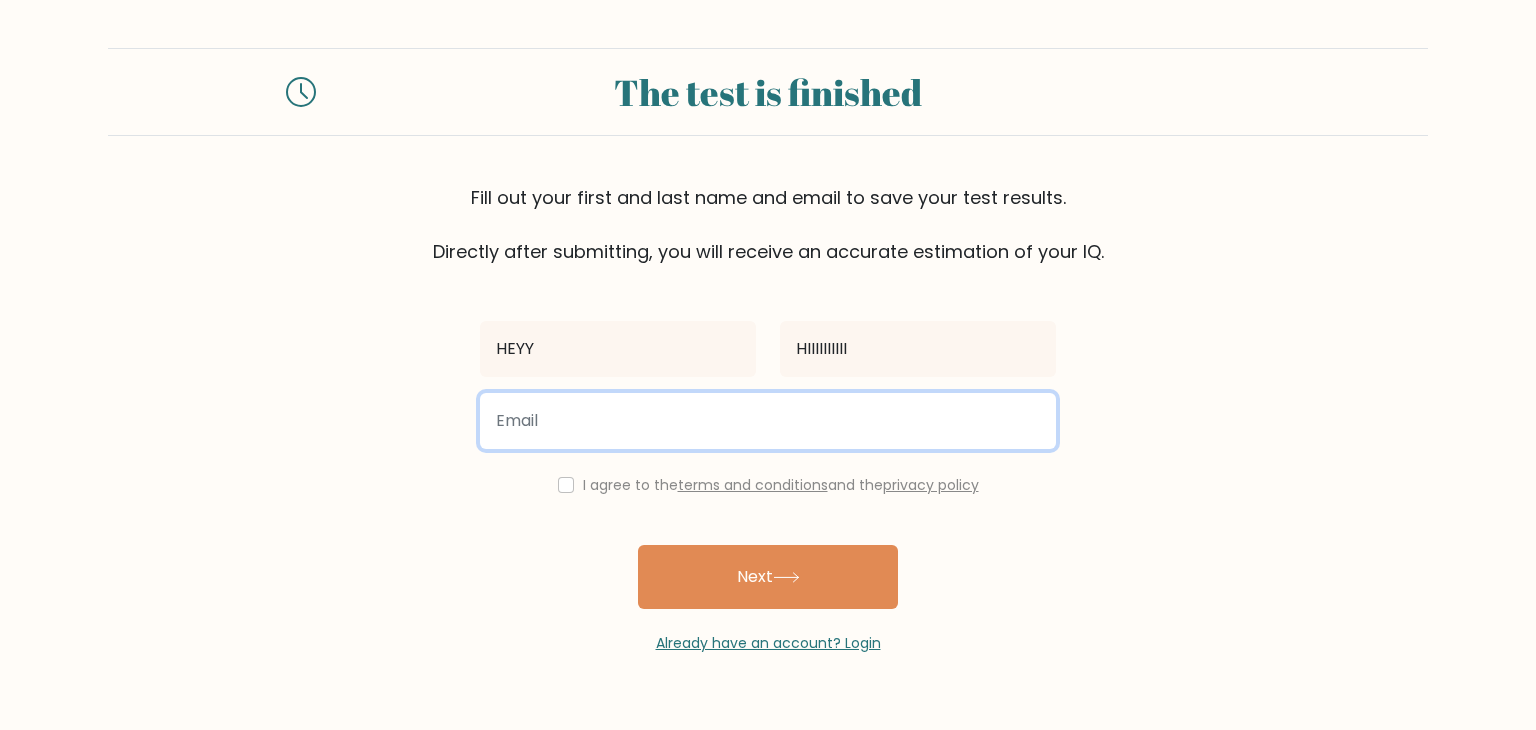 click at bounding box center [768, 421] 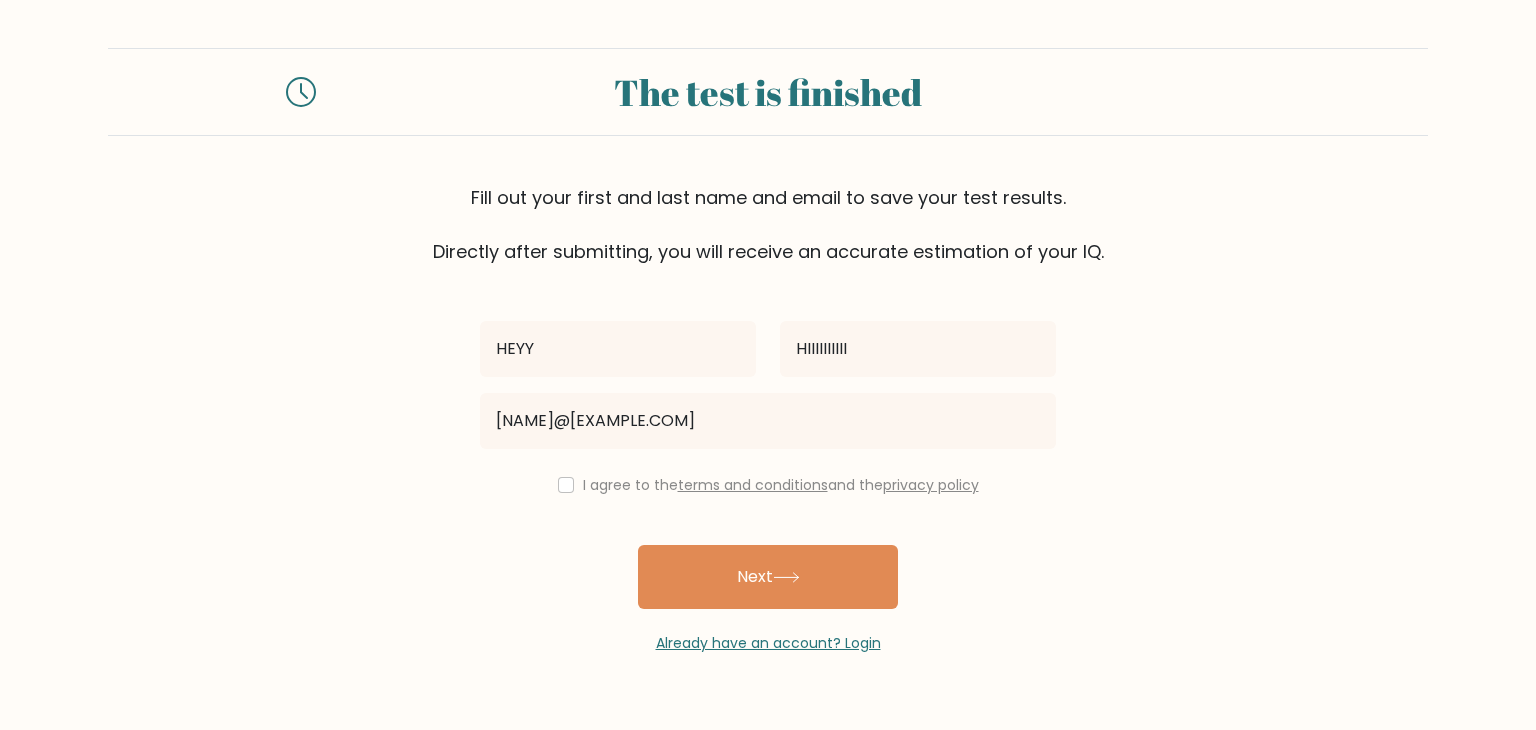 click on "I agree to the  terms and conditions  and the  privacy policy" at bounding box center [768, 485] 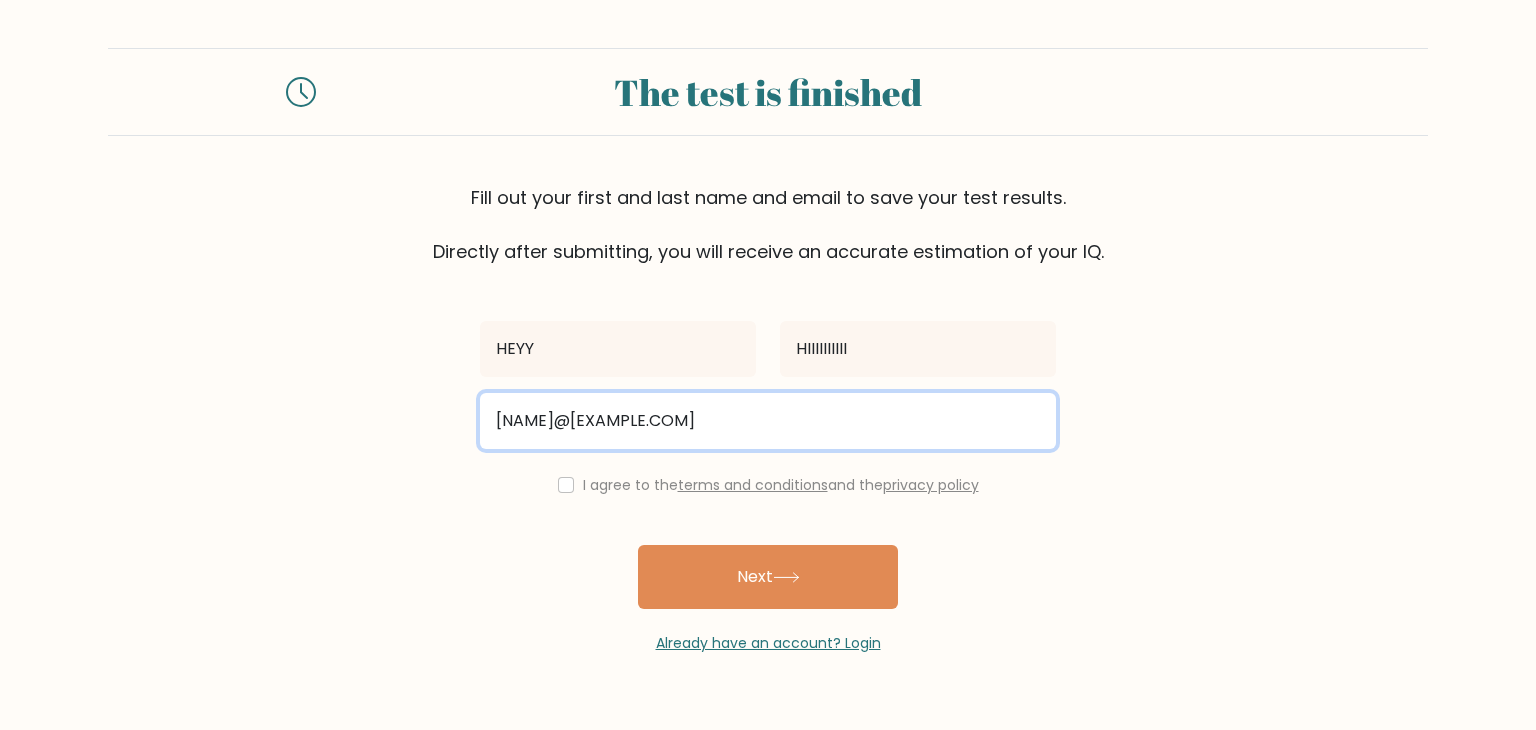 click on "ravis2703@gmail.com" at bounding box center (768, 421) 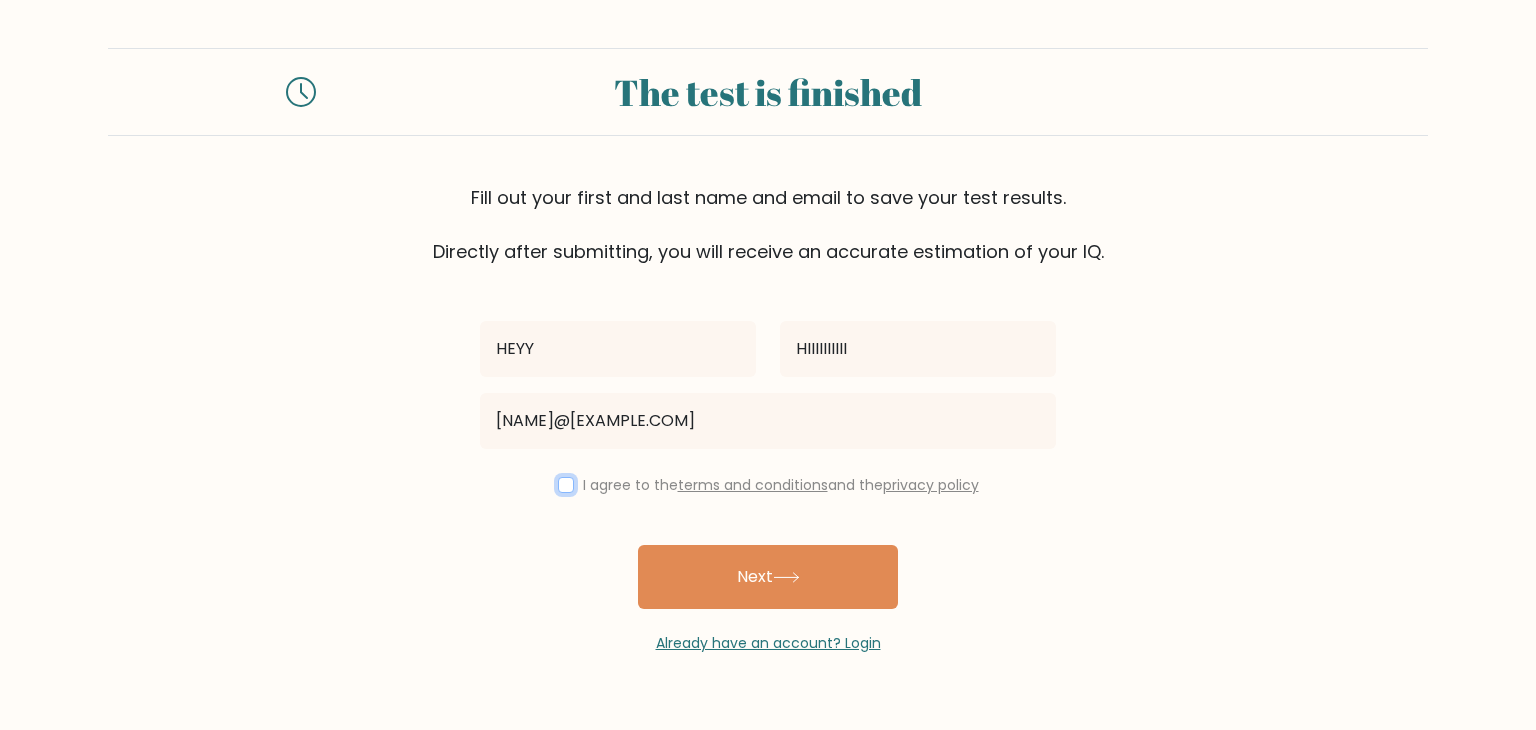 click at bounding box center [566, 485] 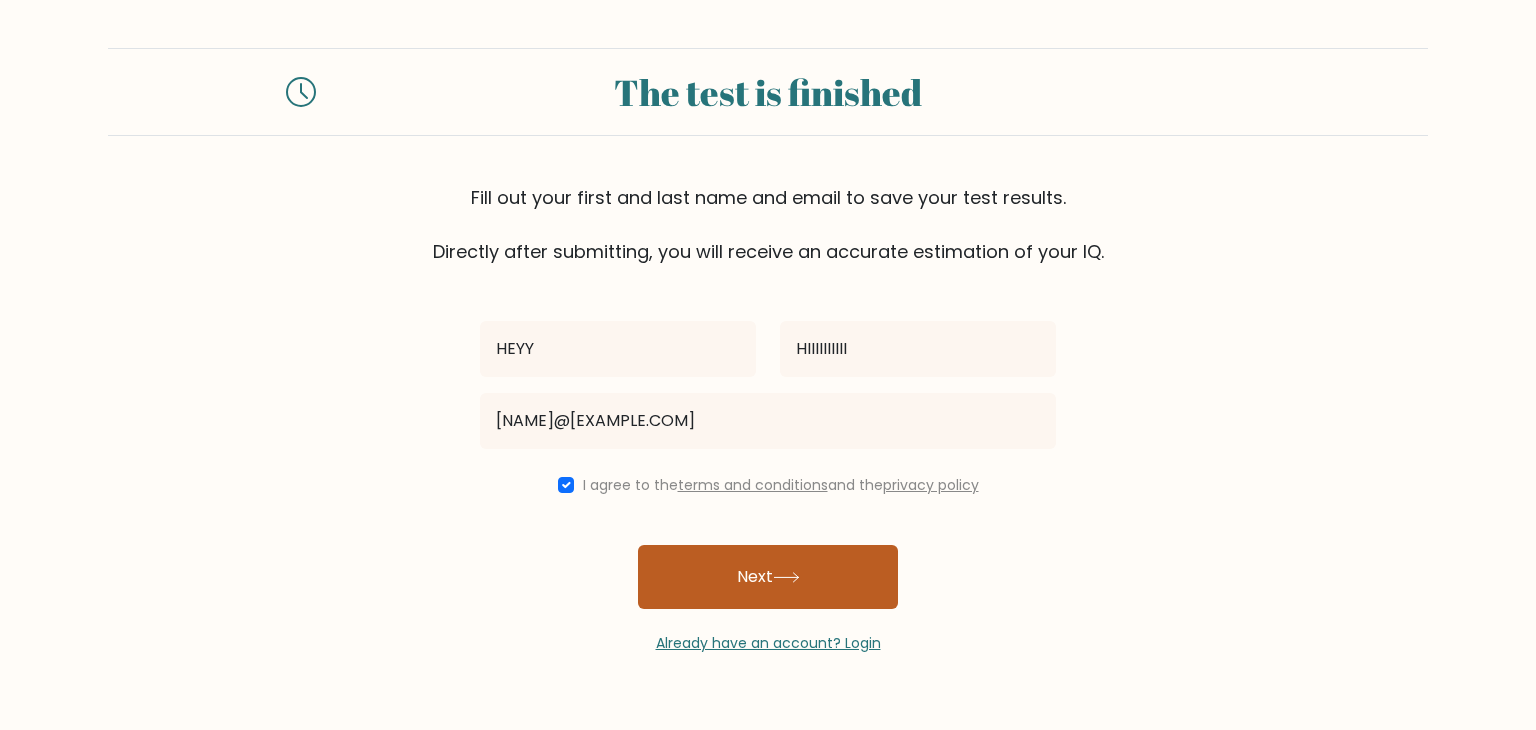 click on "Next" at bounding box center [768, 577] 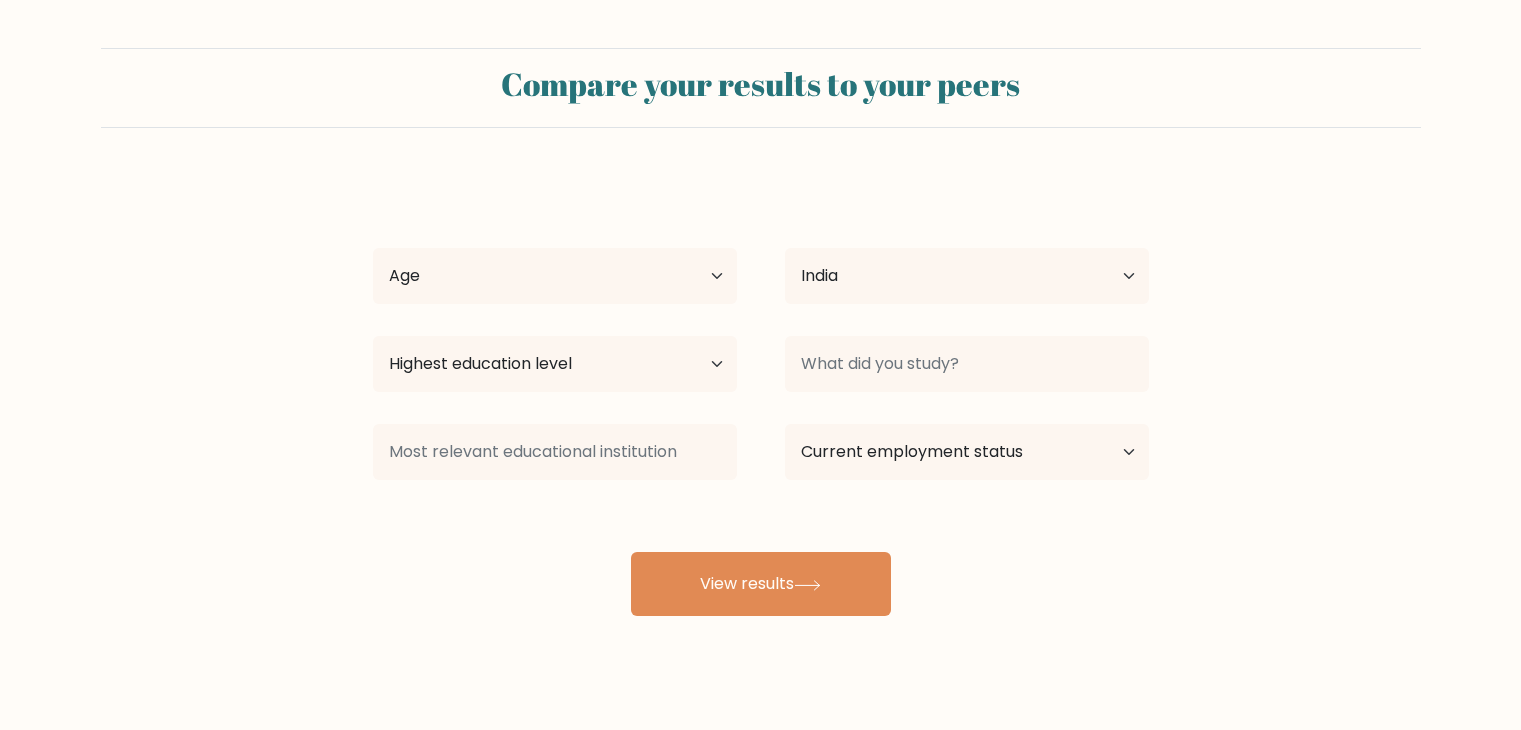 select on "IN" 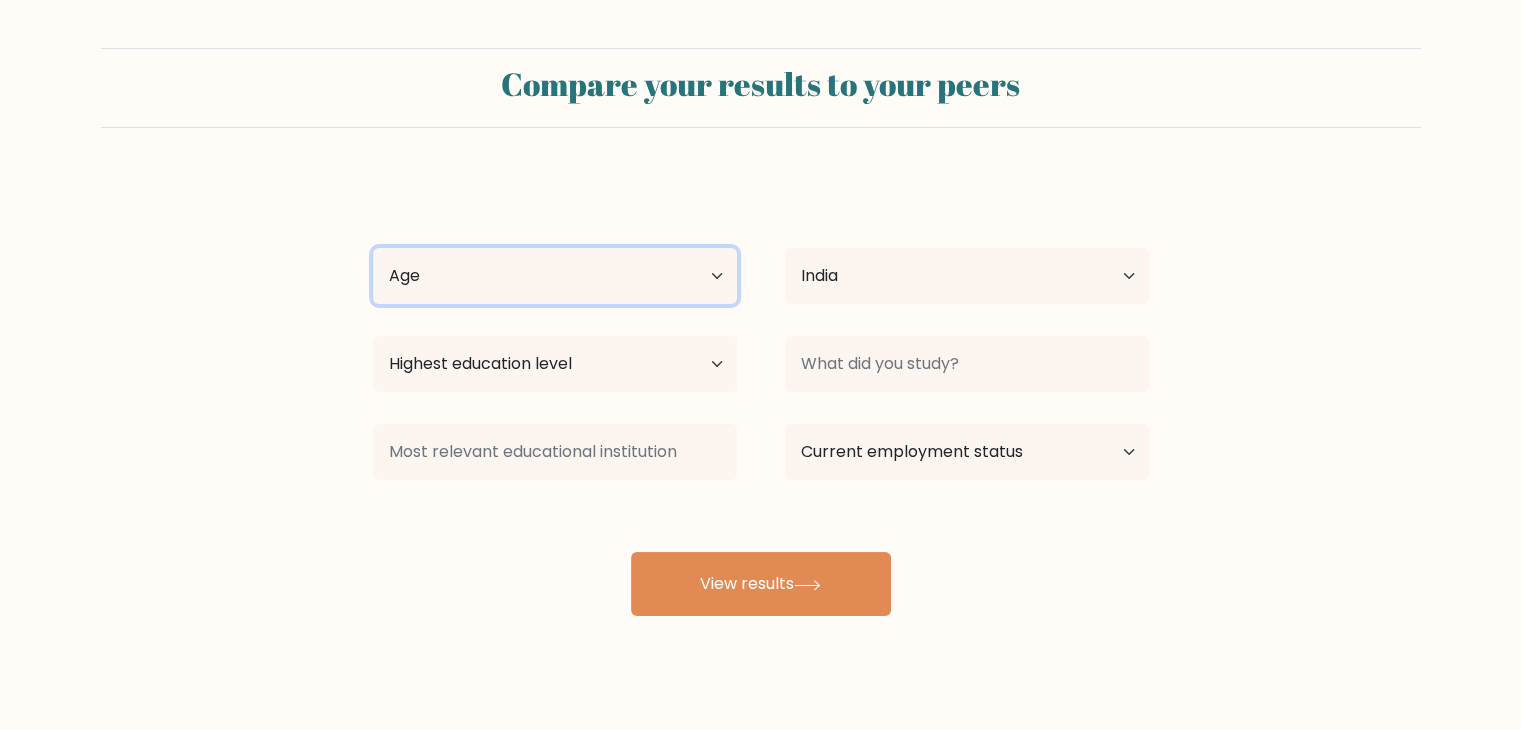click on "Age
Under 18 years old
18-24 years old
25-34 years old
35-44 years old
45-54 years old
55-64 years old
65 years old and above" at bounding box center (555, 276) 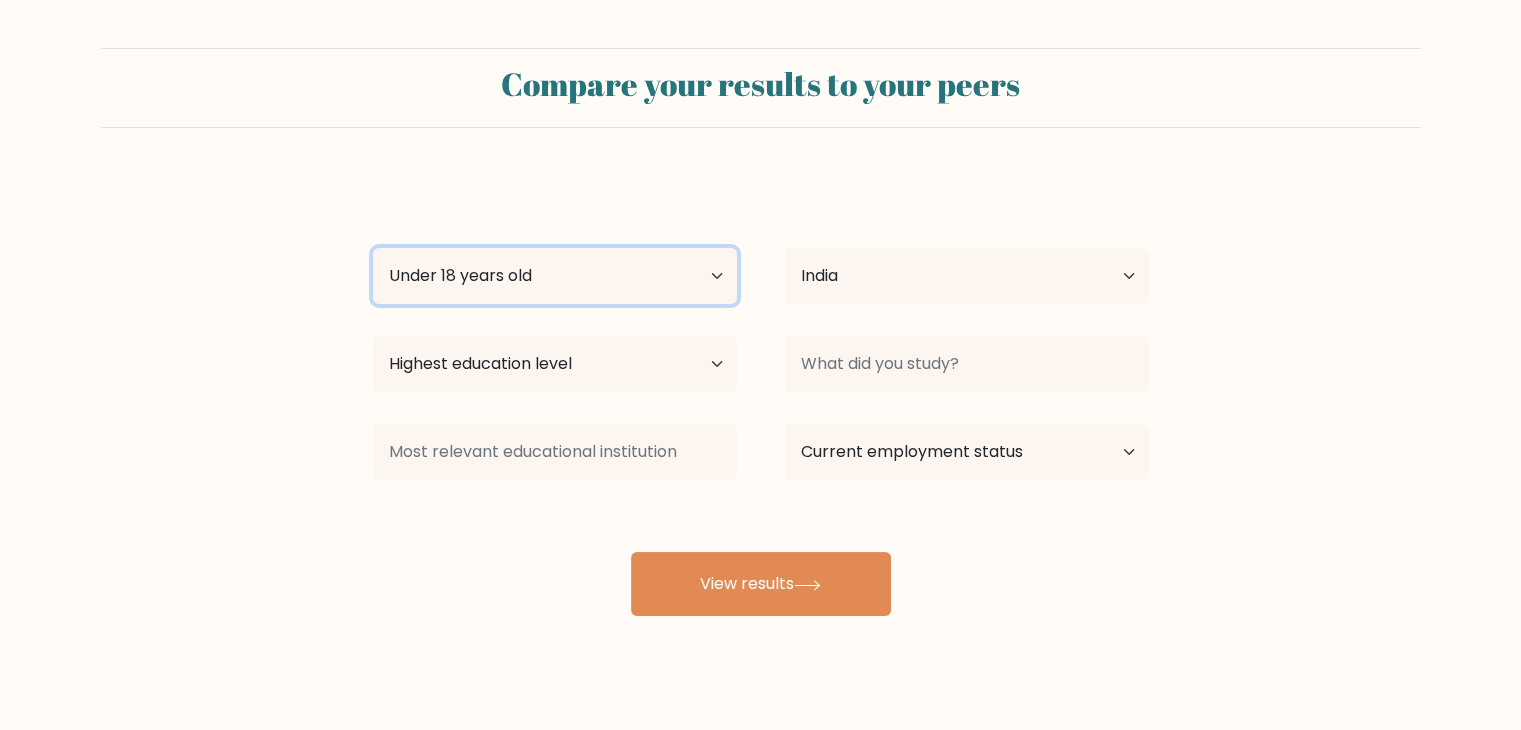 click on "Age
Under 18 years old
18-24 years old
25-34 years old
35-44 years old
45-54 years old
55-64 years old
65 years old and above" at bounding box center [555, 276] 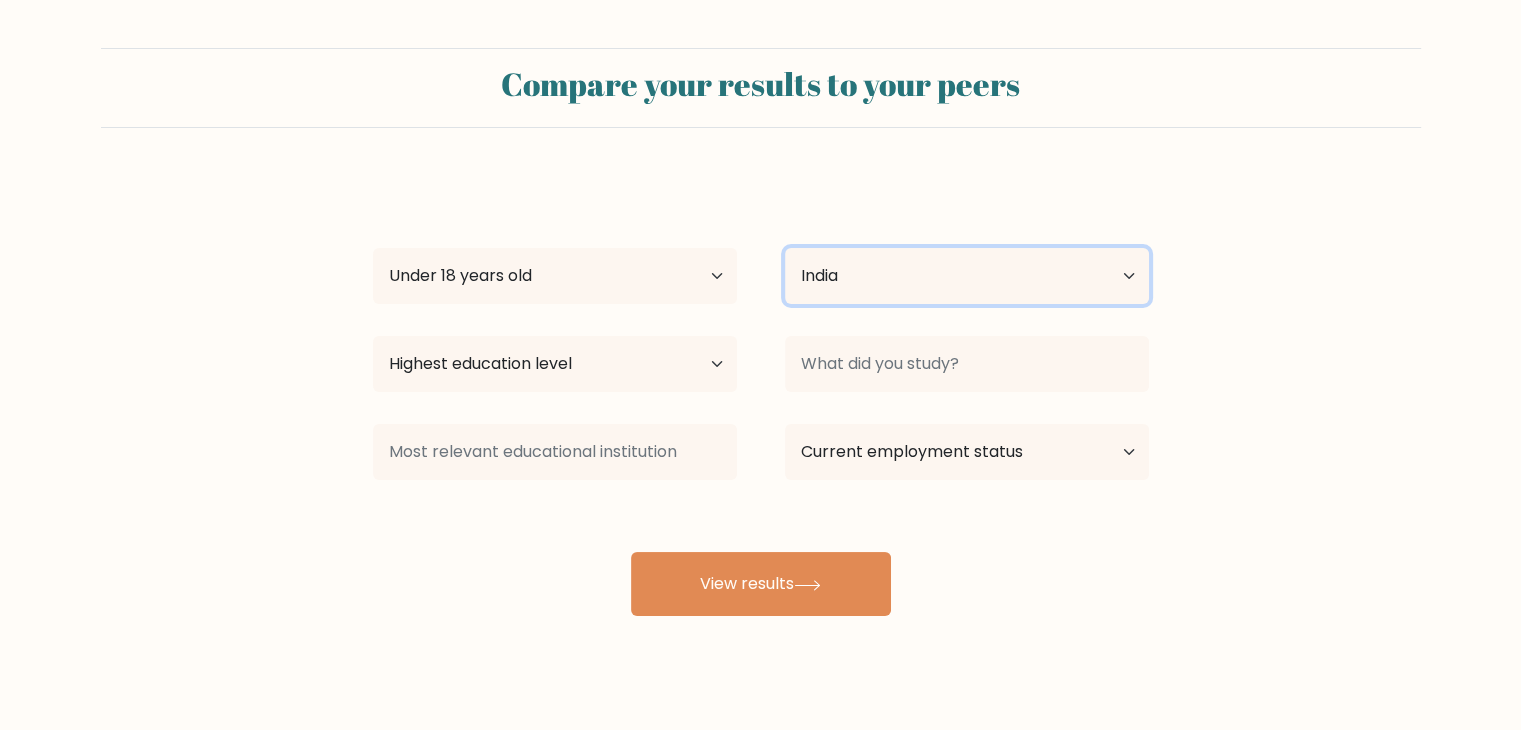 click on "Country
Afghanistan
Albania
Algeria
American Samoa
Andorra
Angola
Anguilla
Antarctica
Antigua and Barbuda
Argentina
Armenia
Aruba
Australia
Austria
Azerbaijan
Bahamas
Bahrain
Bangladesh
Barbados
Belarus
Belgium
Belize
Benin
Bermuda
Bhutan
Bolivia
Bonaire, Sint Eustatius and Saba
Bosnia and Herzegovina
Botswana
Bouvet Island
Brazil
British Indian Ocean Territory
Brunei
Bulgaria
Burkina Faso
Burundi
Cabo Verde
Cambodia
Cameroon
Canada
Cayman Islands
Central African Republic
Chad
Chile
China
Christmas Island
Cocos (Keeling) Islands
Colombia
Comoros
Congo
Congo (the Democratic Republic of the)
Cook Islands
Costa Rica
Côte d'Ivoire
Croatia
Cuba" at bounding box center [967, 276] 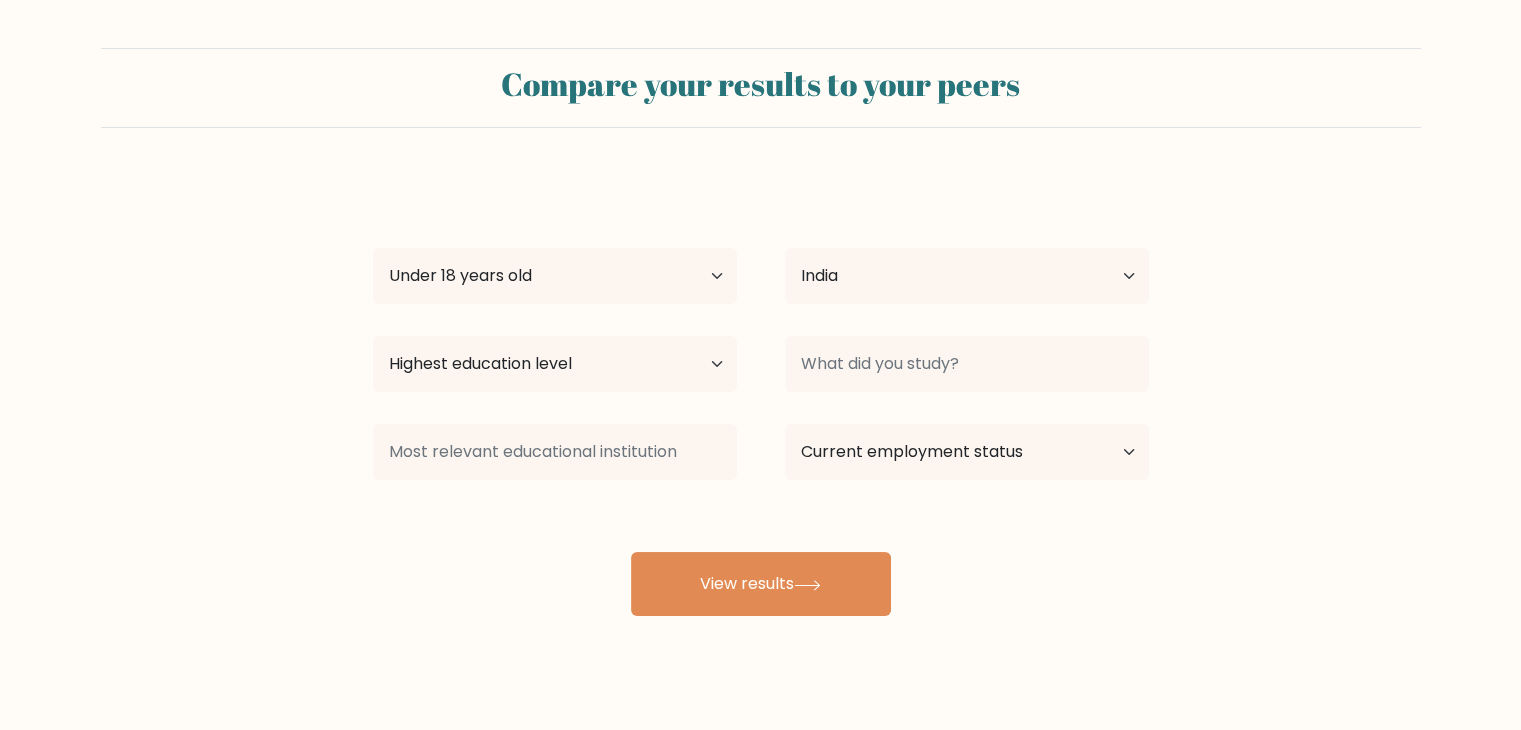 click on "Compare your results to your peers
HEYY
HIIIIIIIIII
Age
Under 18 years old
18-24 years old
25-34 years old
35-44 years old
45-54 years old
55-64 years old
65 years old and above
Country
Afghanistan
Albania
Algeria
American Samoa
Andorra
Angola
Anguilla
Antarctica
Antigua and Barbuda
Argentina
Armenia
Aruba
Australia" at bounding box center [760, 332] 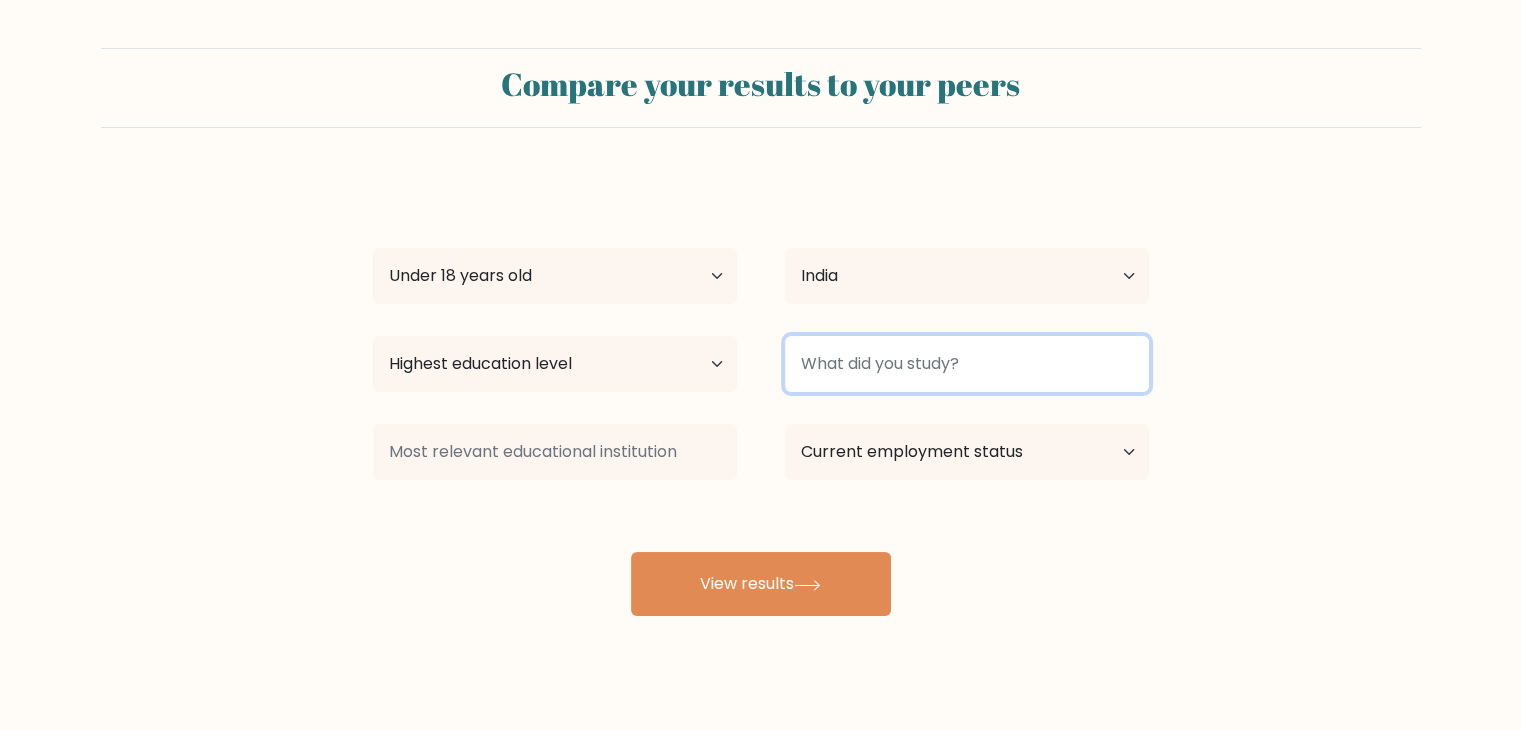 click at bounding box center (967, 364) 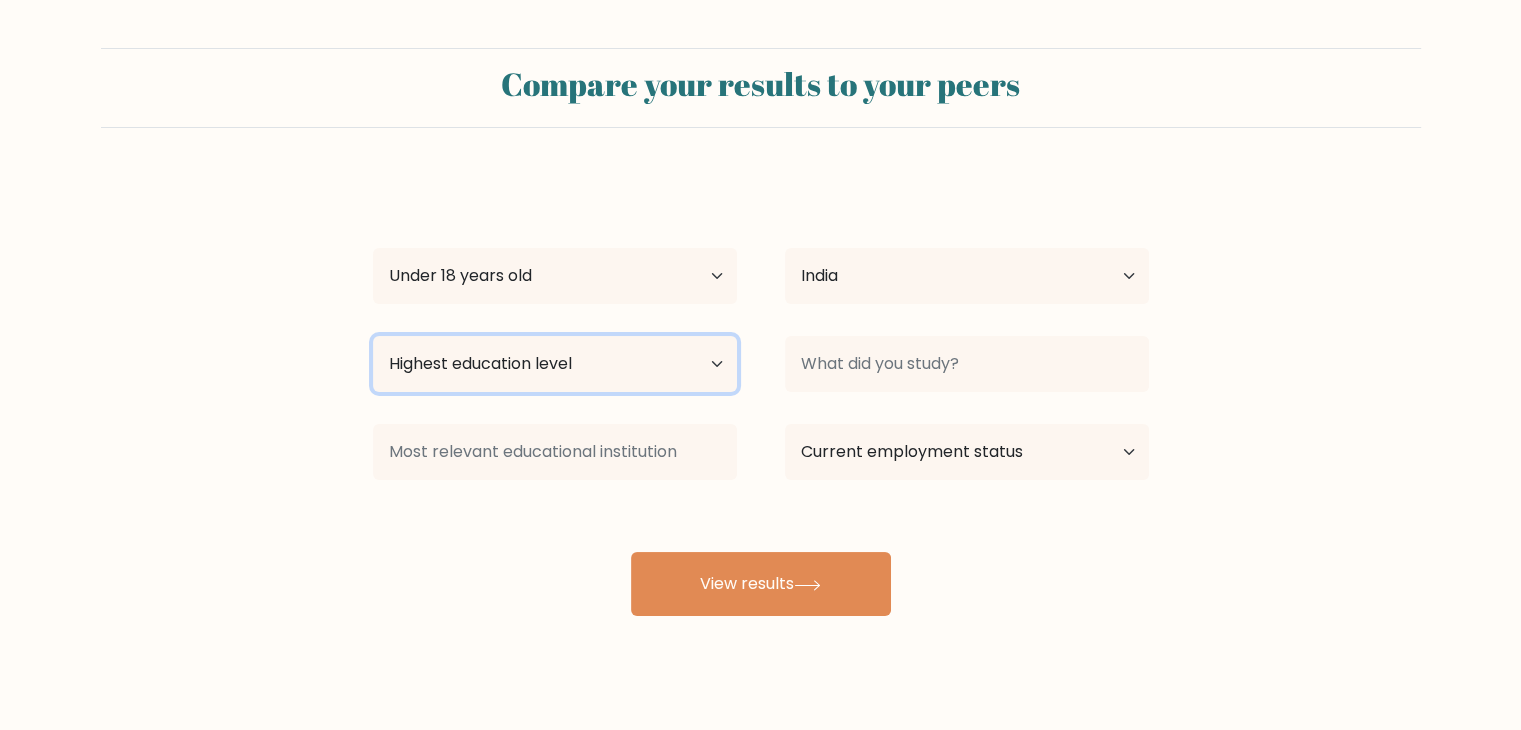 click on "Highest education level
No schooling
Primary
Lower Secondary
Upper Secondary
Occupation Specific
Bachelor's degree
Master's degree
Doctoral degree" at bounding box center (555, 364) 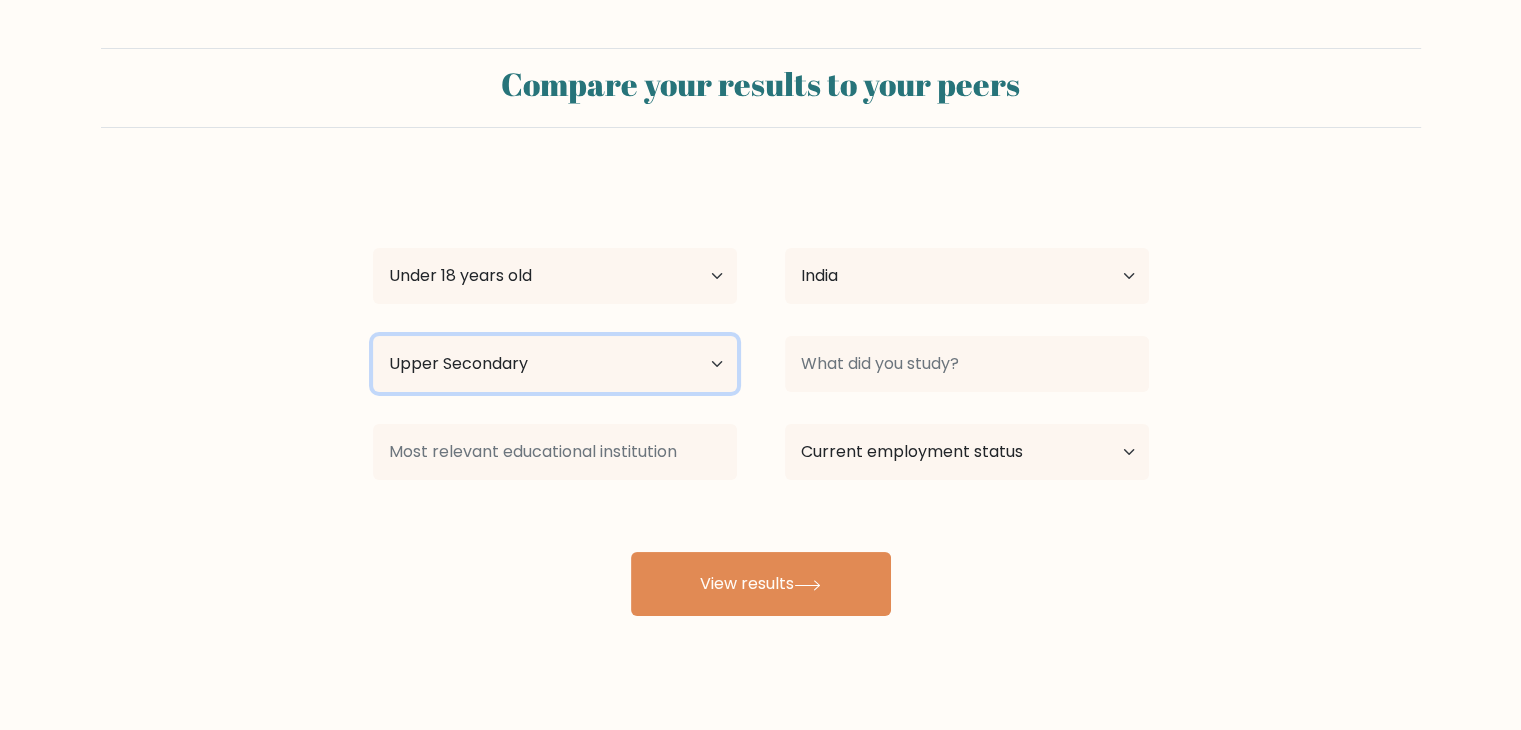 click on "Highest education level
No schooling
Primary
Lower Secondary
Upper Secondary
Occupation Specific
Bachelor's degree
Master's degree
Doctoral degree" at bounding box center (555, 364) 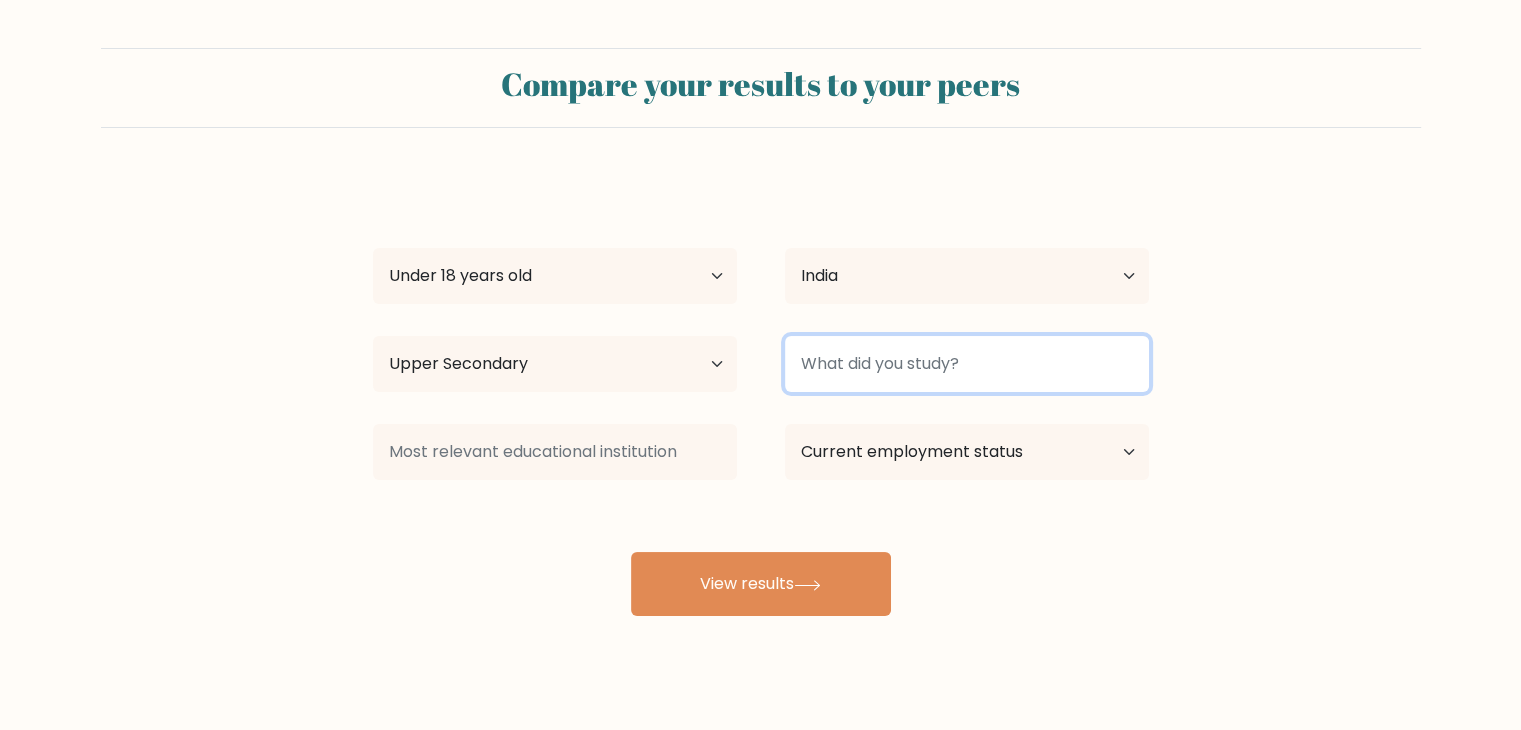 click at bounding box center (967, 364) 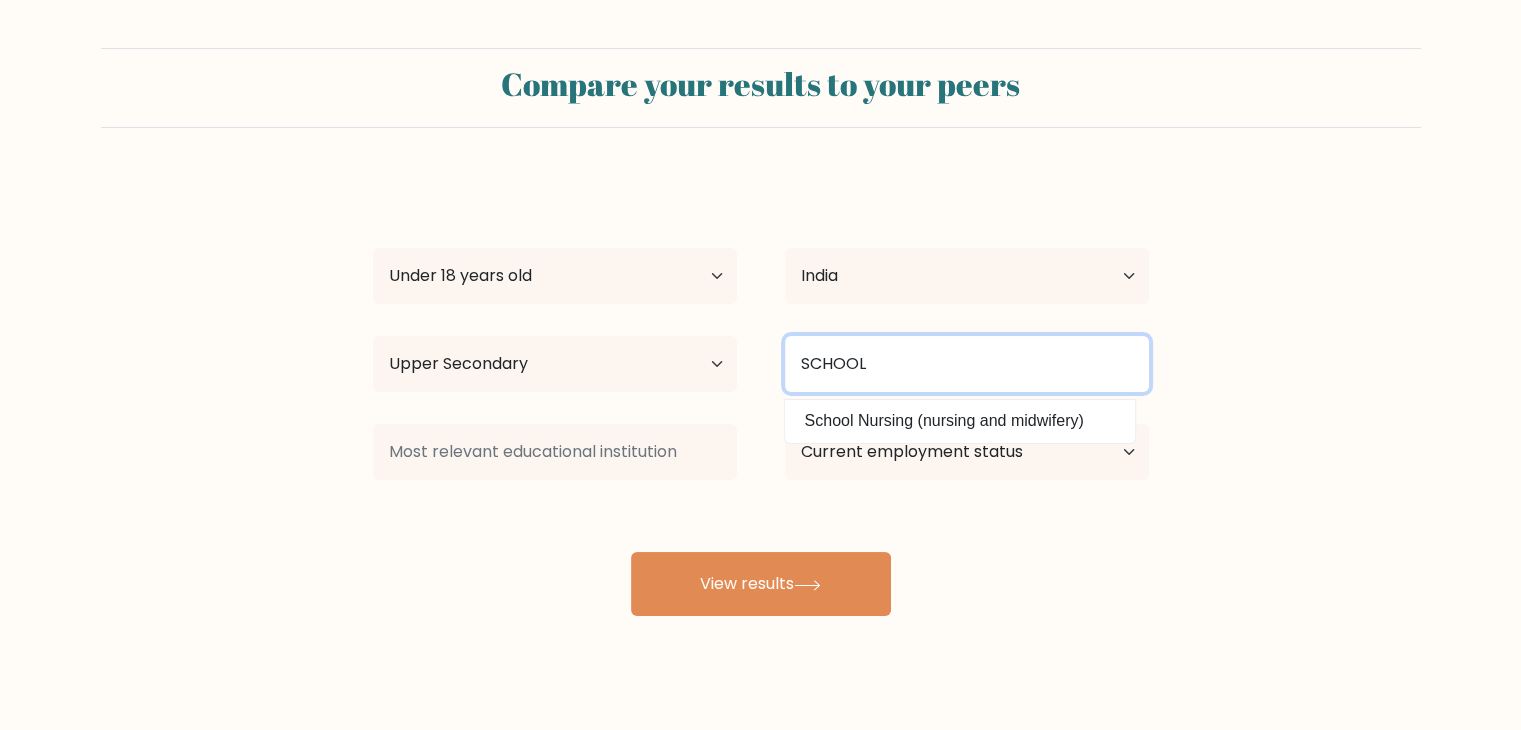 type on "SCHOOL" 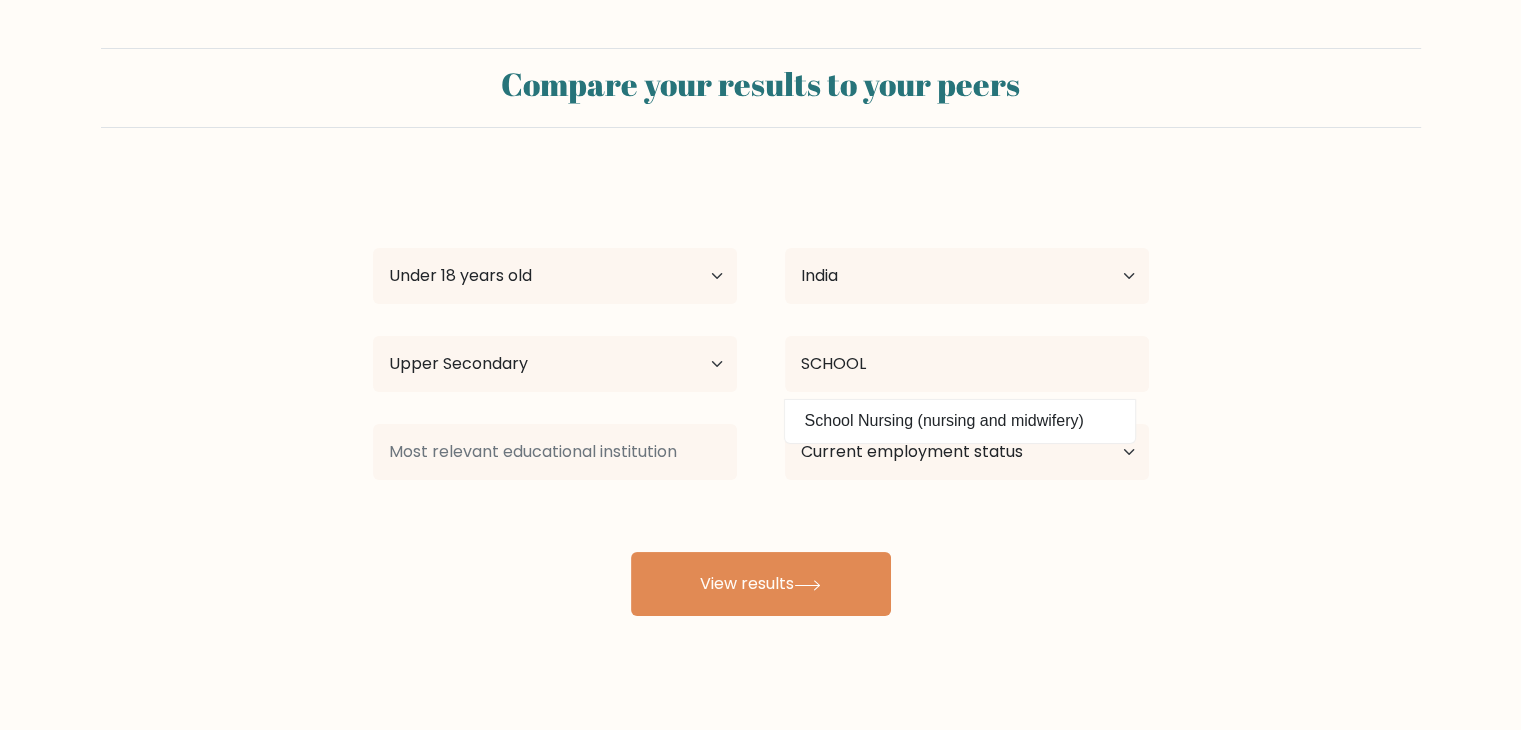 click on "Compare your results to your peers
HEYY
HIIIIIIIIII
Age
Under 18 years old
18-24 years old
25-34 years old
35-44 years old
45-54 years old
55-64 years old
65 years old and above
Country
Afghanistan
Albania
Algeria
American Samoa
Andorra
Angola
Anguilla
Antarctica
Antigua and Barbuda
Argentina
Armenia
Aruba
Australia" at bounding box center (760, 332) 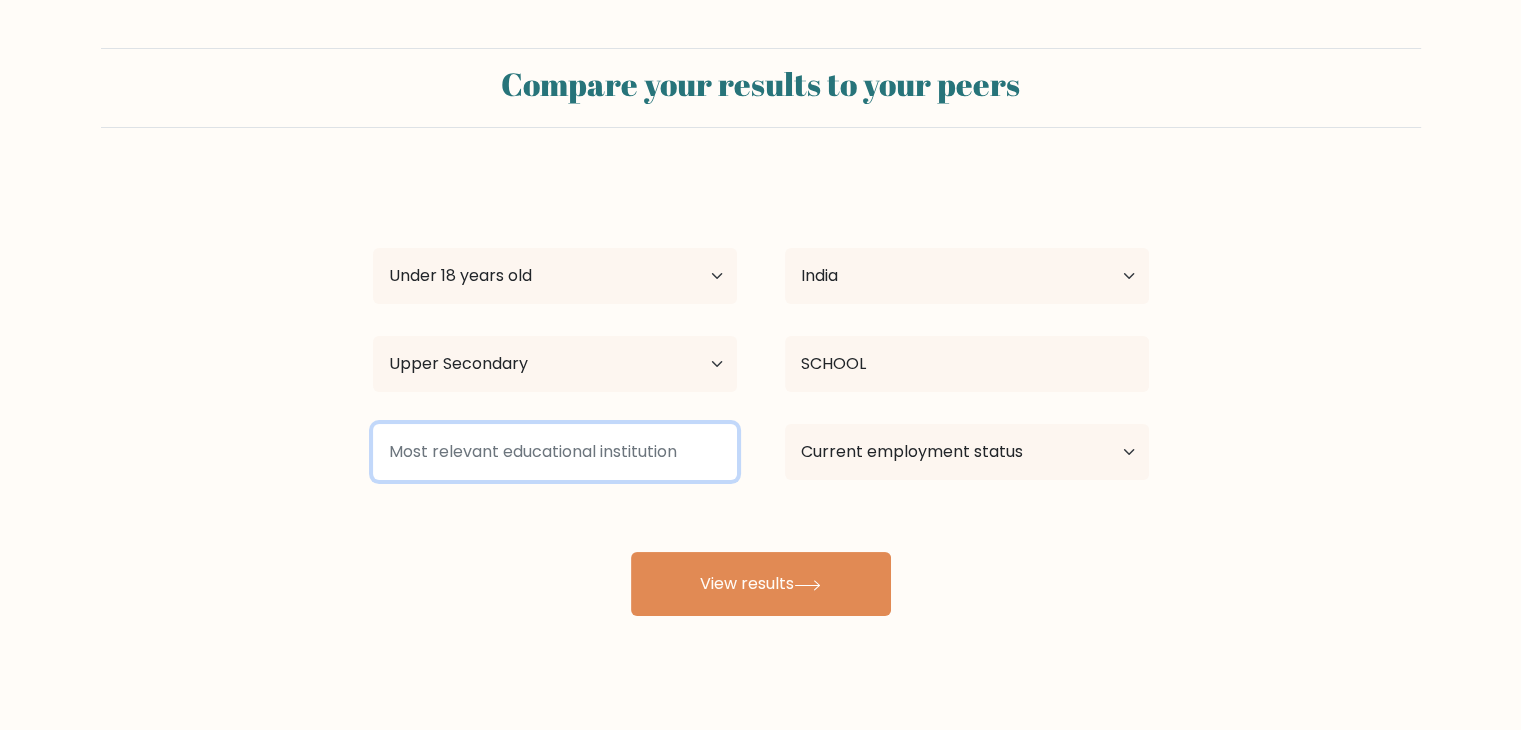 click at bounding box center [555, 452] 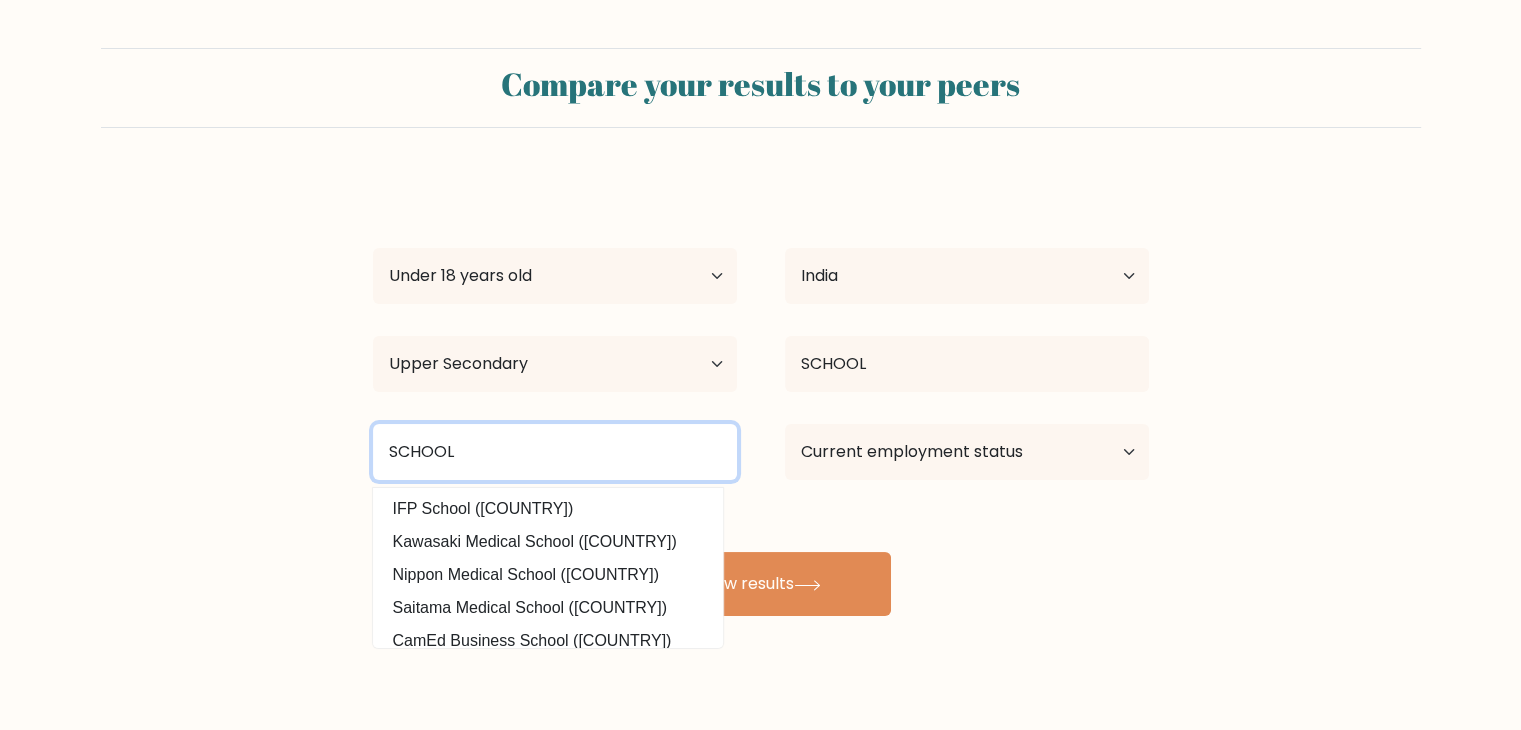type on "SCHOOL" 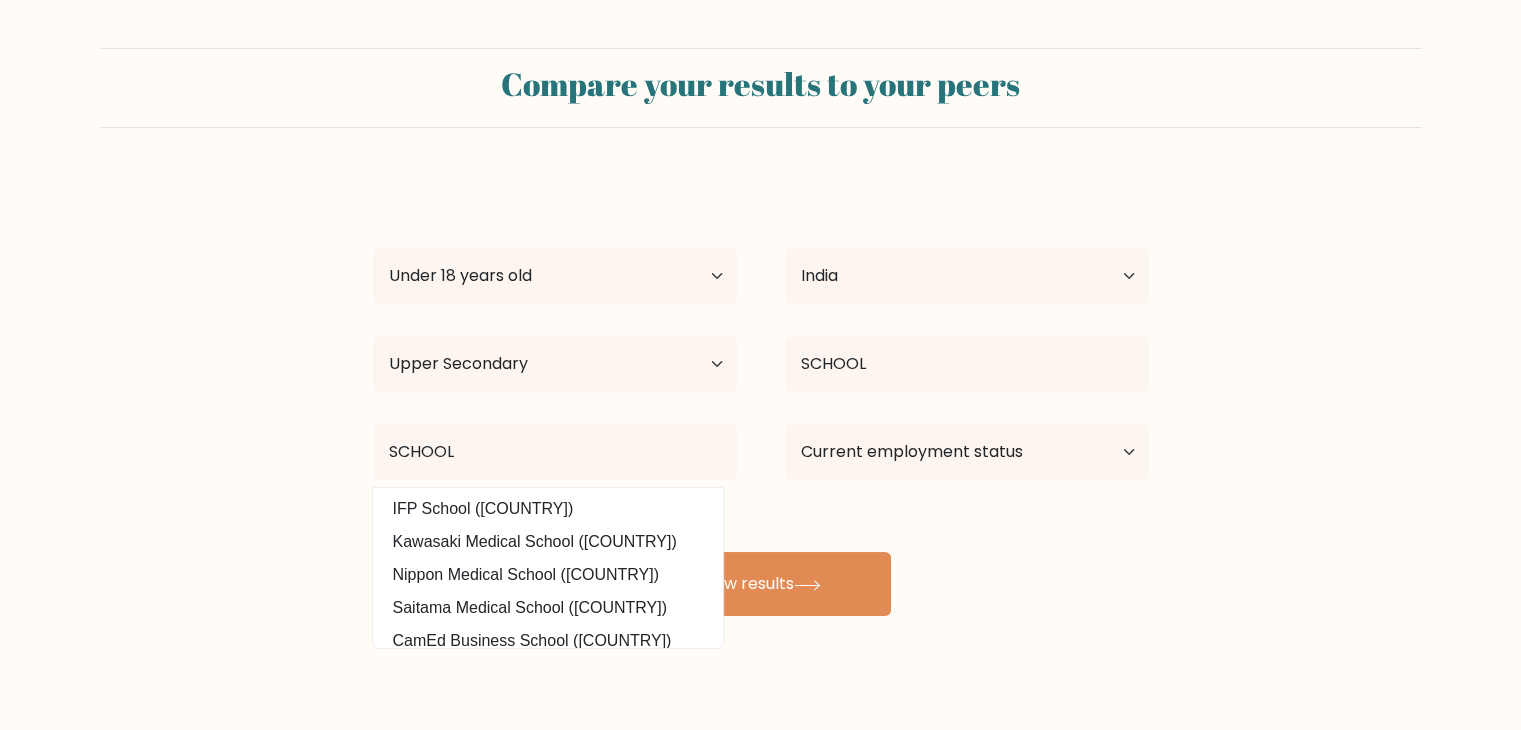 click on "Current employment status
Employed
Student
Retired
Other / prefer not to answer" at bounding box center (967, 452) 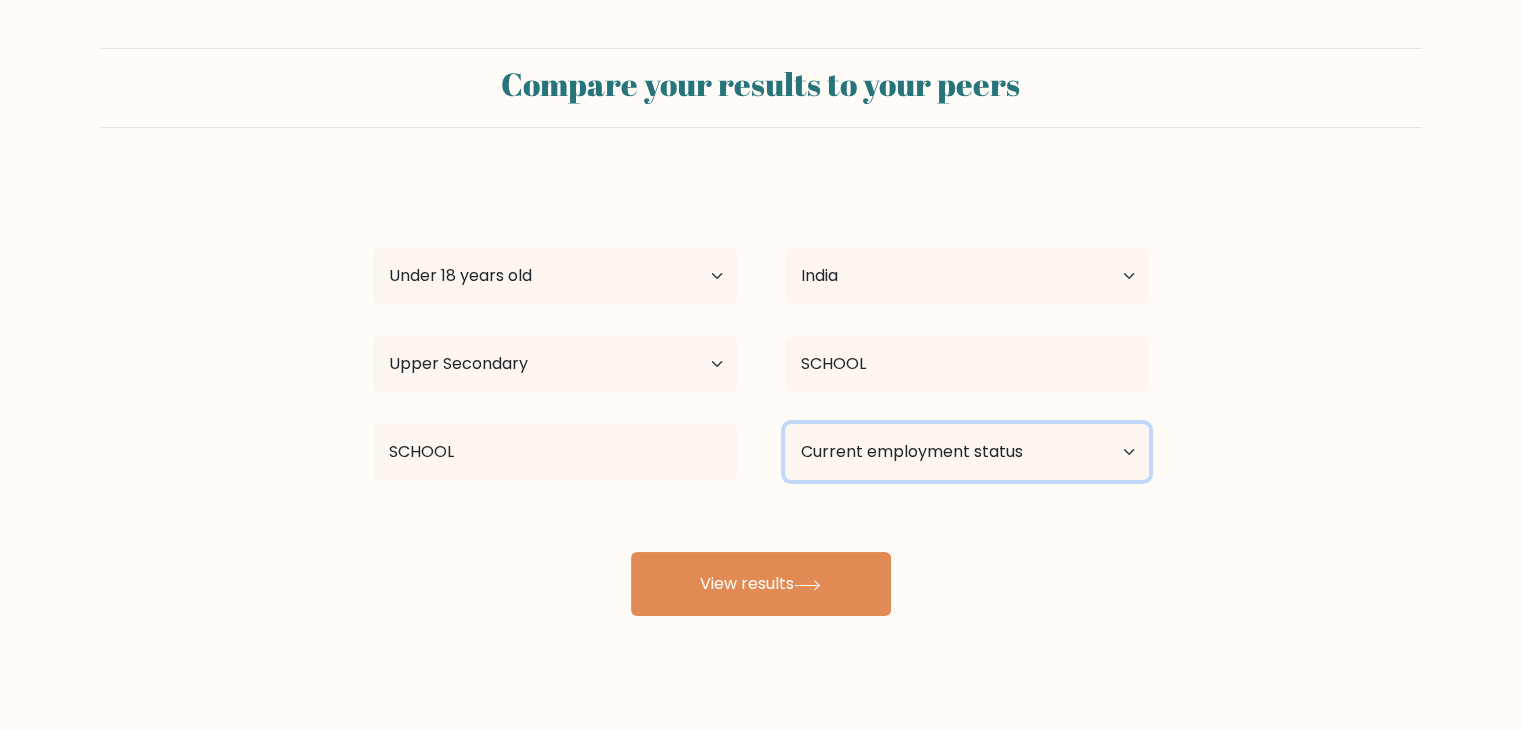 click on "Current employment status
Employed
Student
Retired
Other / prefer not to answer" at bounding box center [967, 452] 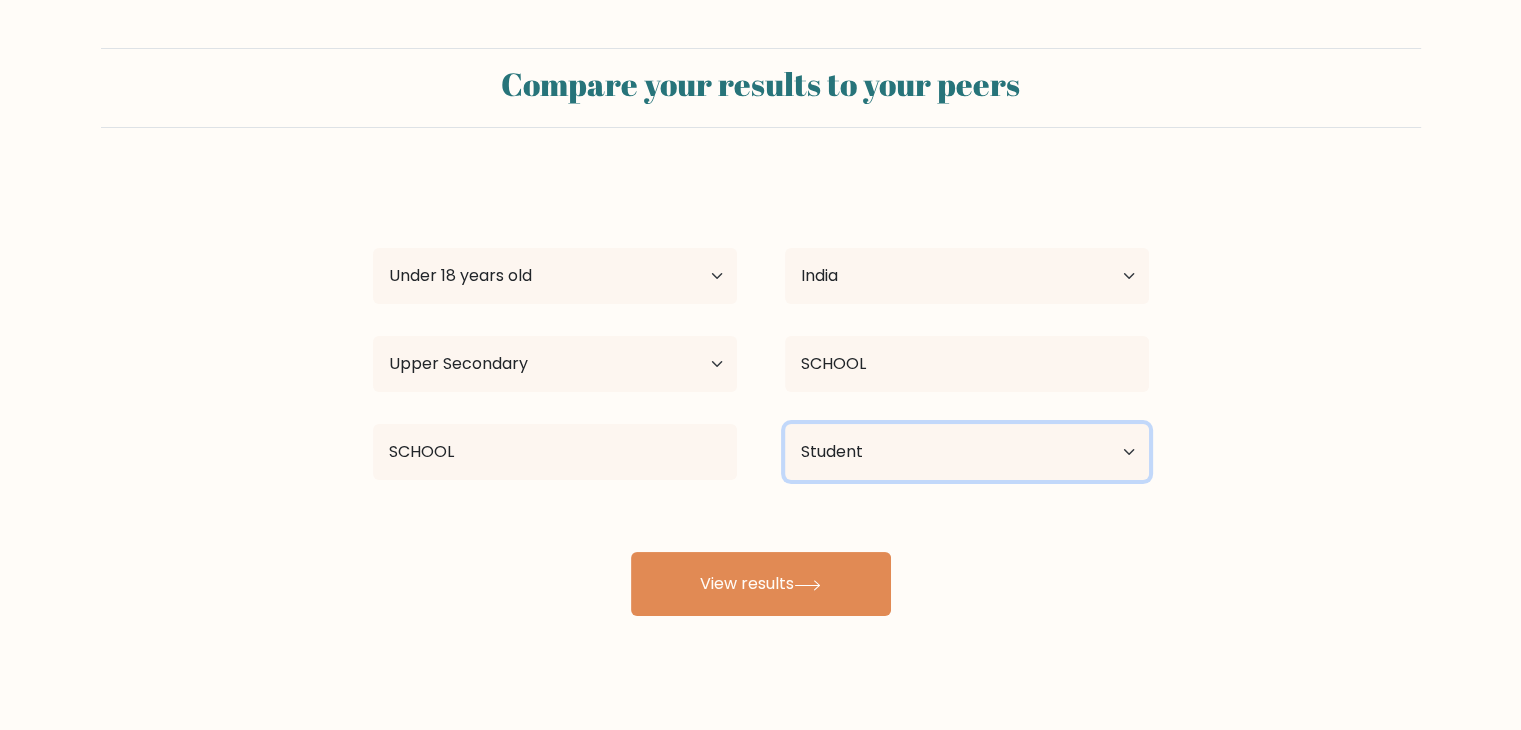 click on "Current employment status
Employed
Student
Retired
Other / prefer not to answer" at bounding box center [967, 452] 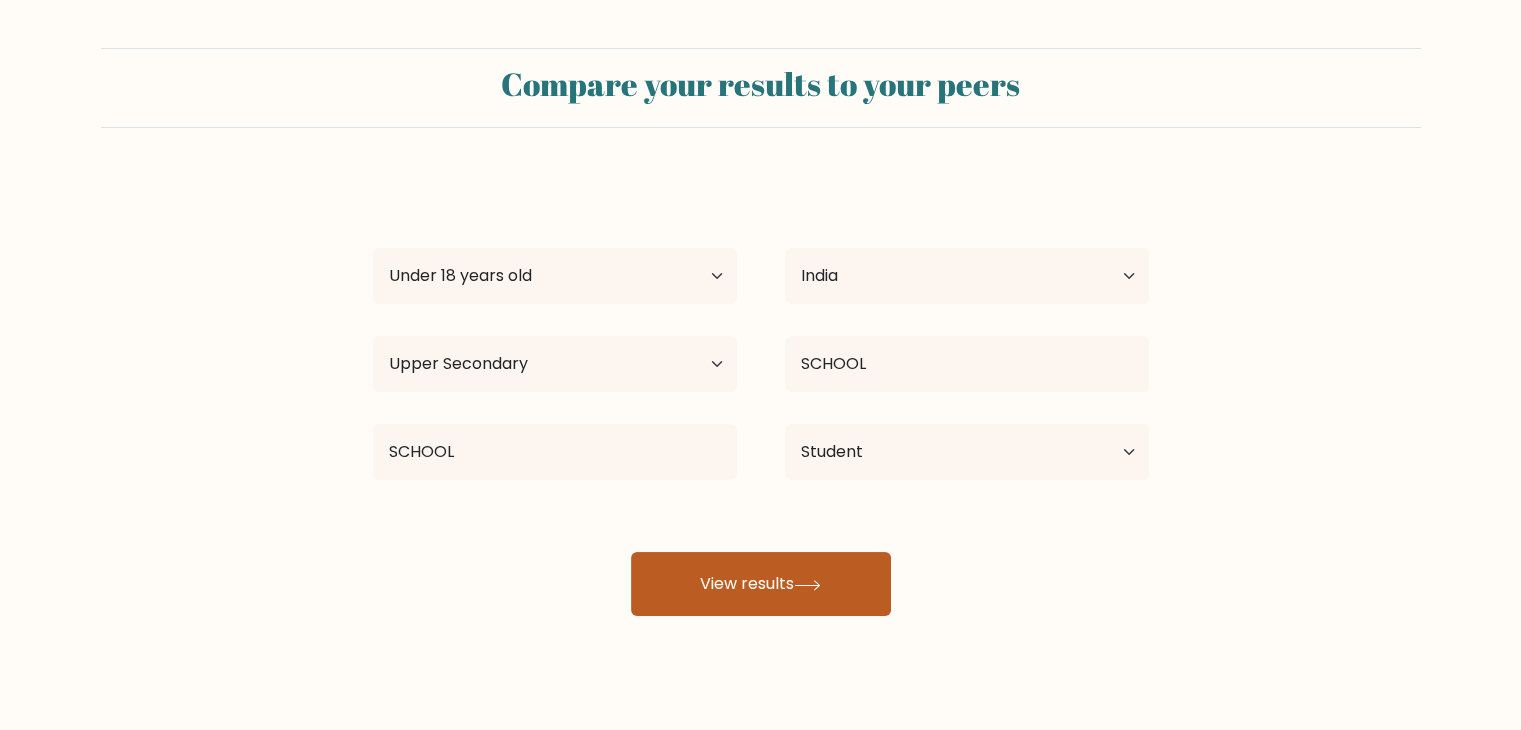 click on "View results" at bounding box center [761, 584] 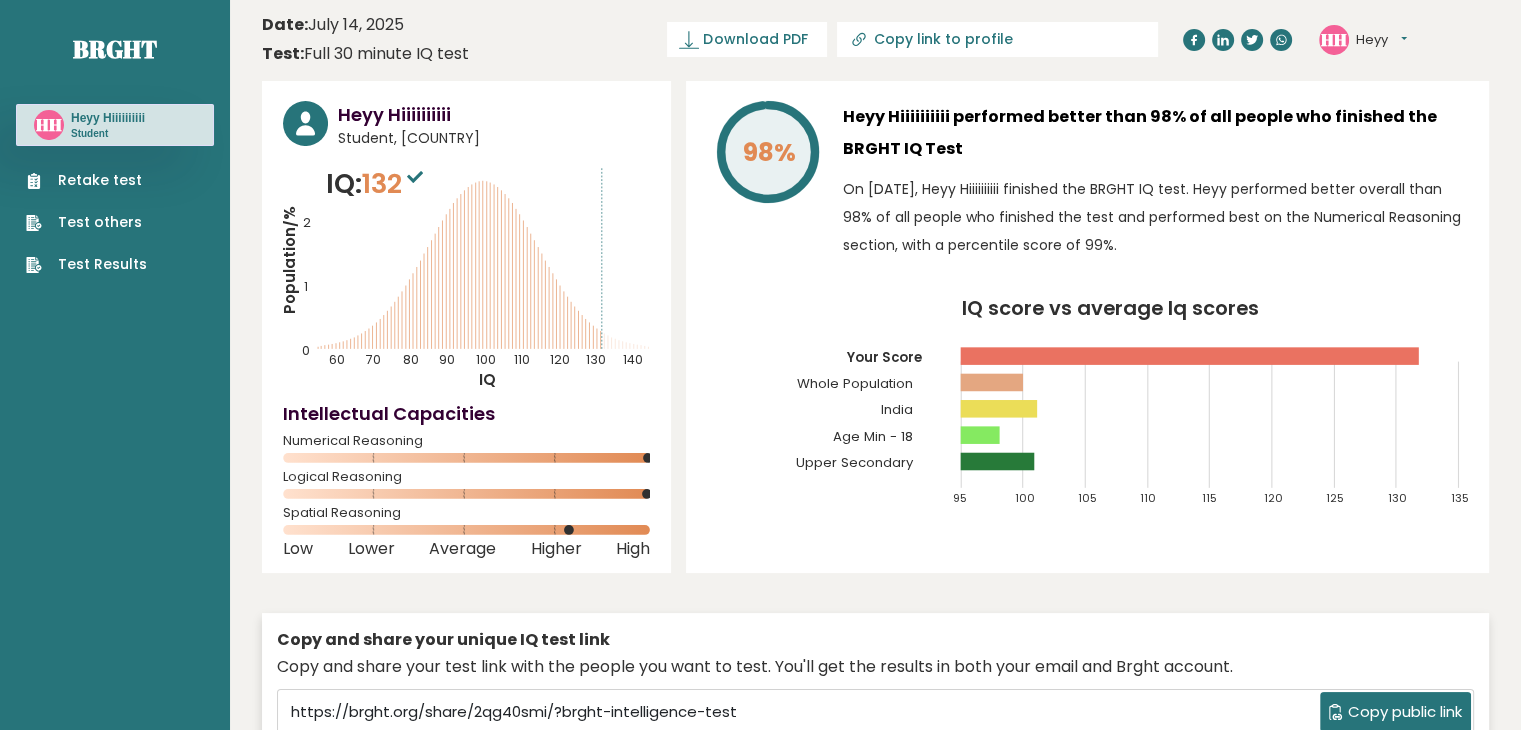 scroll, scrollTop: 0, scrollLeft: 0, axis: both 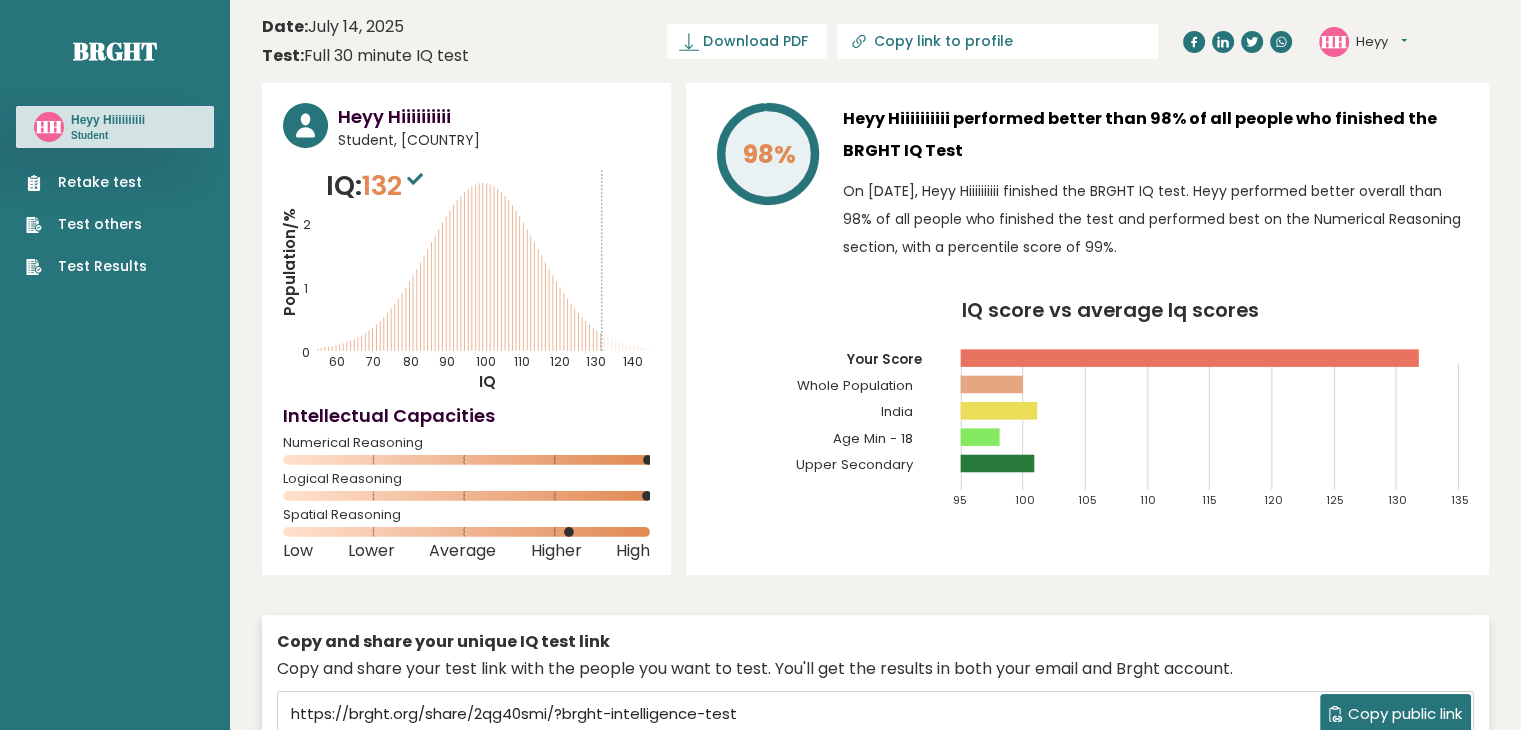 click on "Copy link to profile" at bounding box center [1009, 41] 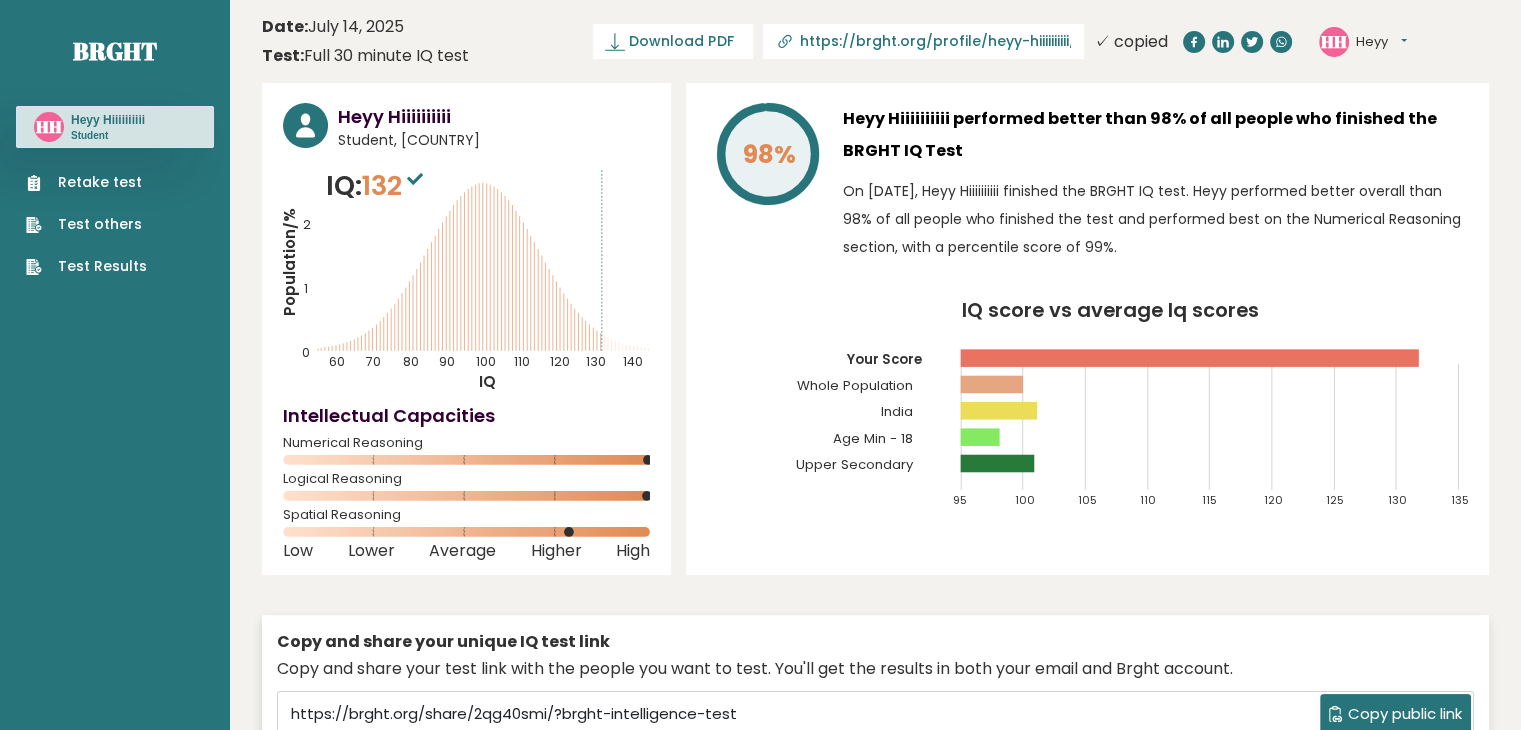 click on "Date:  [DATE]
Test:   Full 30 minute IQ test
Download PDF
Downloading...
Downloading
✓ Your PDF is downloaded...
https://brght.org/profile/heyy-hiiiiiiiiii/?utm_source=share&utm_medium=copy&utm_campaign=profile
✓ copied
HH
Heyy
Dashboard
Profile
Settings
Logout" at bounding box center [875, 41] 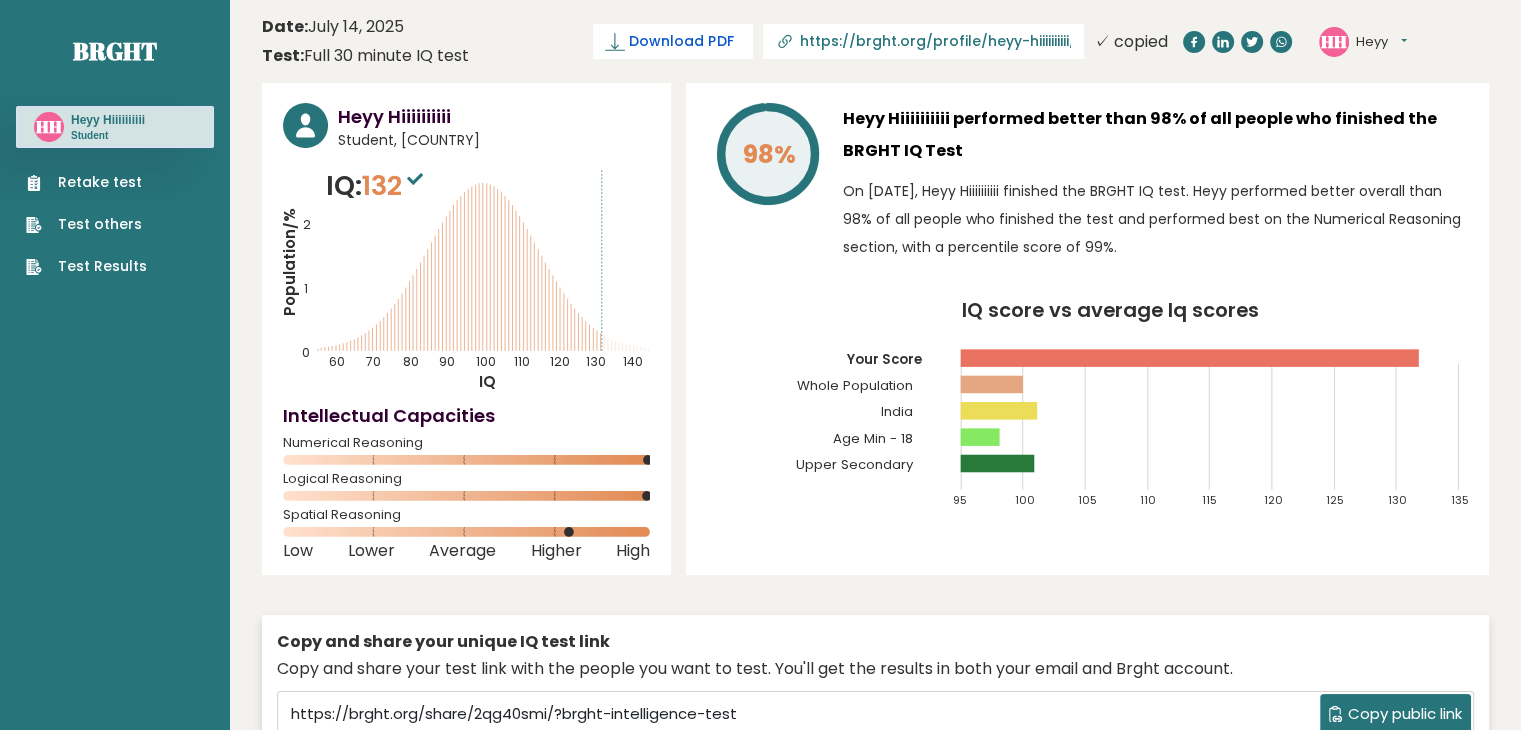 click on "Download PDF" at bounding box center [681, 41] 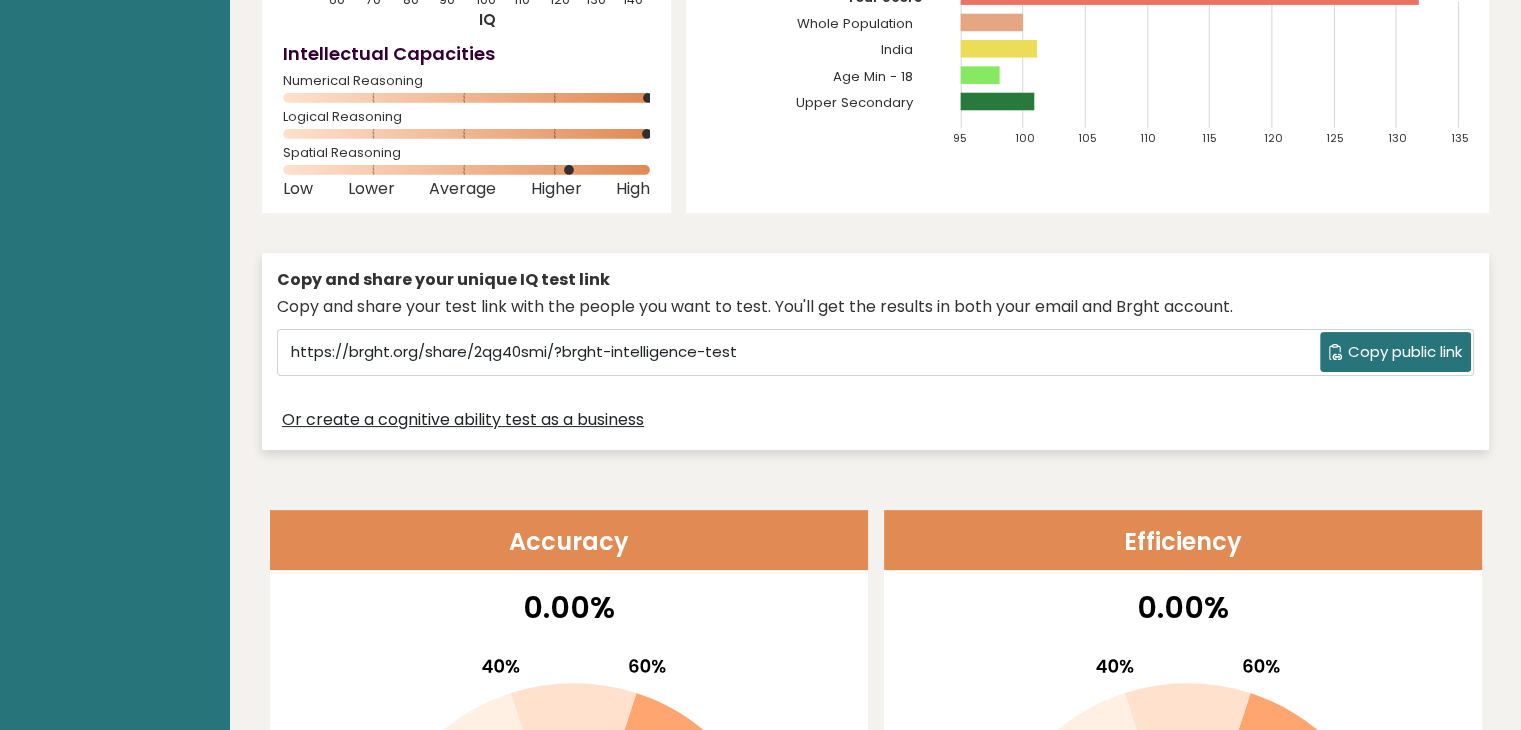 scroll, scrollTop: 100, scrollLeft: 0, axis: vertical 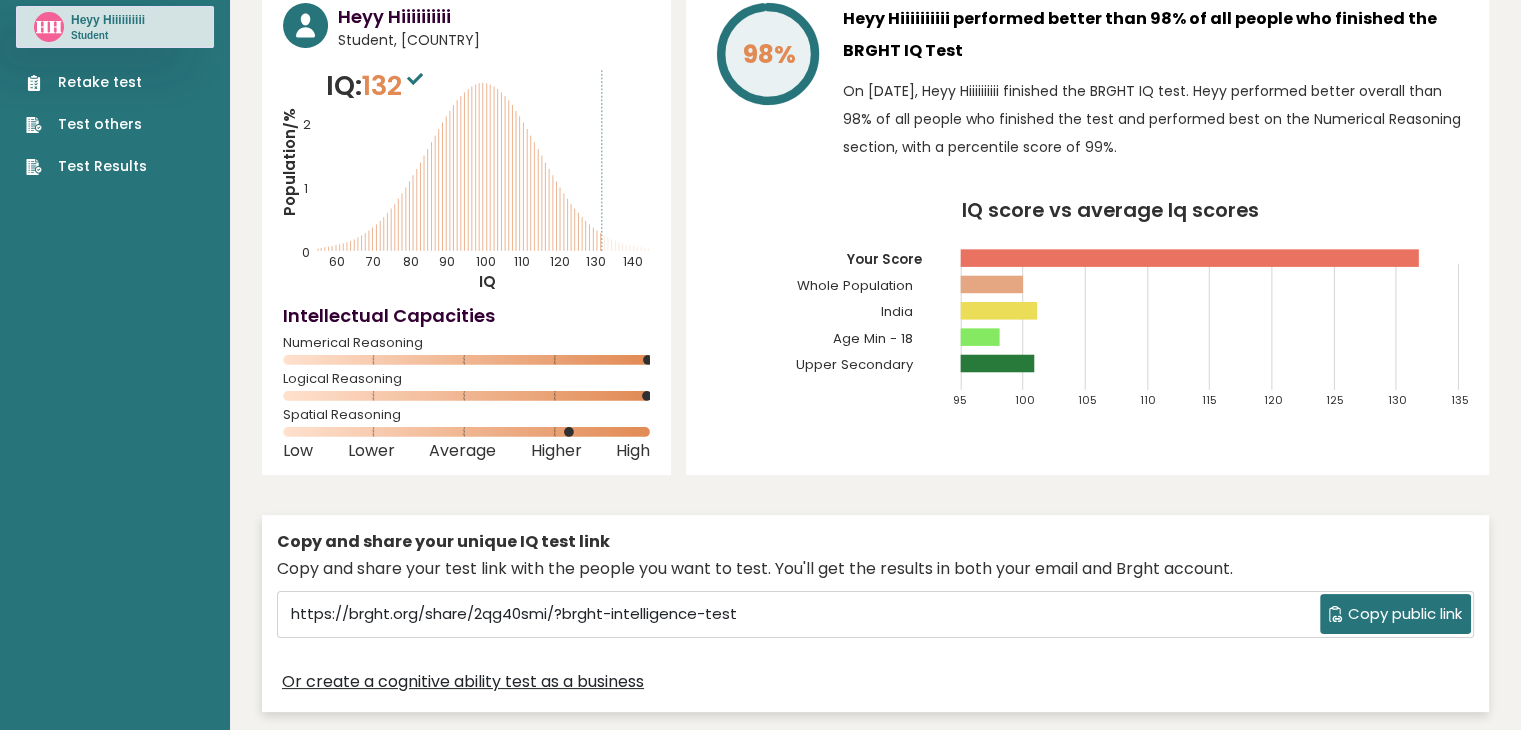 click on "Population/%
IQ
0
1
2
60
70
80
90
100
110
120
130
140" 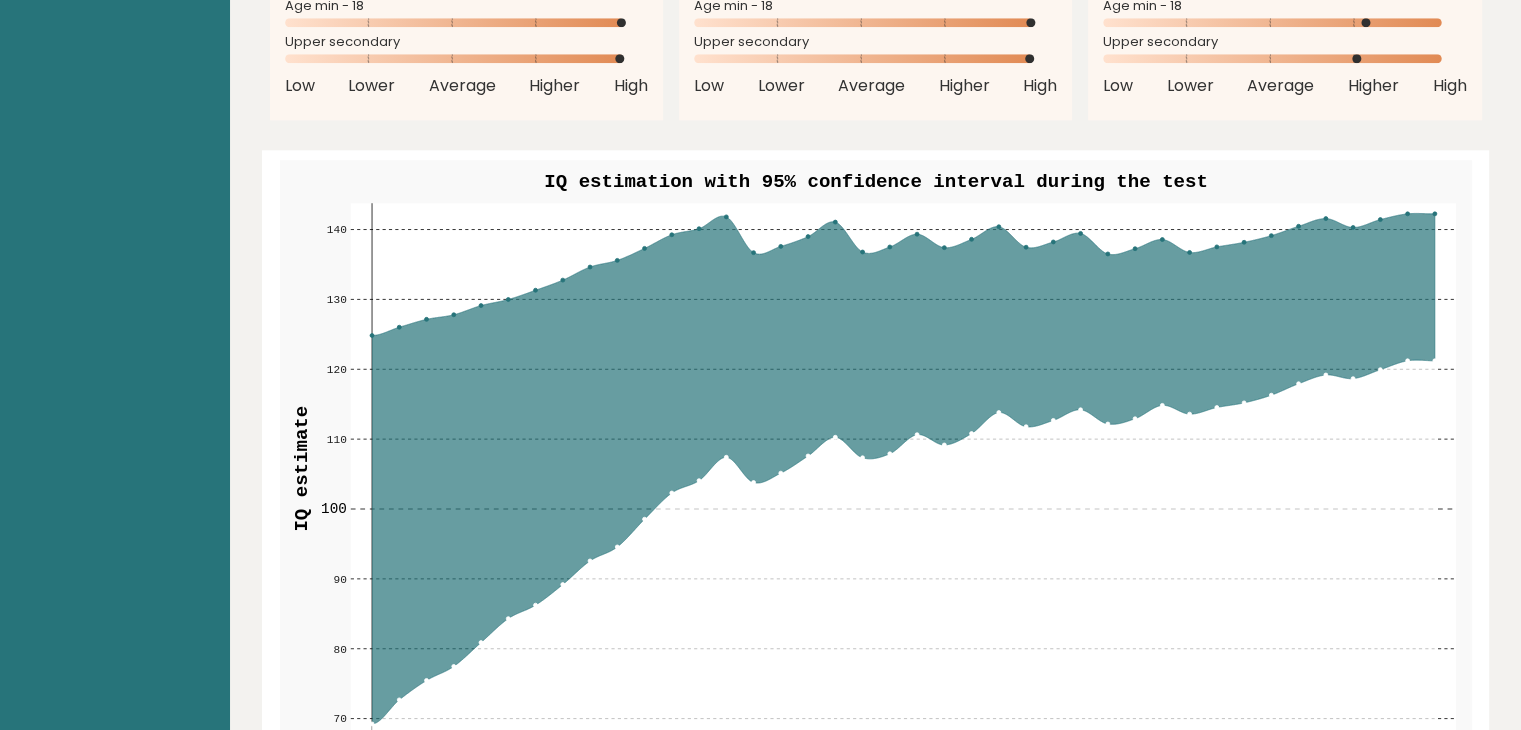 scroll, scrollTop: 2200, scrollLeft: 0, axis: vertical 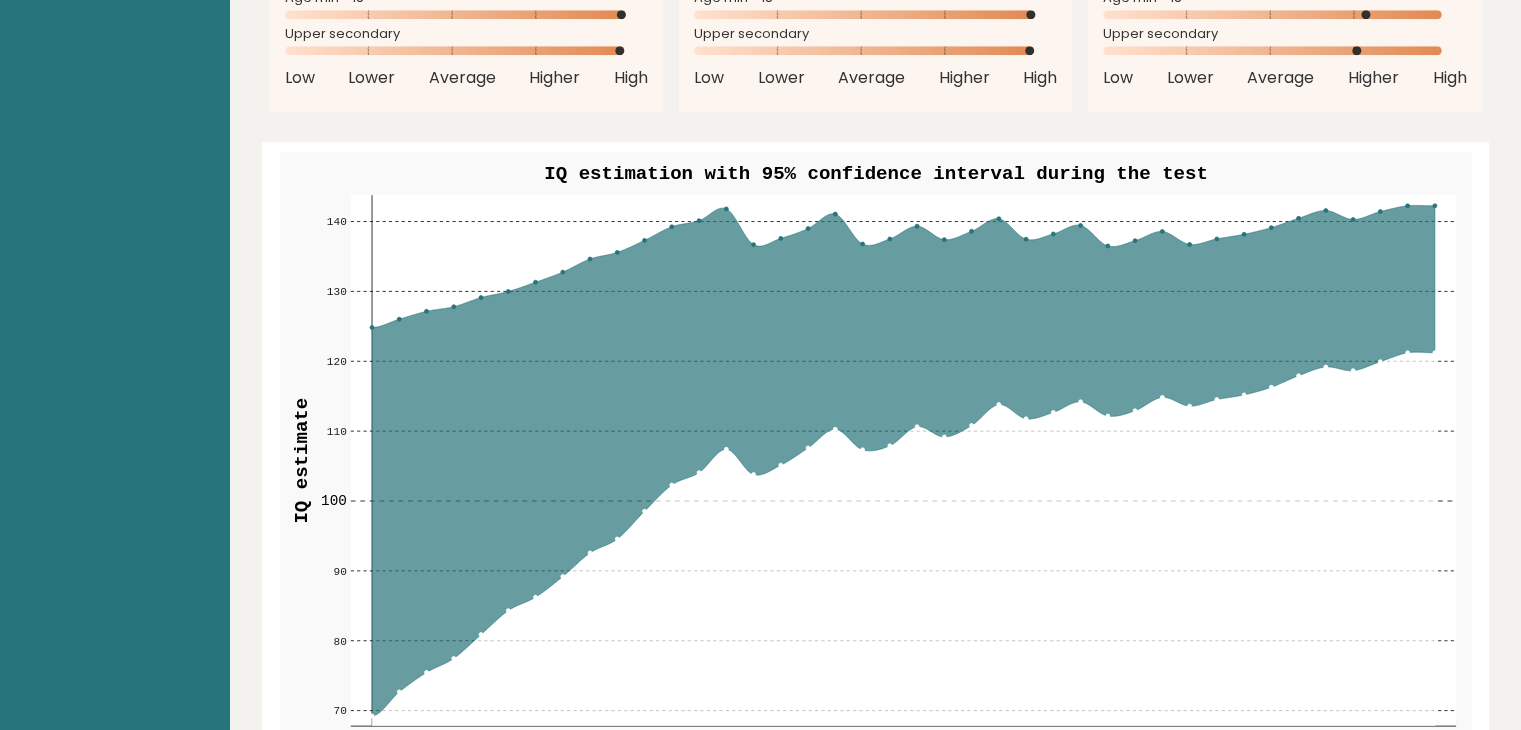 drag, startPoint x: 441, startPoint y: 360, endPoint x: 493, endPoint y: 329, distance: 60.53924 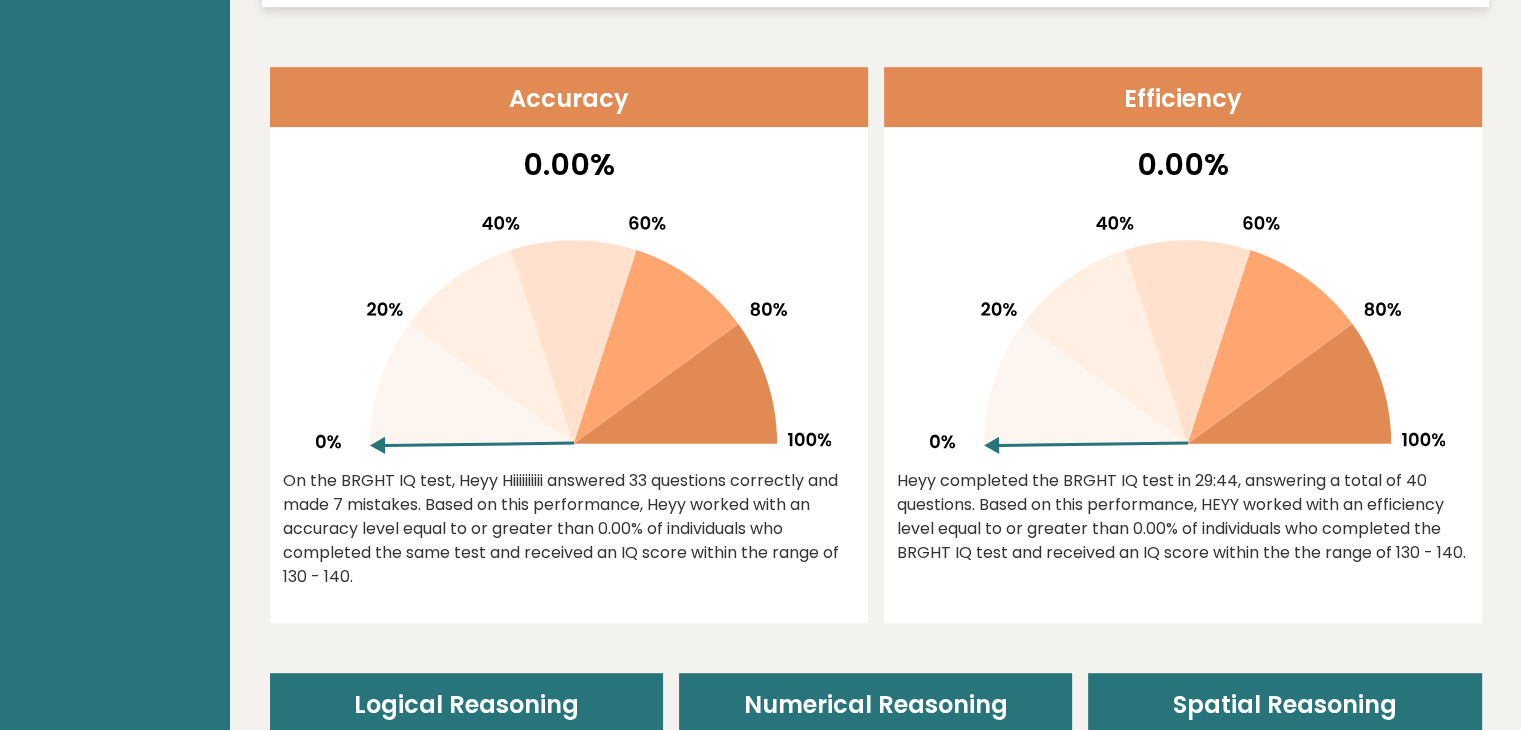scroll, scrollTop: 808, scrollLeft: 0, axis: vertical 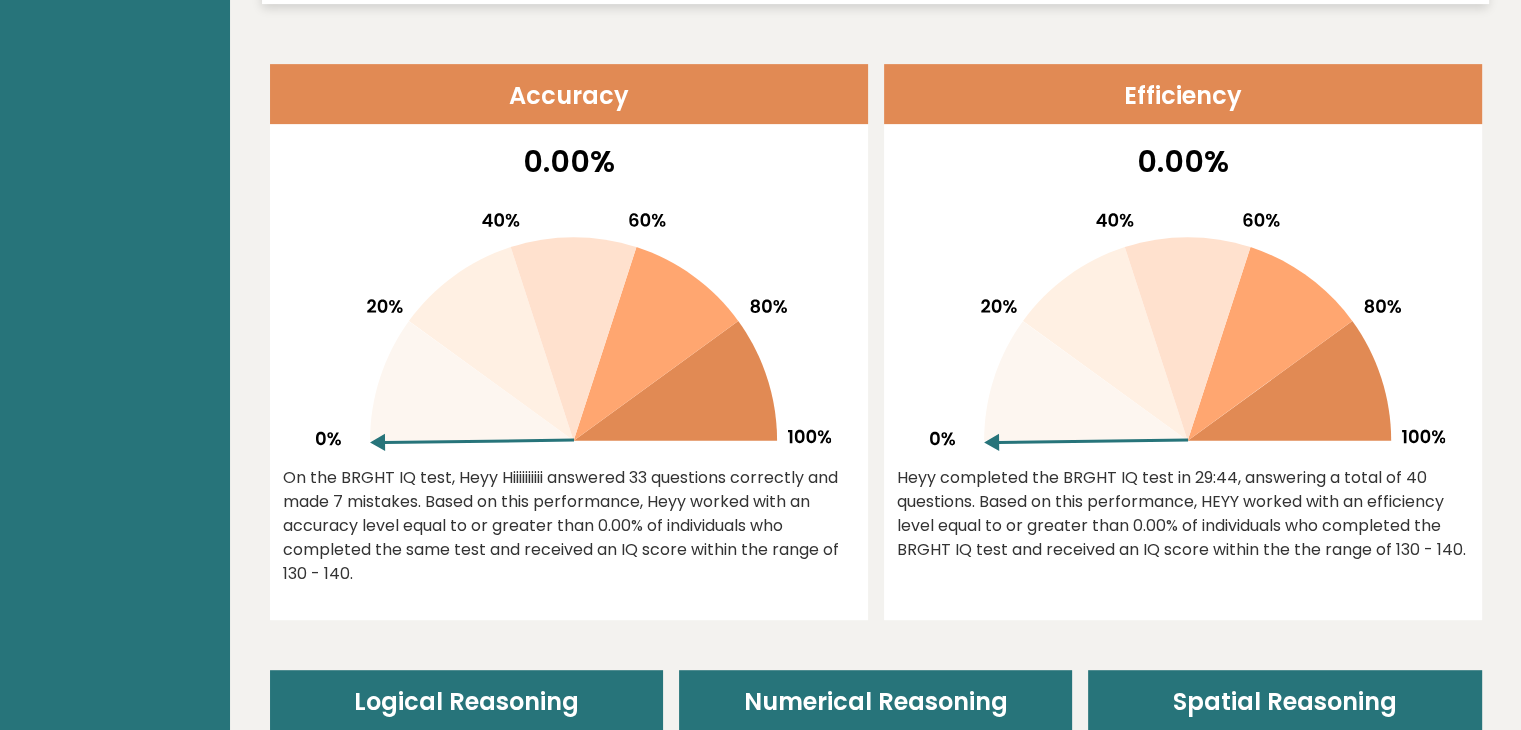 click 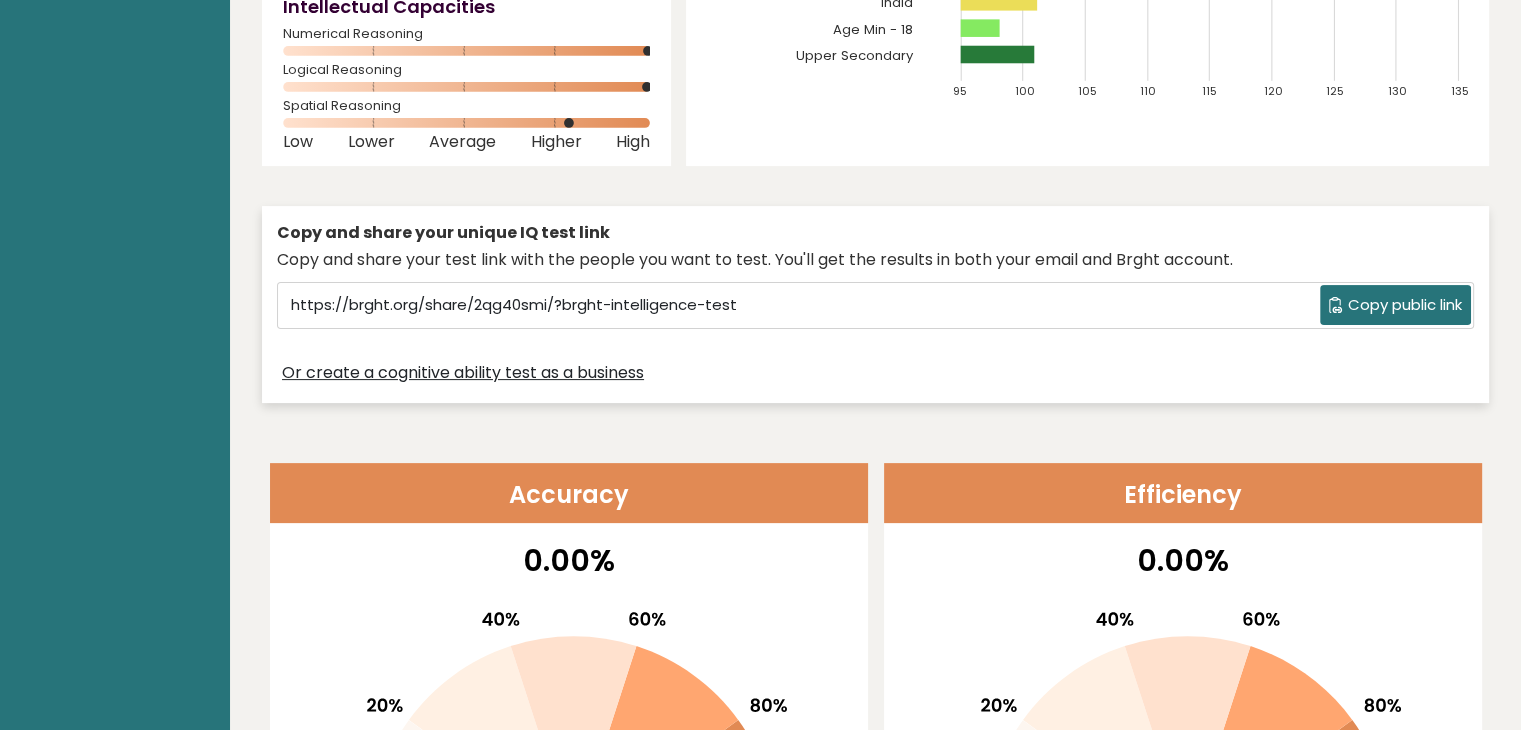 scroll, scrollTop: 408, scrollLeft: 0, axis: vertical 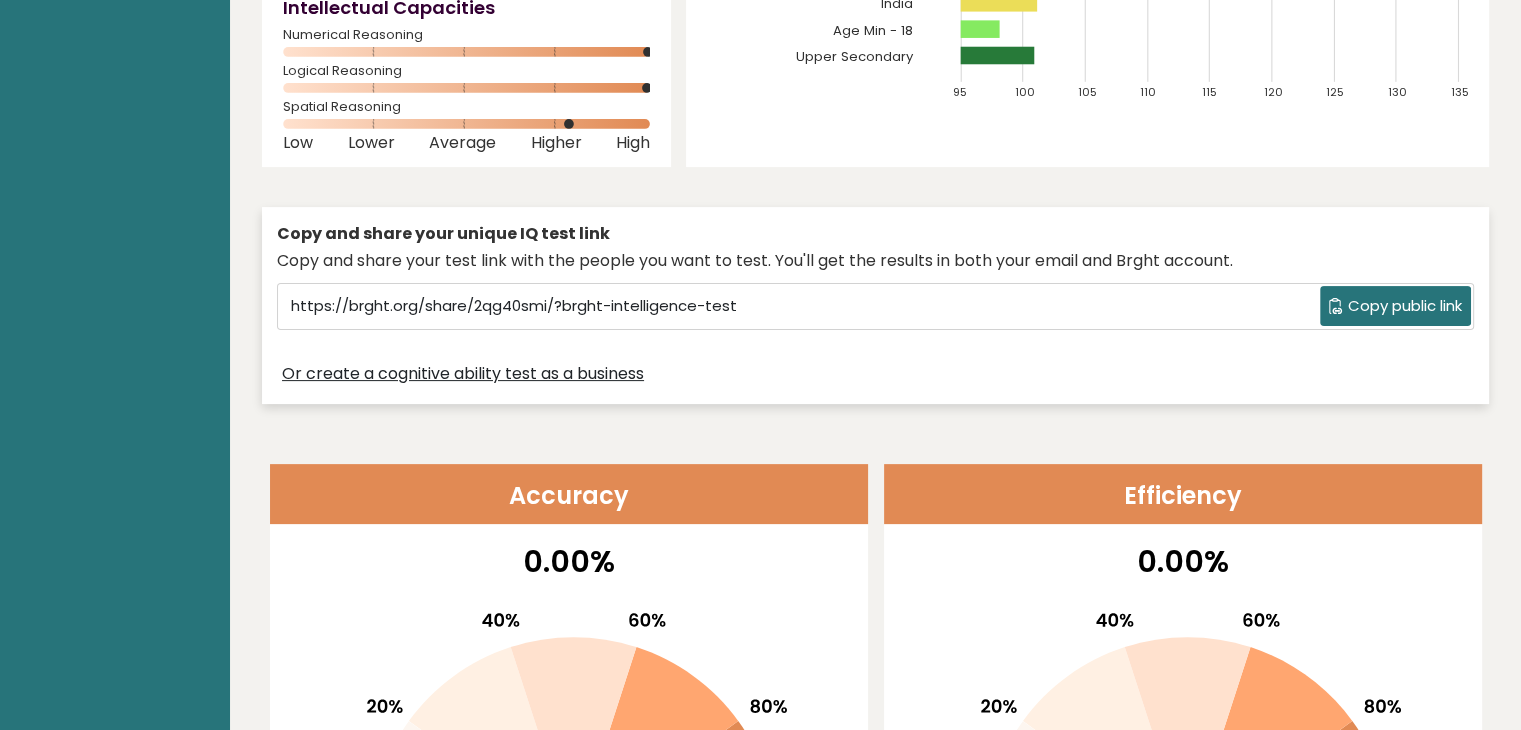 click on "Copy public link" at bounding box center (1405, 306) 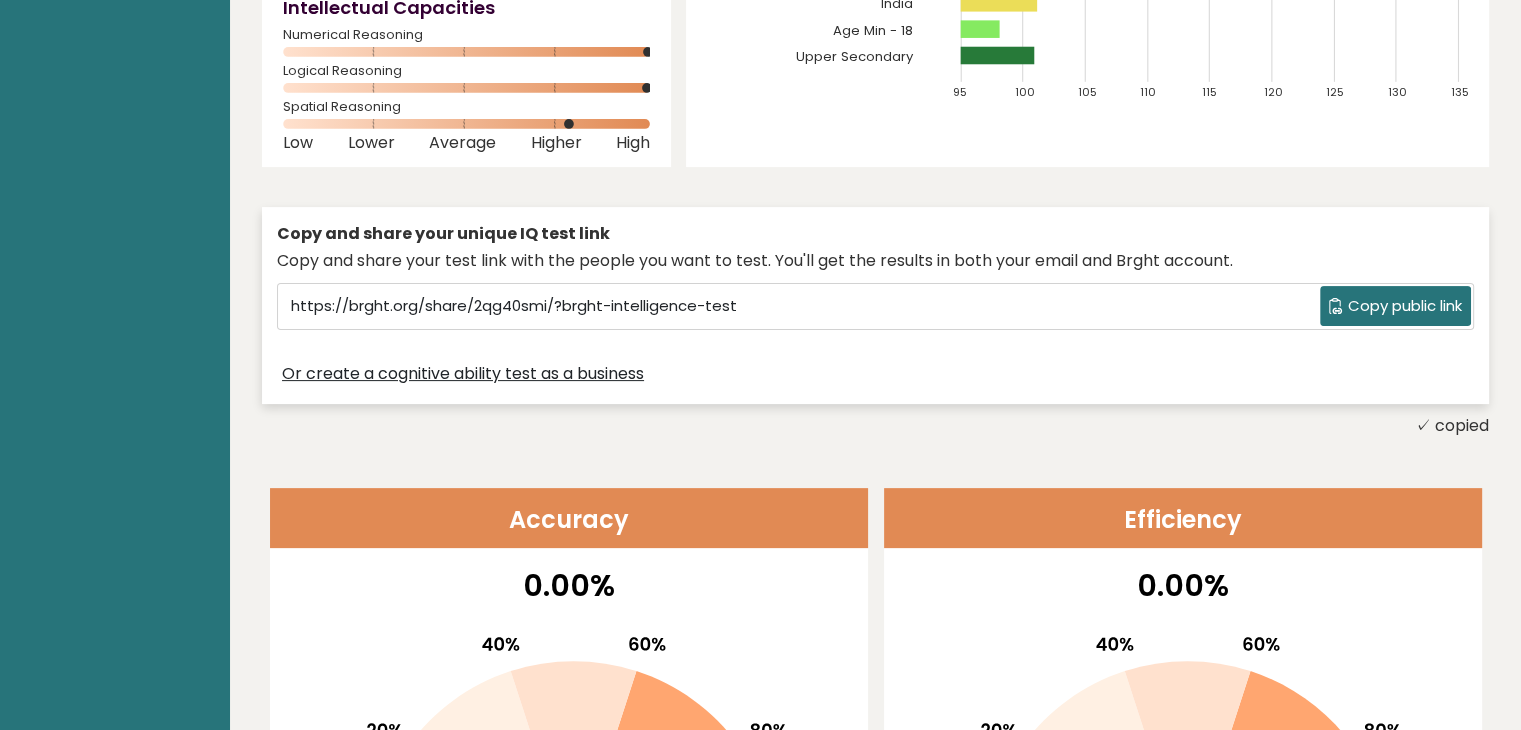 click on "Copy public link" at bounding box center [1395, 306] 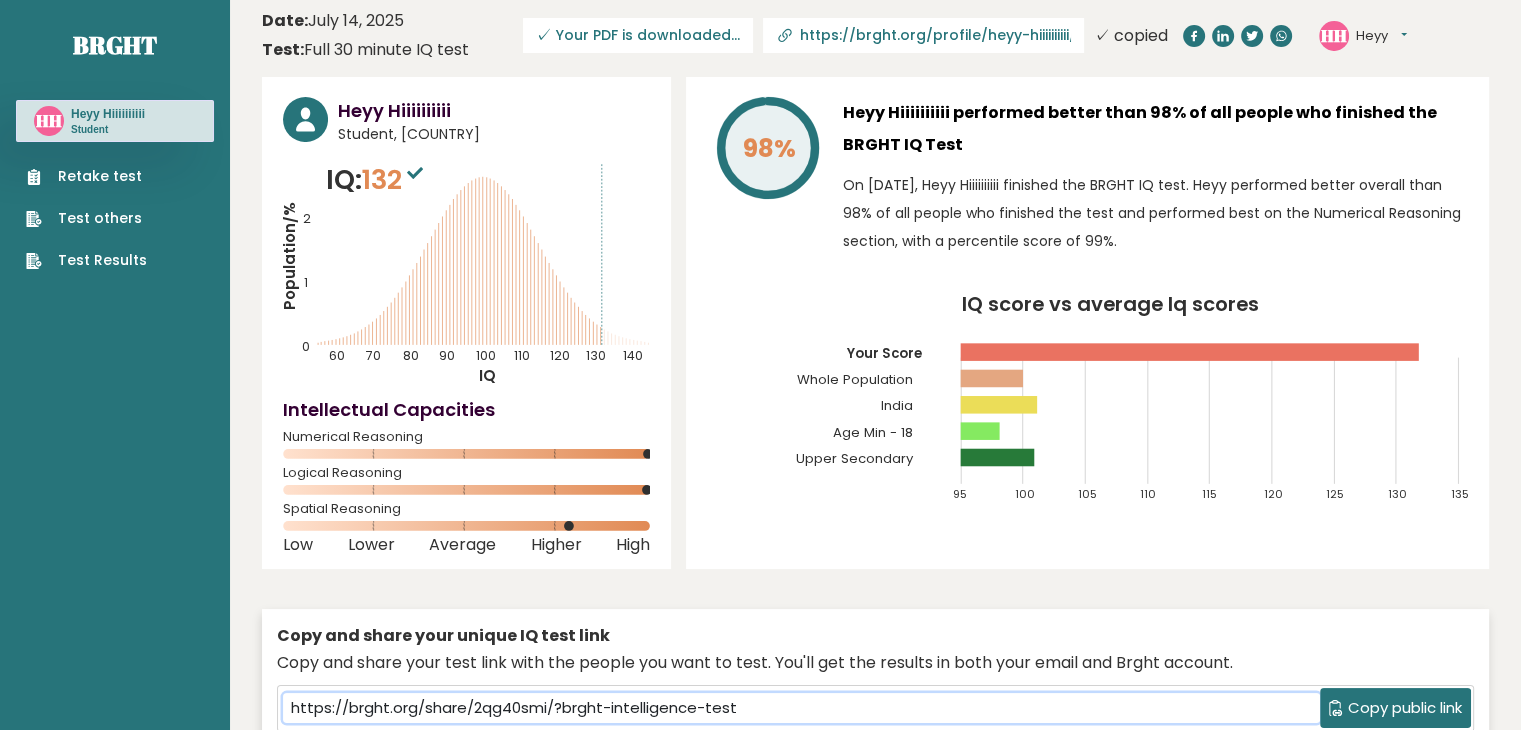 scroll, scrollTop: 0, scrollLeft: 0, axis: both 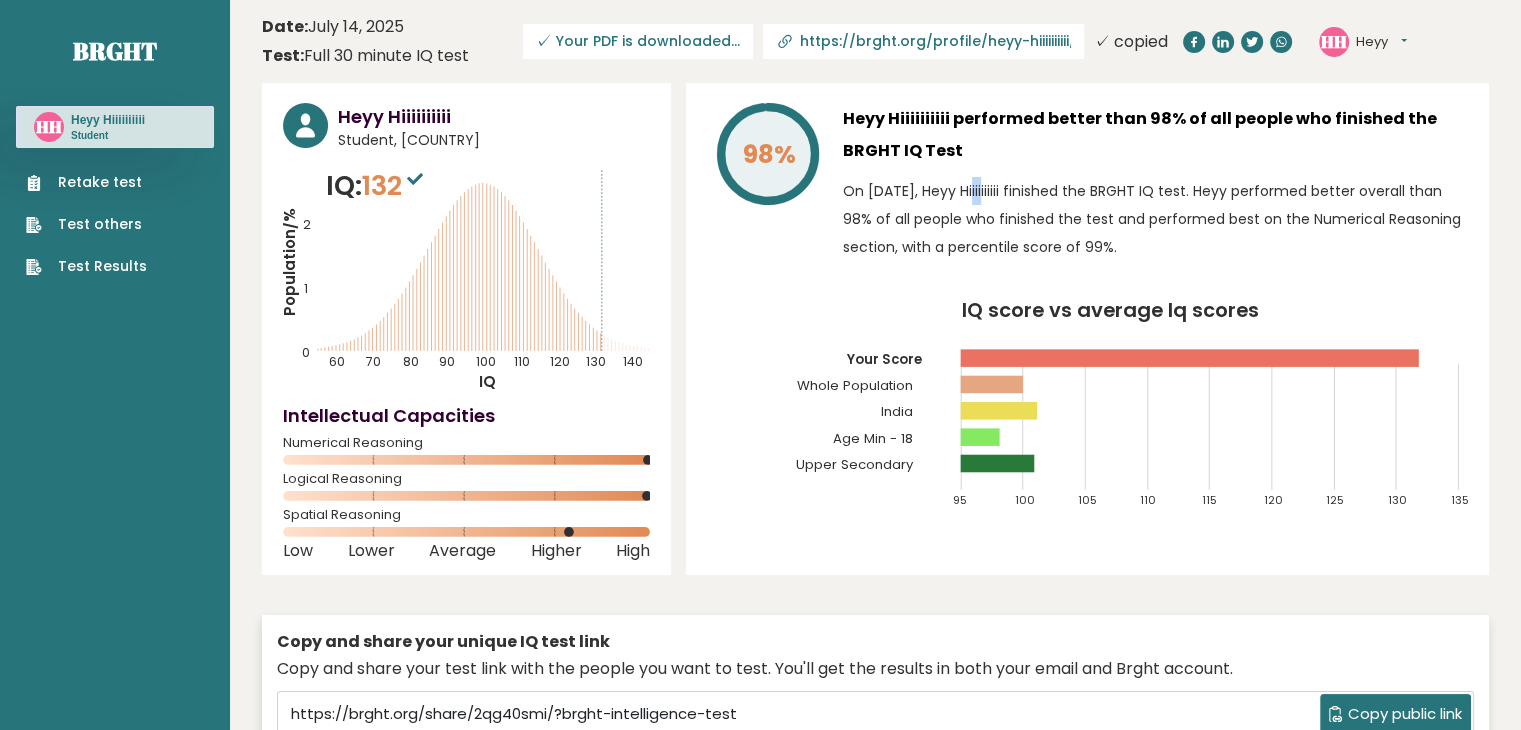 drag, startPoint x: 970, startPoint y: 200, endPoint x: 948, endPoint y: 203, distance: 22.203604 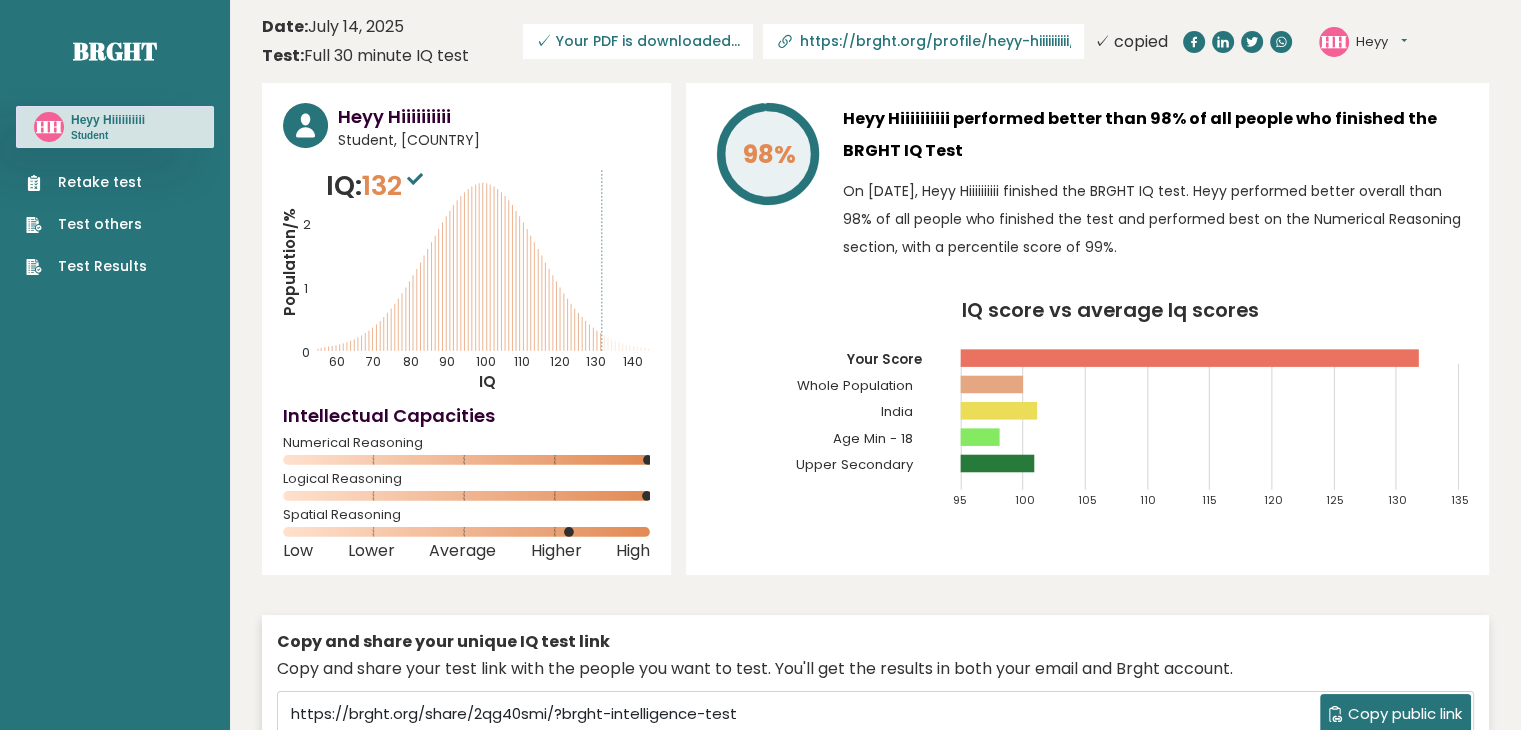 drag, startPoint x: 945, startPoint y: 201, endPoint x: 637, endPoint y: 392, distance: 362.4155 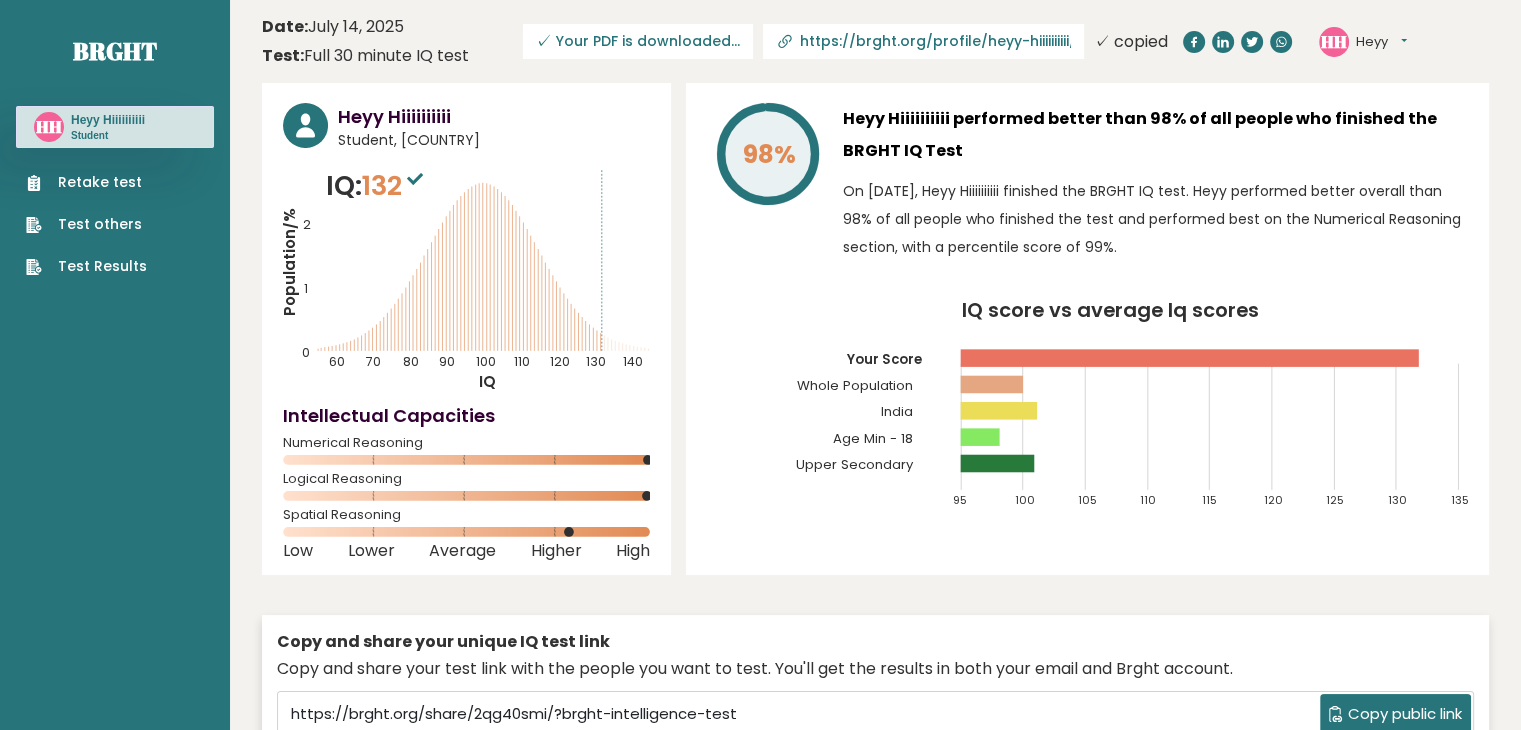 drag, startPoint x: 432, startPoint y: 460, endPoint x: 1080, endPoint y: 149, distance: 718.7663 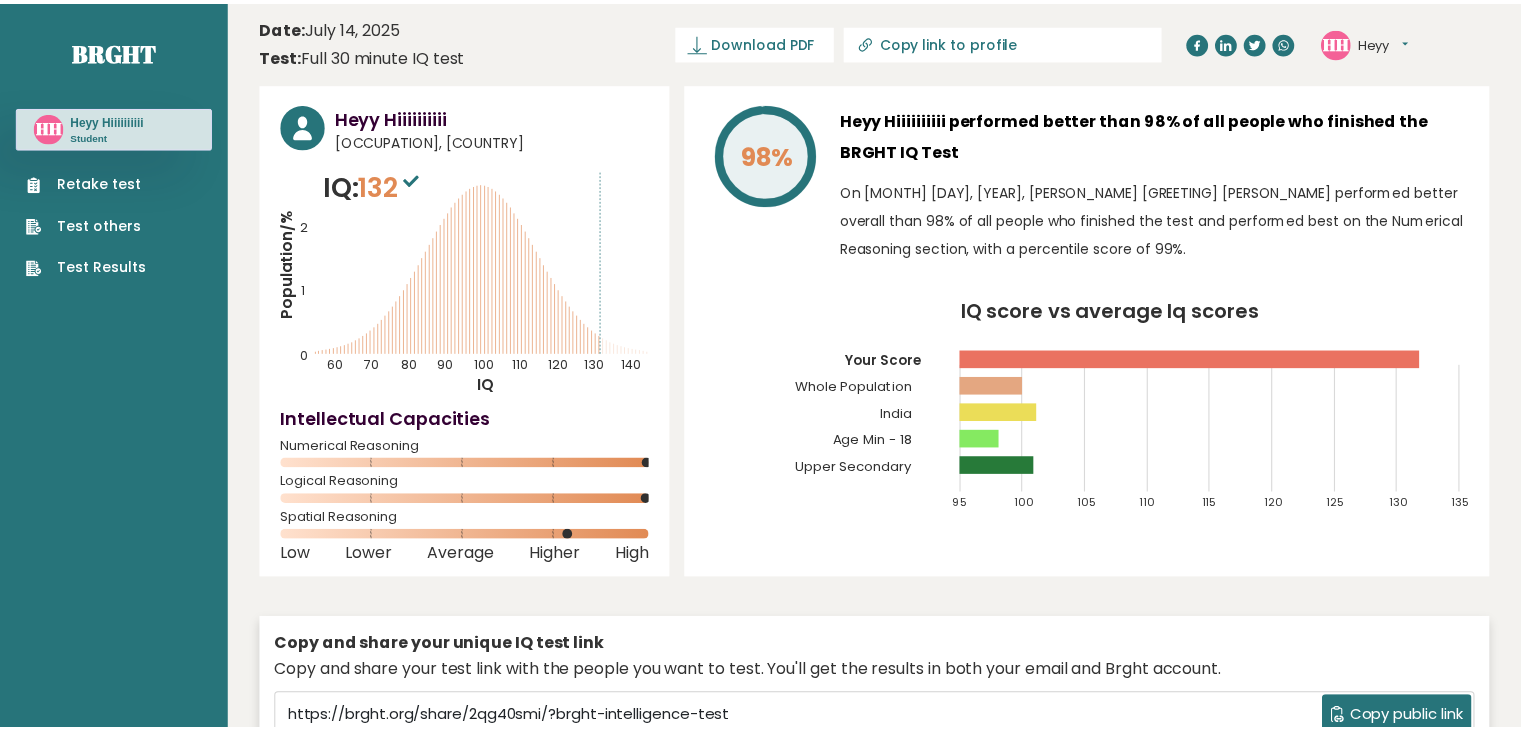 scroll, scrollTop: 0, scrollLeft: 0, axis: both 